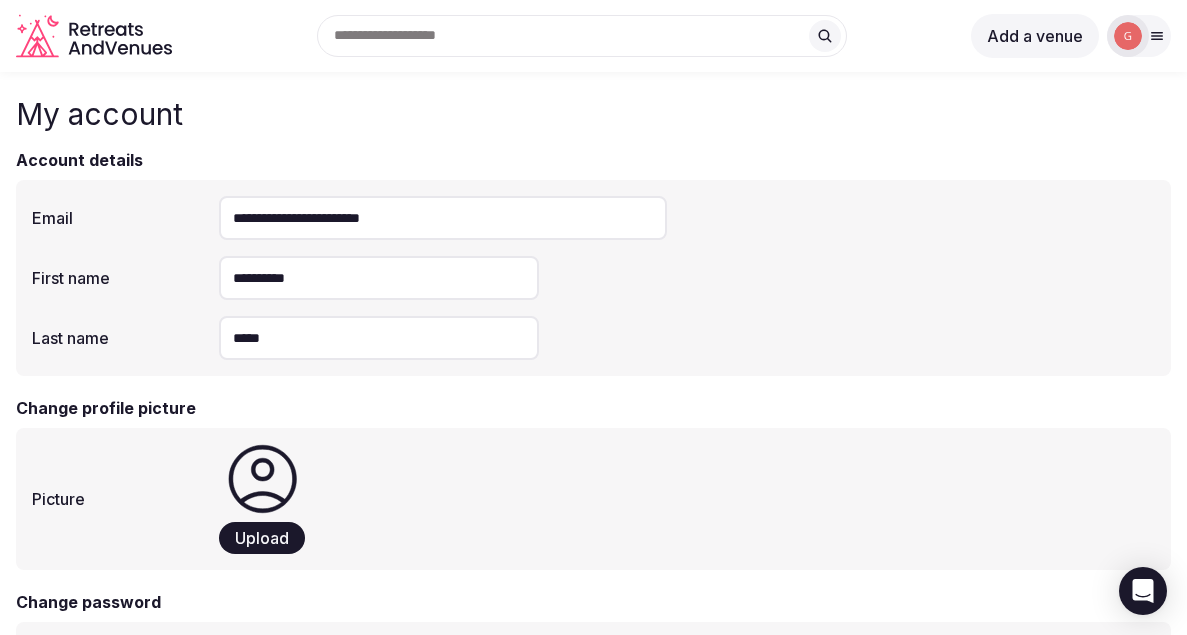 scroll, scrollTop: 144, scrollLeft: 0, axis: vertical 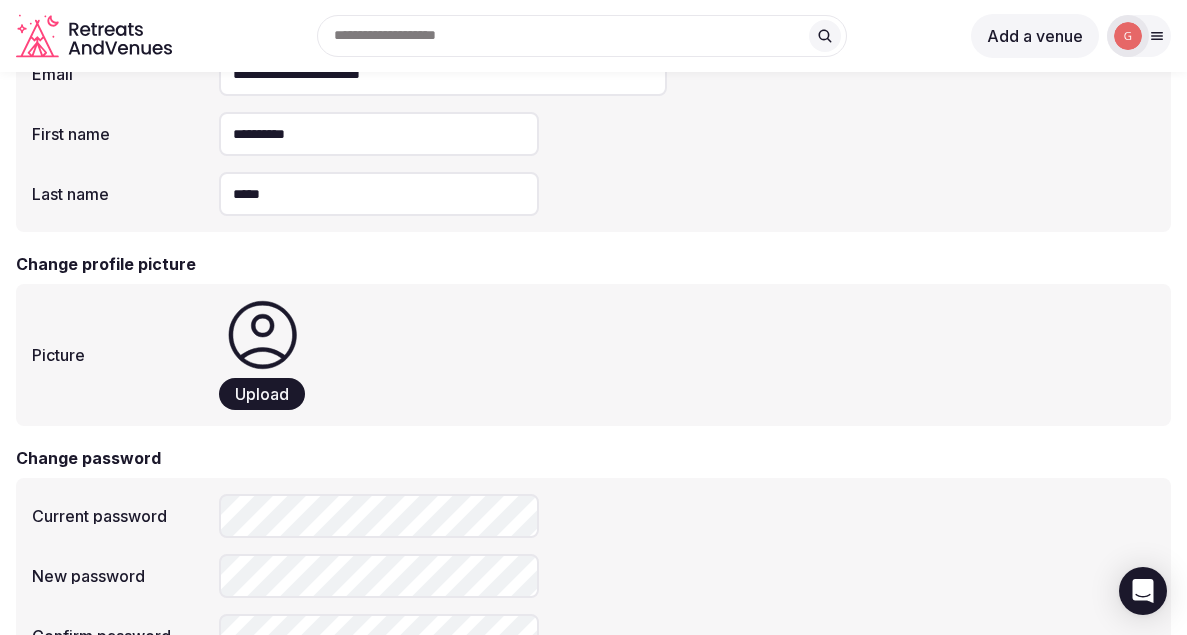 click on "Upload" at bounding box center [262, 394] 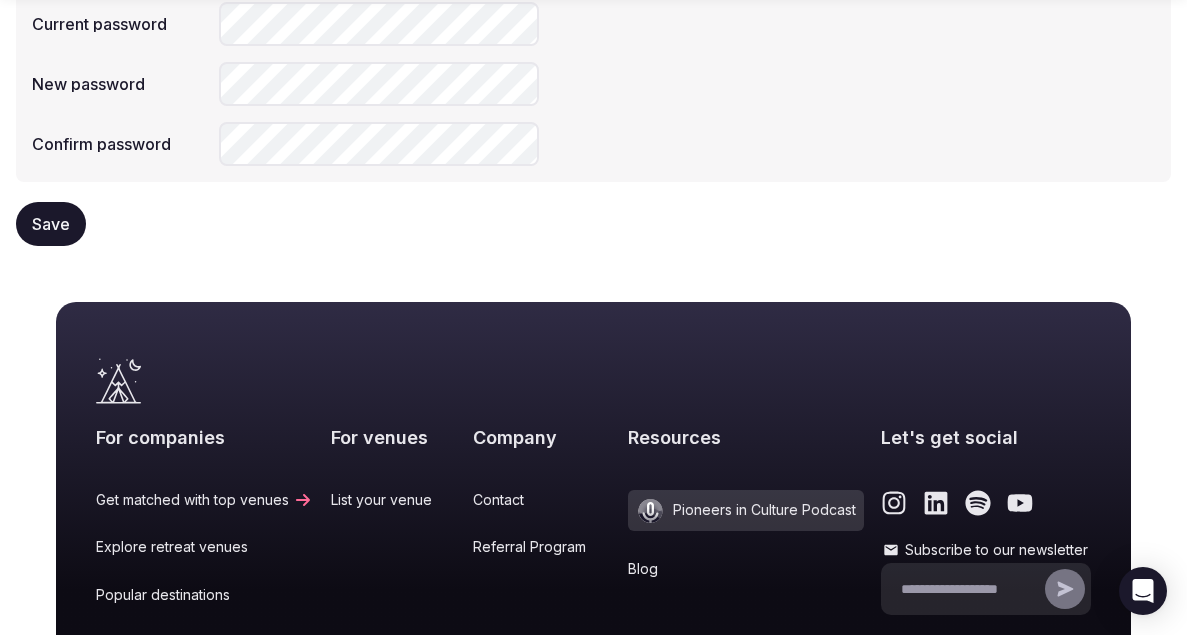 scroll, scrollTop: 641, scrollLeft: 0, axis: vertical 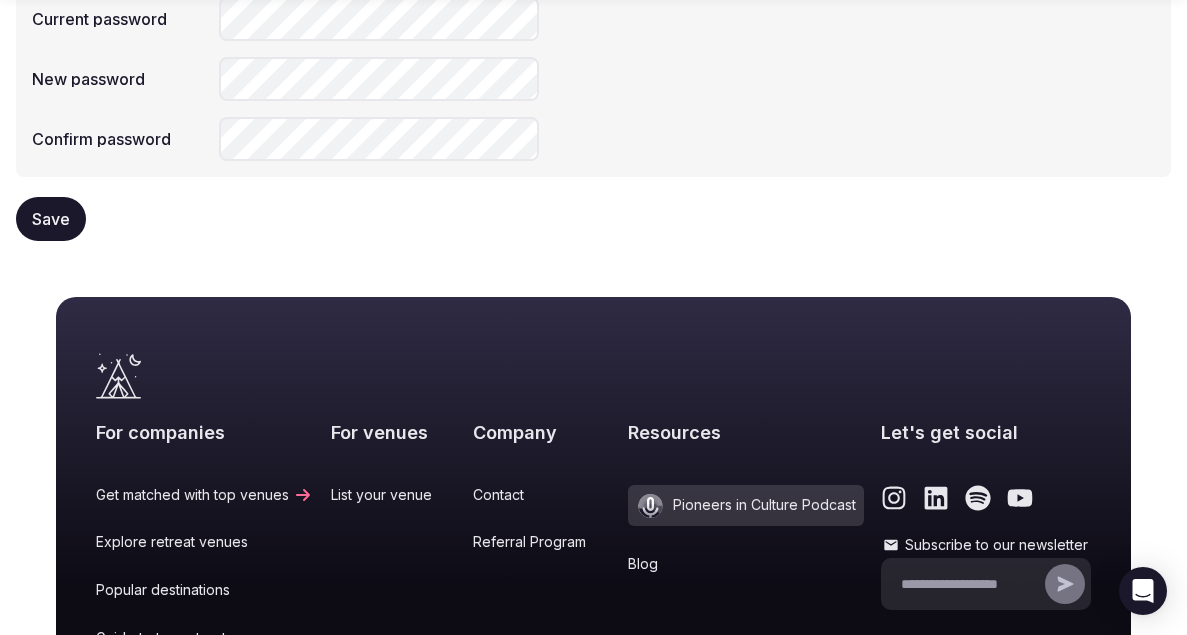 click on "Save" at bounding box center [51, 219] 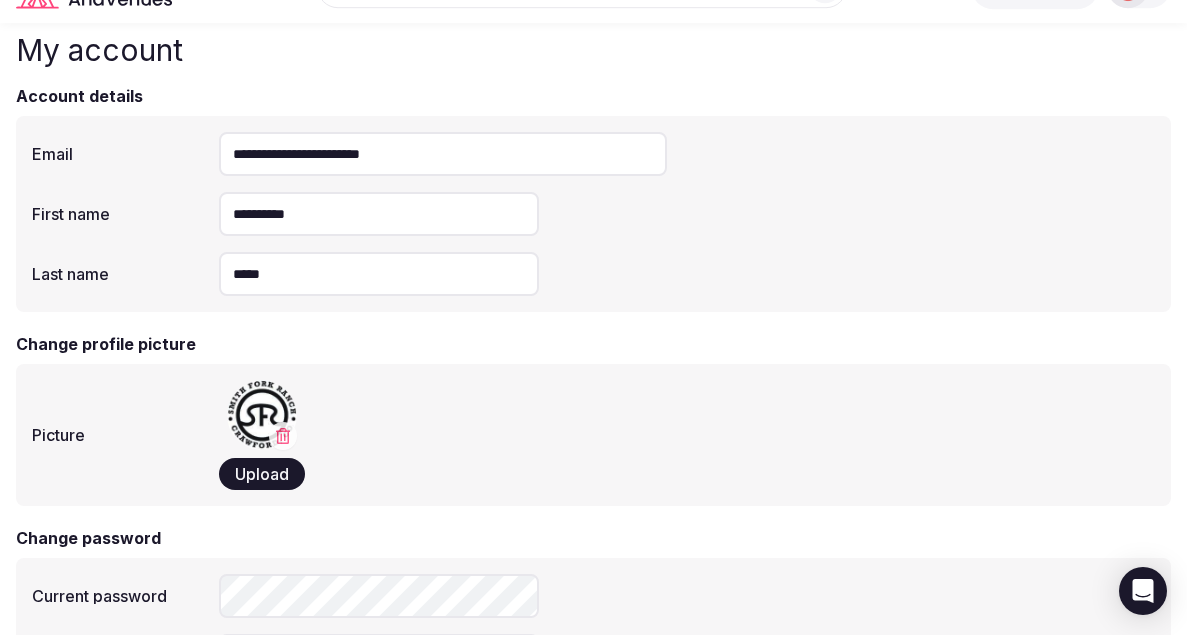 scroll, scrollTop: 0, scrollLeft: 0, axis: both 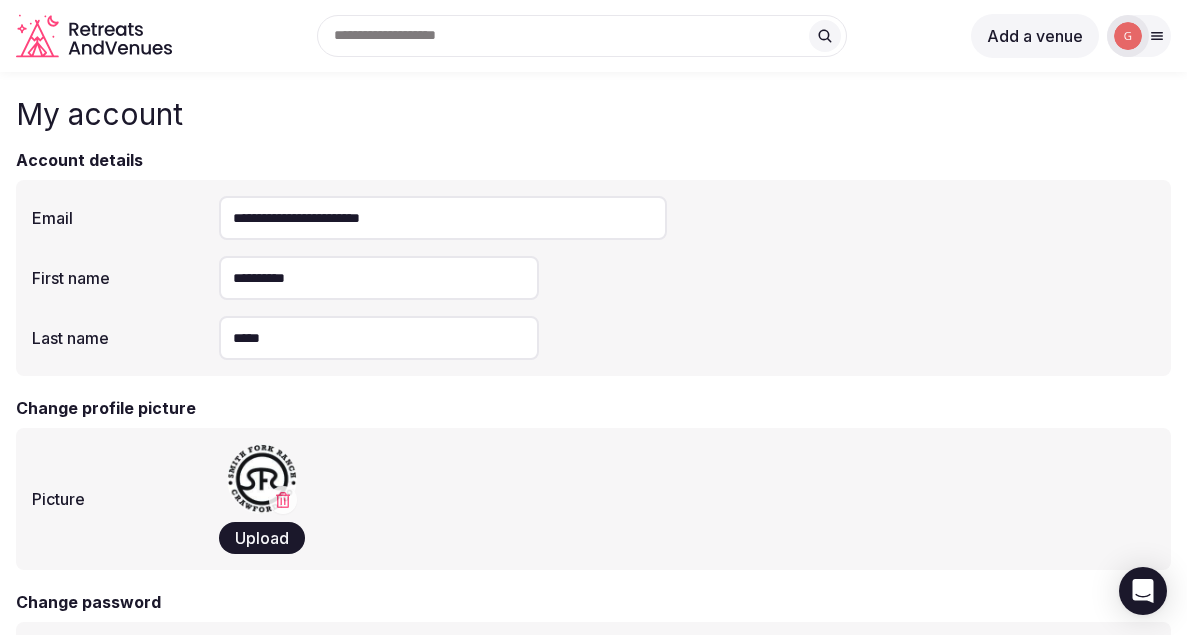 click at bounding box center [1128, 36] 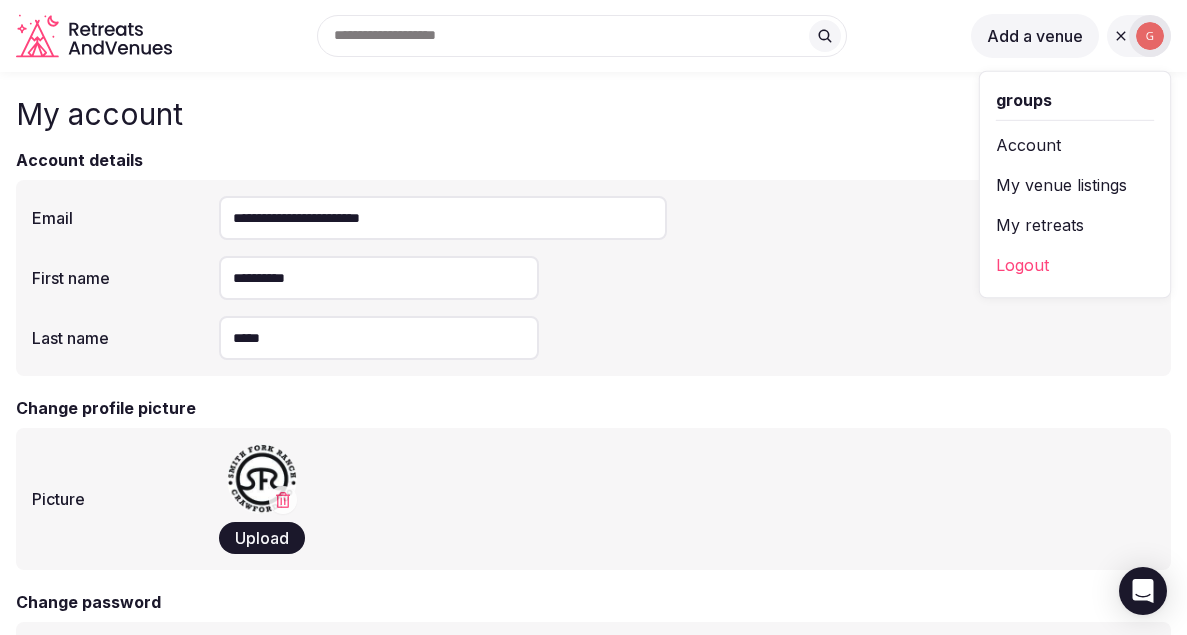 click on "My venue listings" at bounding box center (1075, 185) 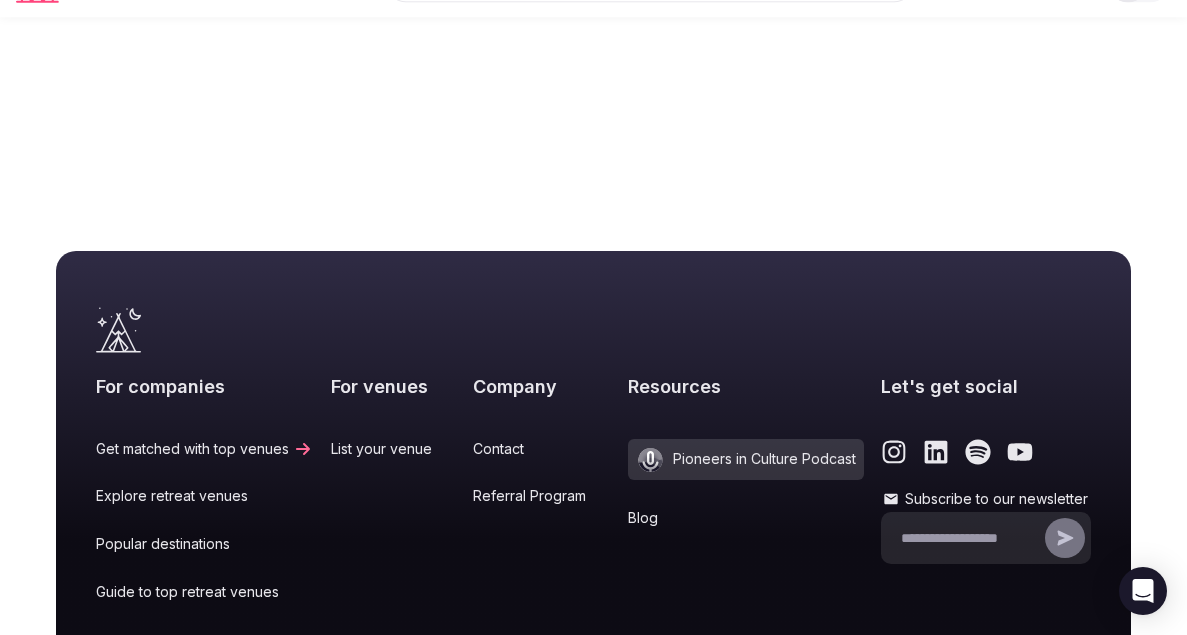 scroll, scrollTop: 0, scrollLeft: 0, axis: both 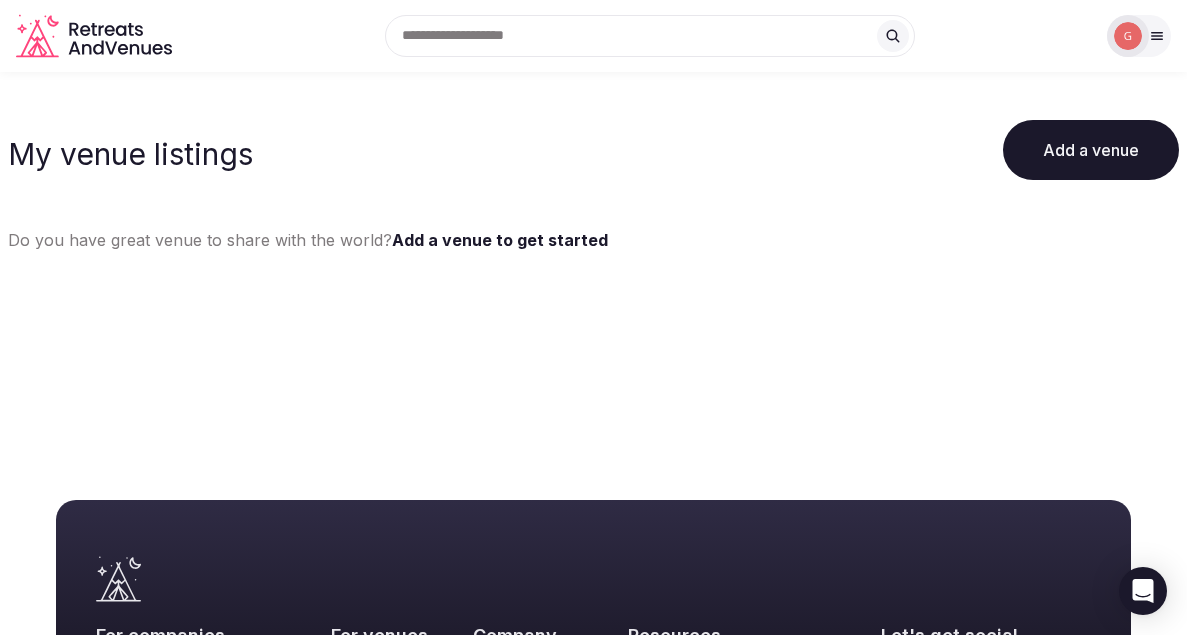 click at bounding box center [1128, 36] 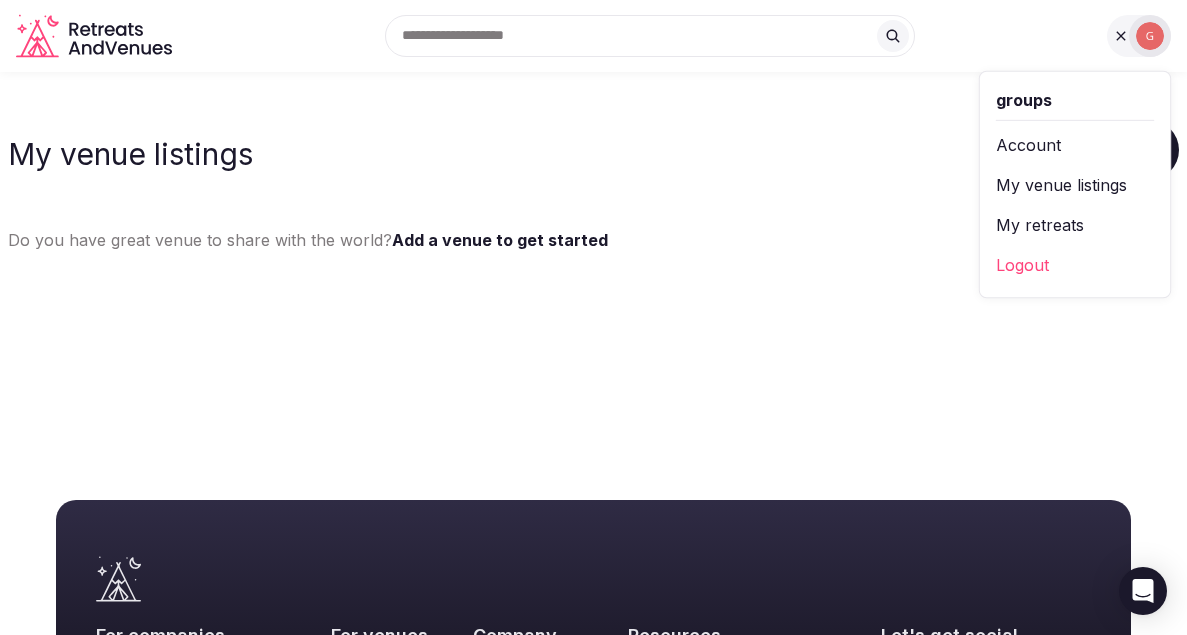 click on "My retreats" at bounding box center (1075, 225) 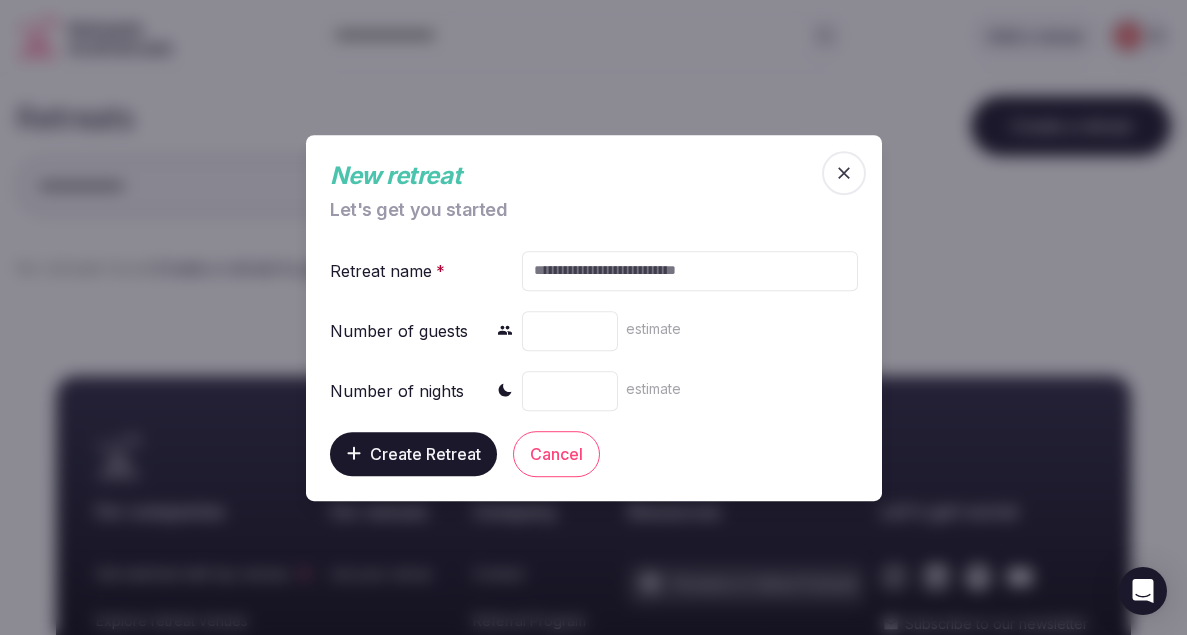 click 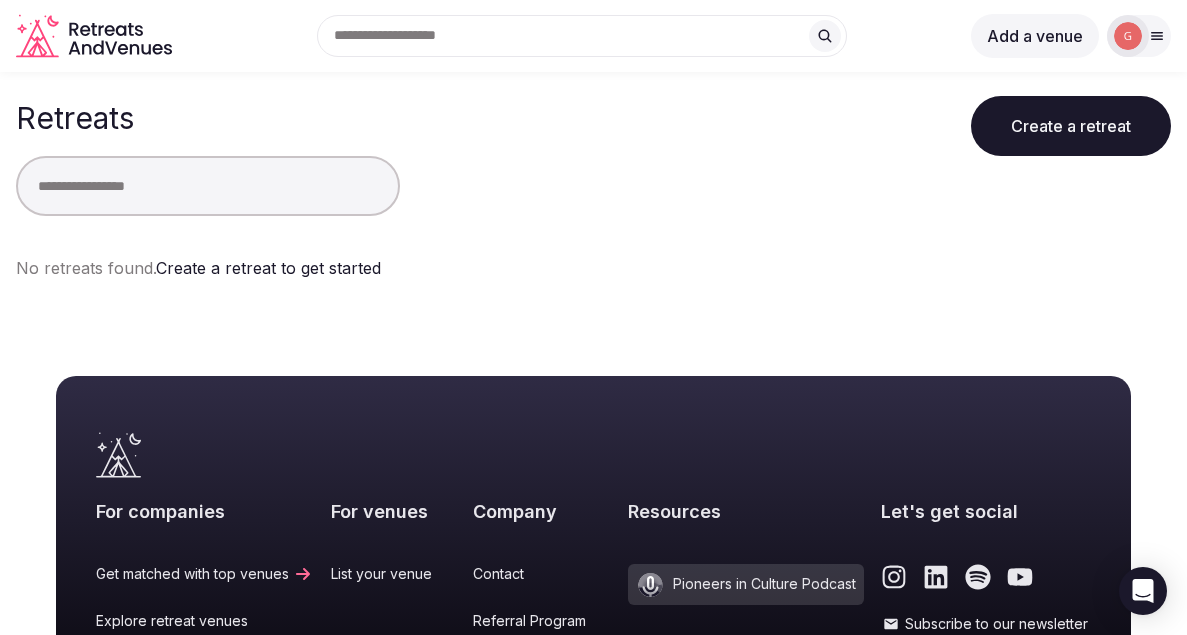 click at bounding box center [1128, 36] 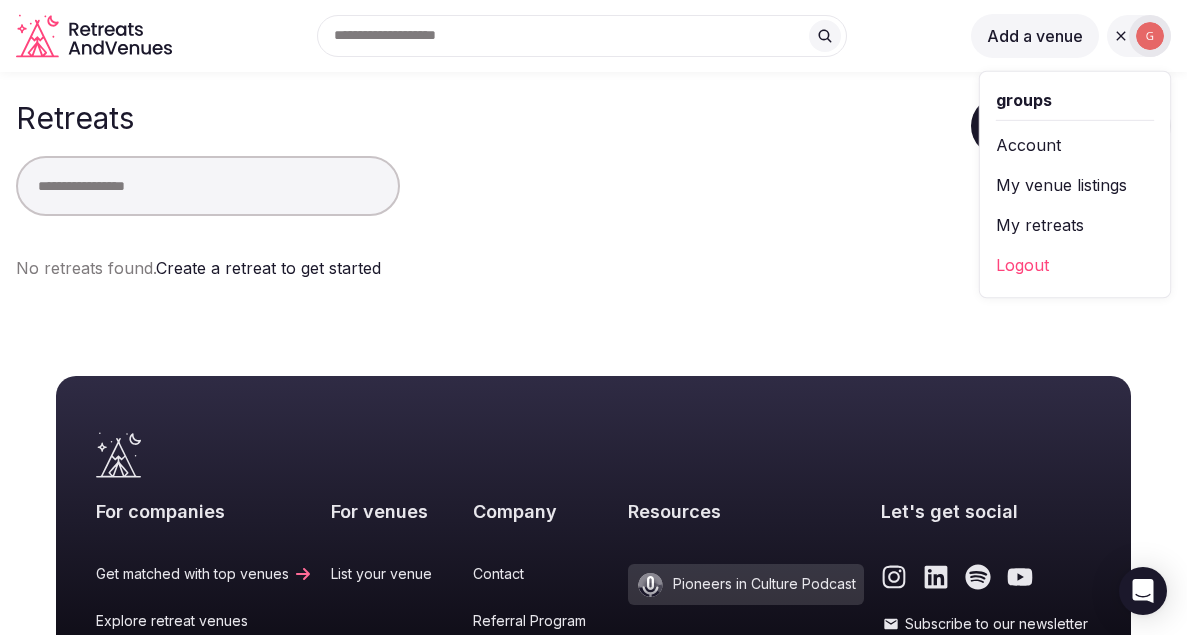 click on "My venue listings" at bounding box center (1075, 185) 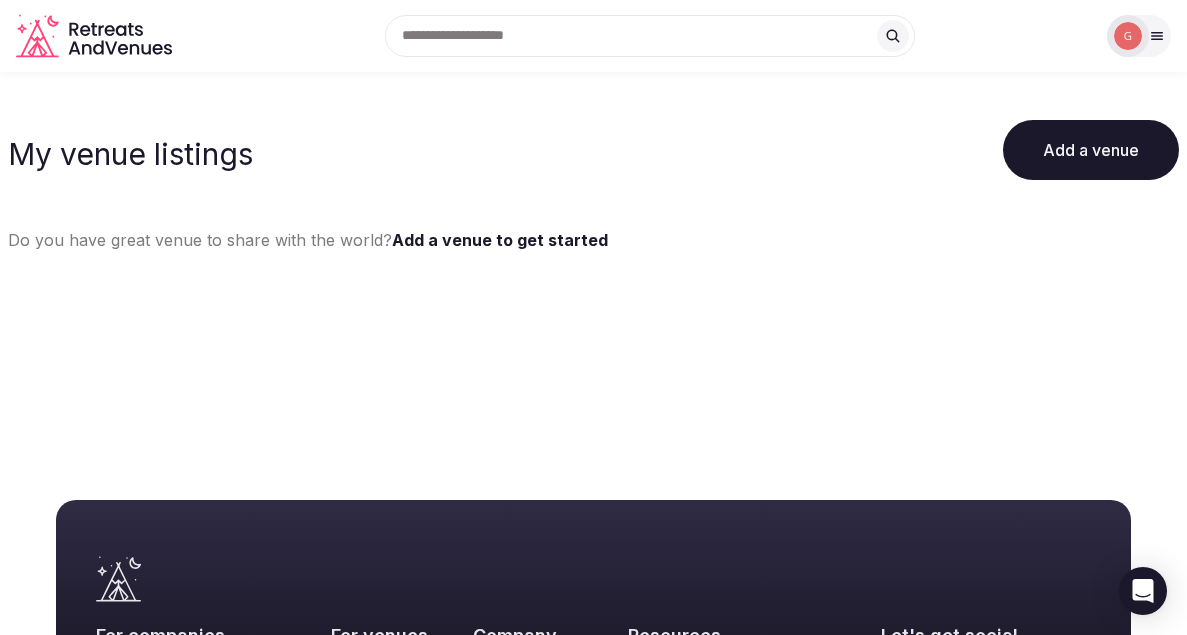 click on "Add a venue" at bounding box center [1091, 150] 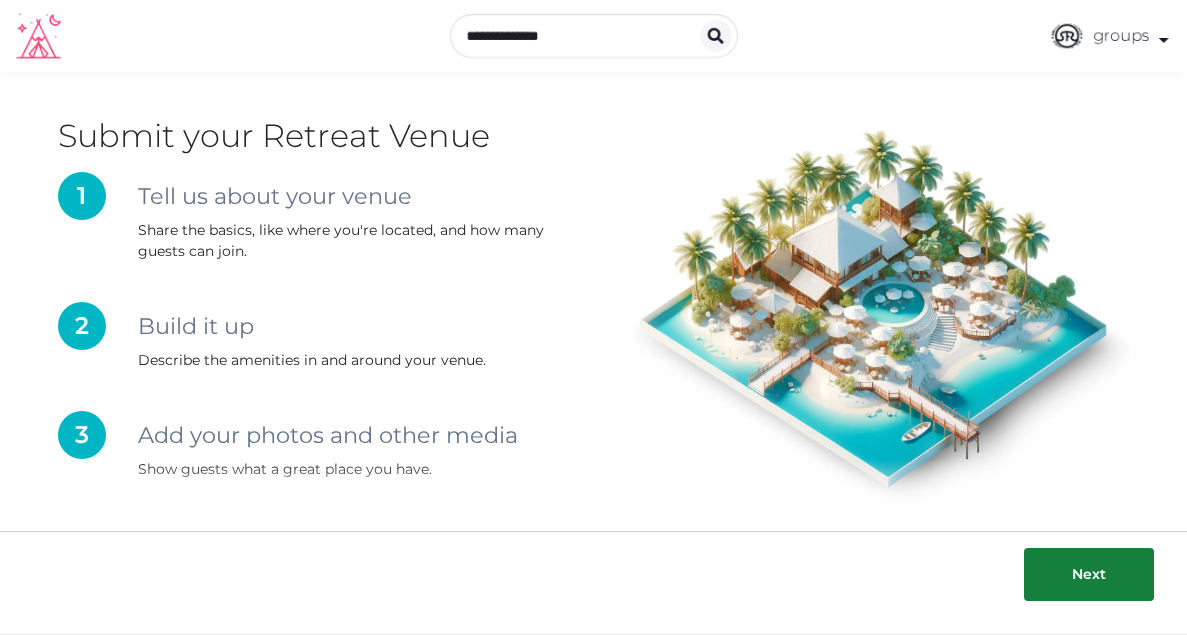 scroll, scrollTop: 0, scrollLeft: 0, axis: both 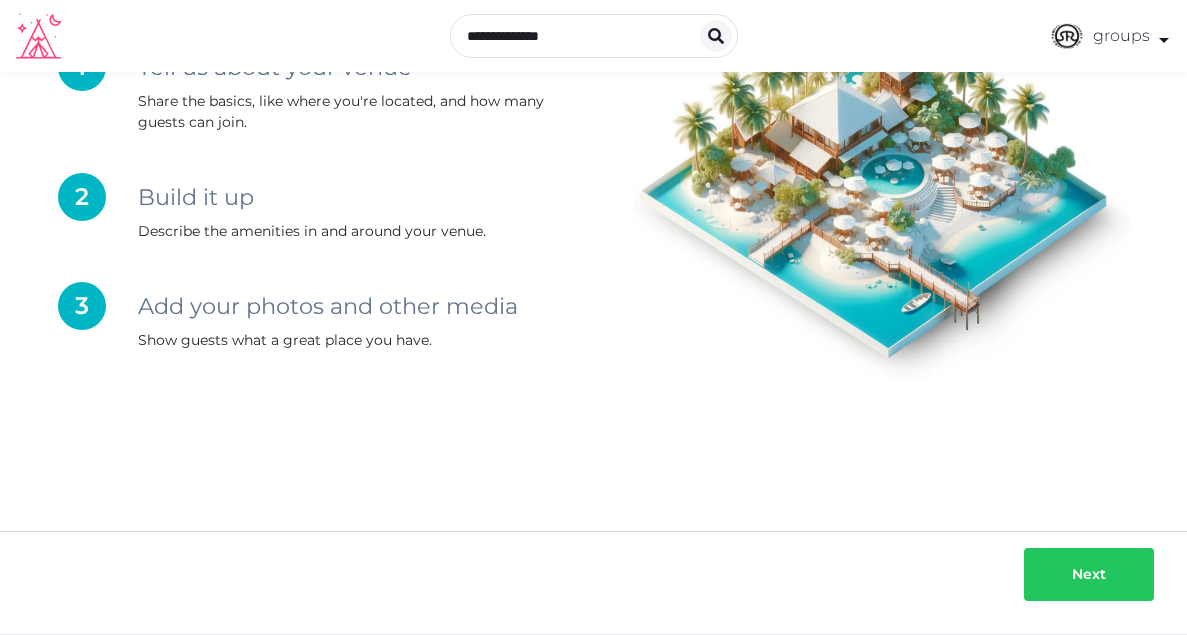 click on "Next" at bounding box center [1089, 574] 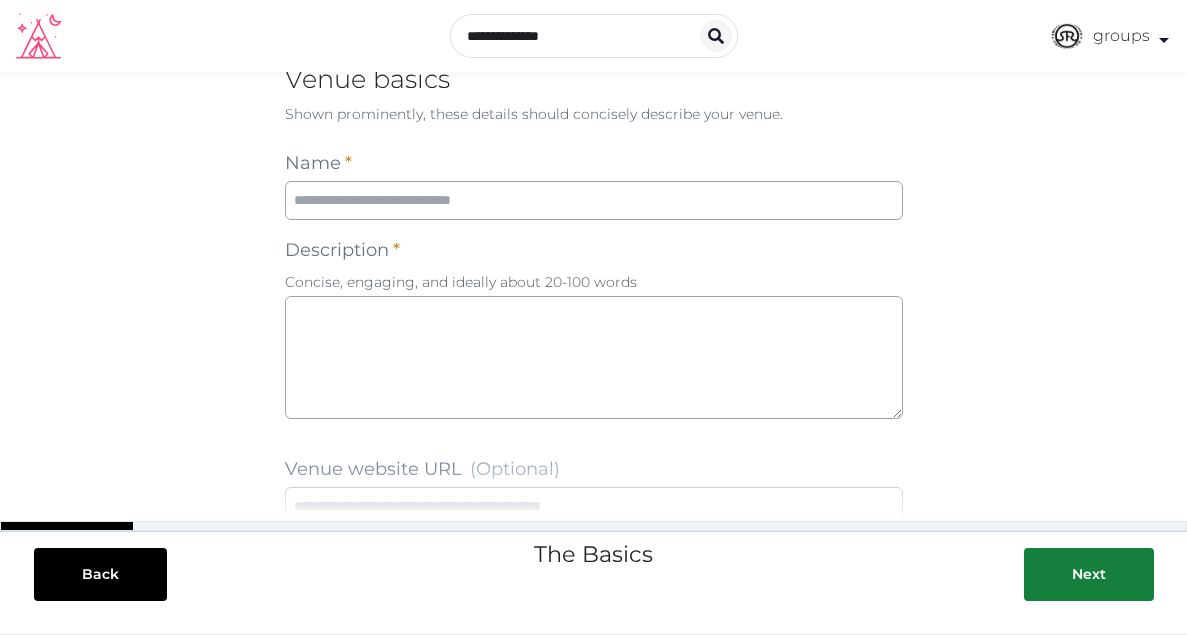 scroll, scrollTop: 0, scrollLeft: 0, axis: both 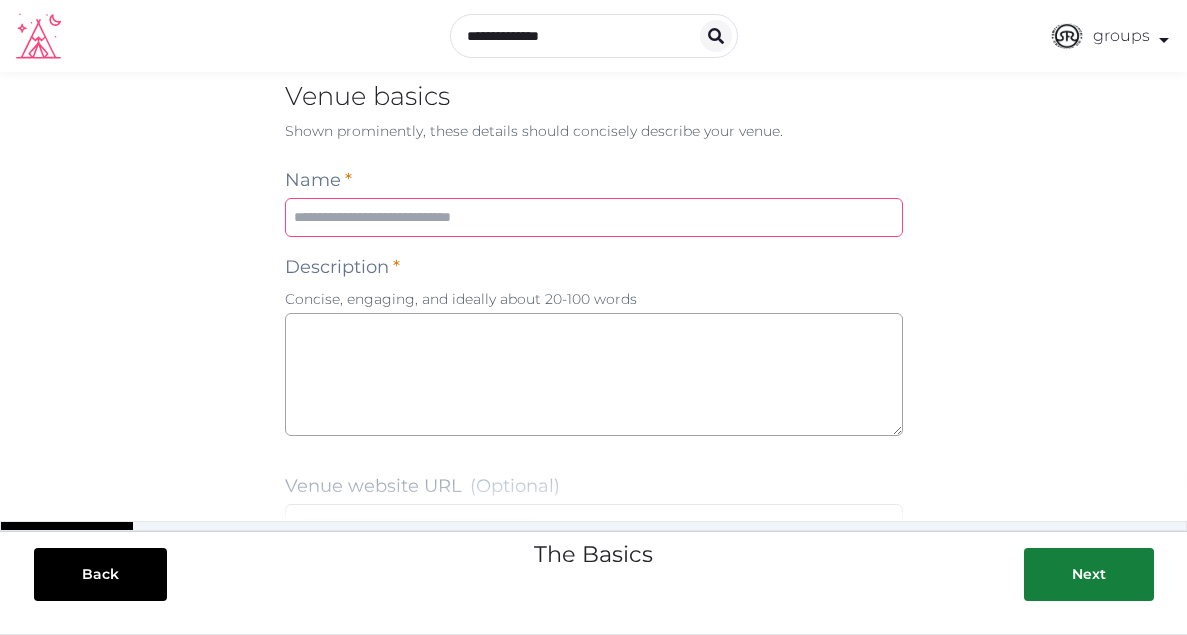 click at bounding box center (594, 217) 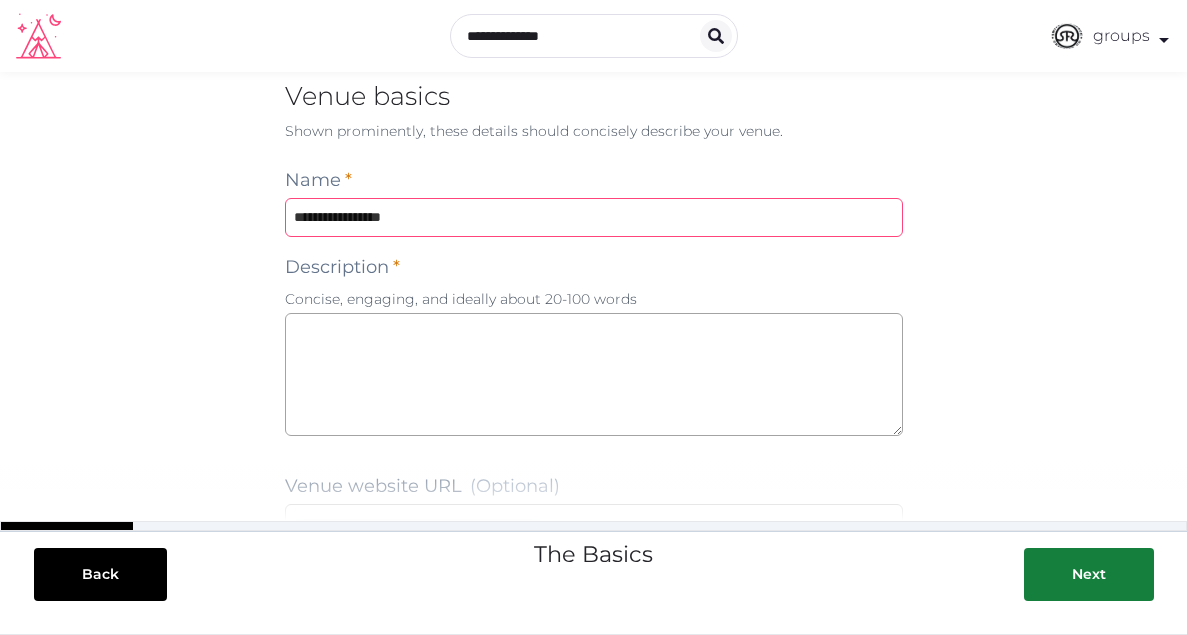 type on "**********" 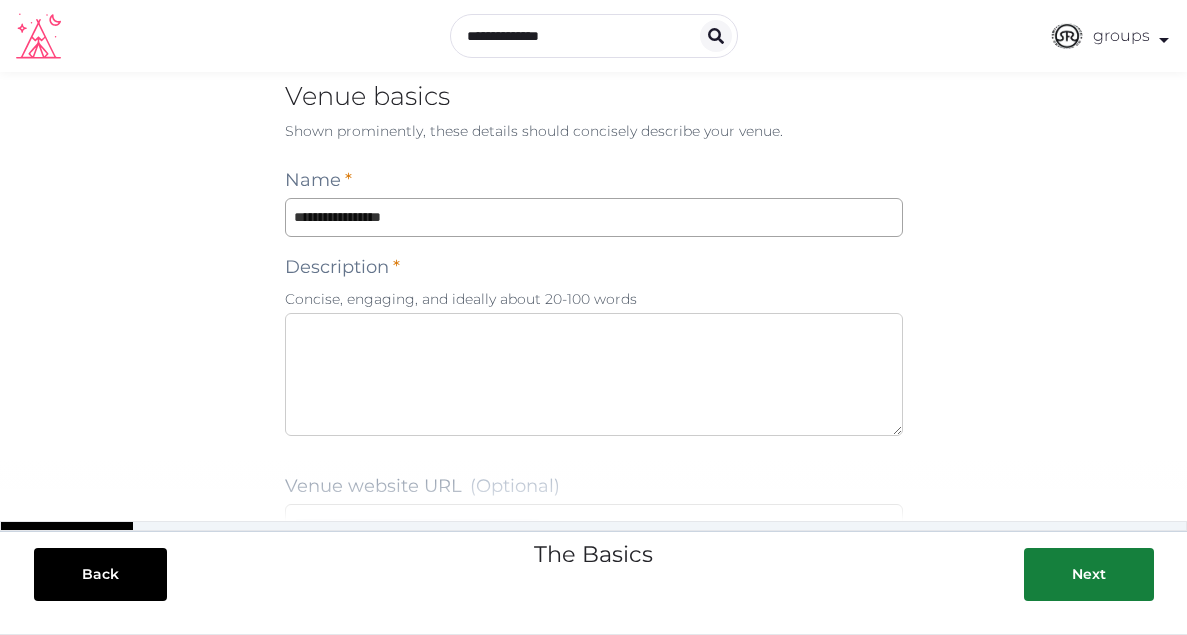 click at bounding box center (594, 374) 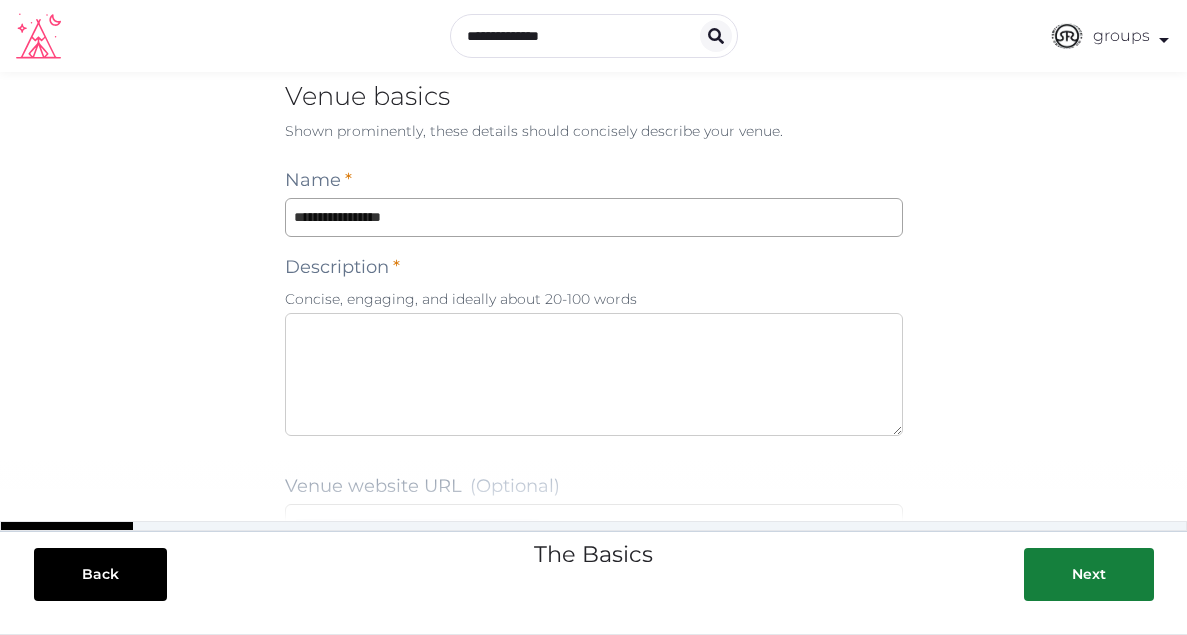 paste on "**********" 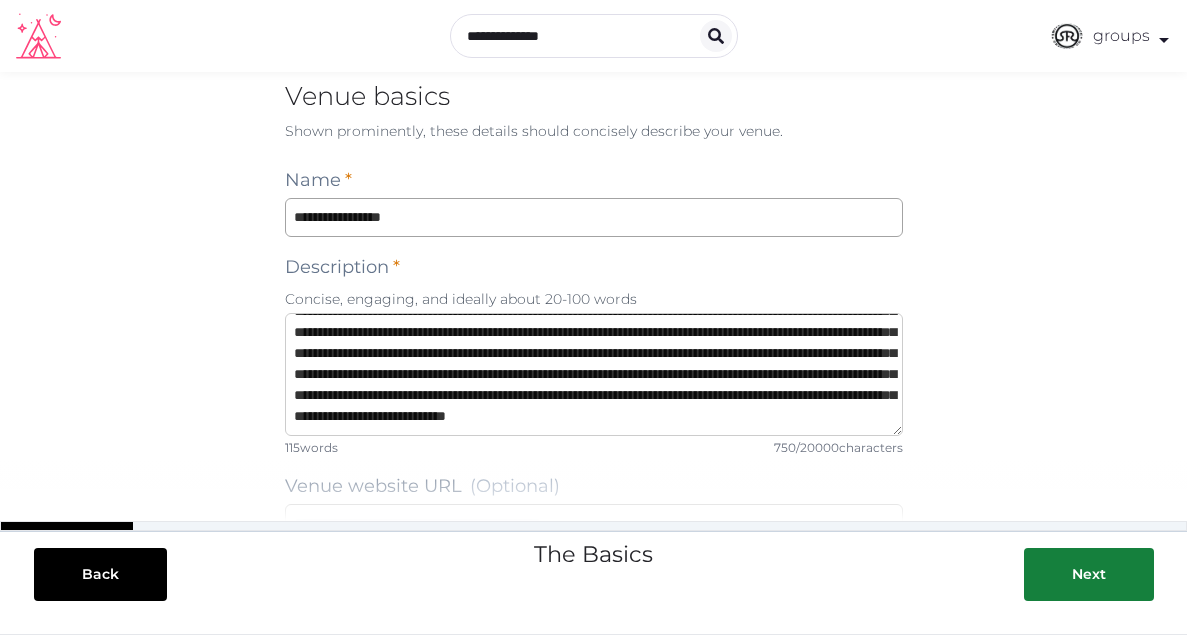 scroll, scrollTop: 84, scrollLeft: 0, axis: vertical 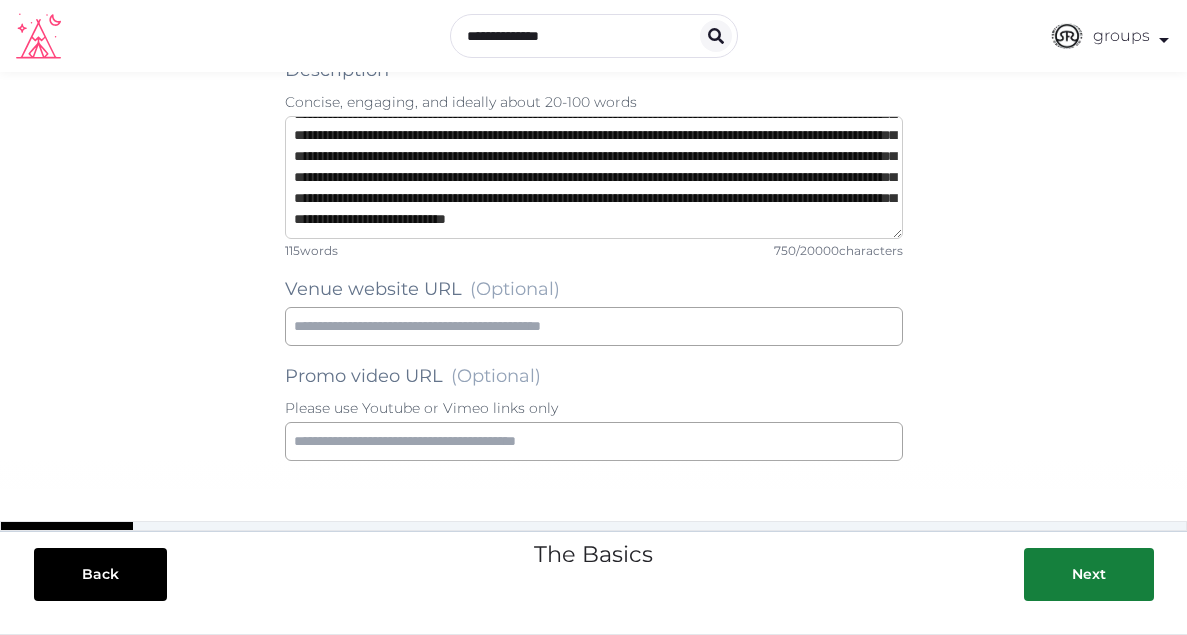 type on "**********" 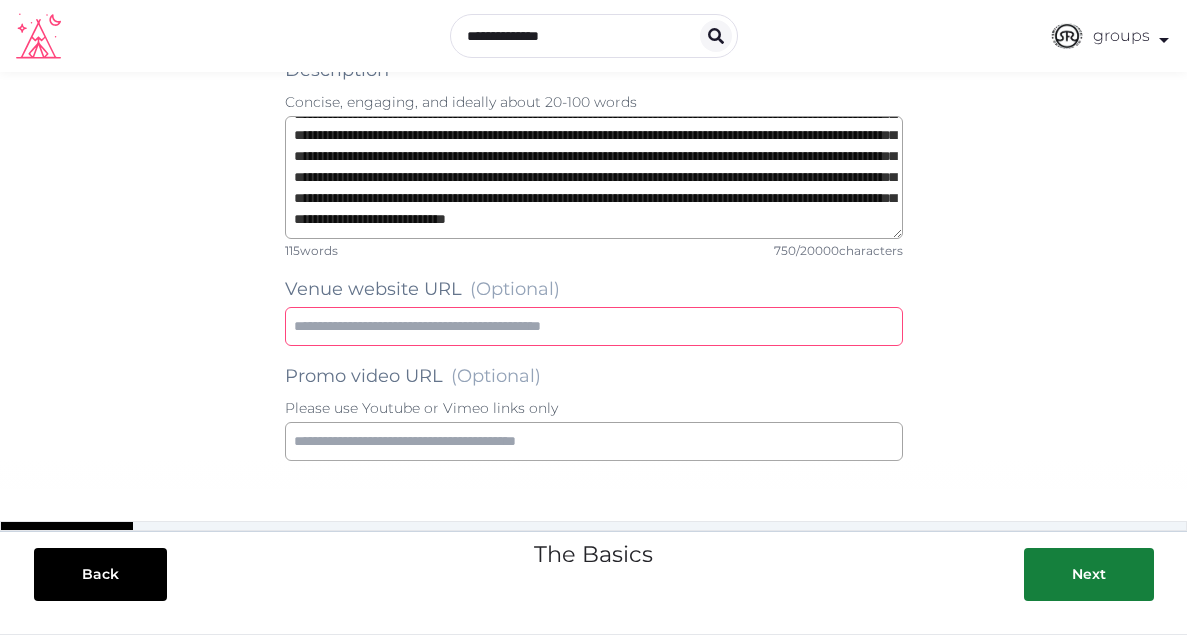 click at bounding box center (594, 326) 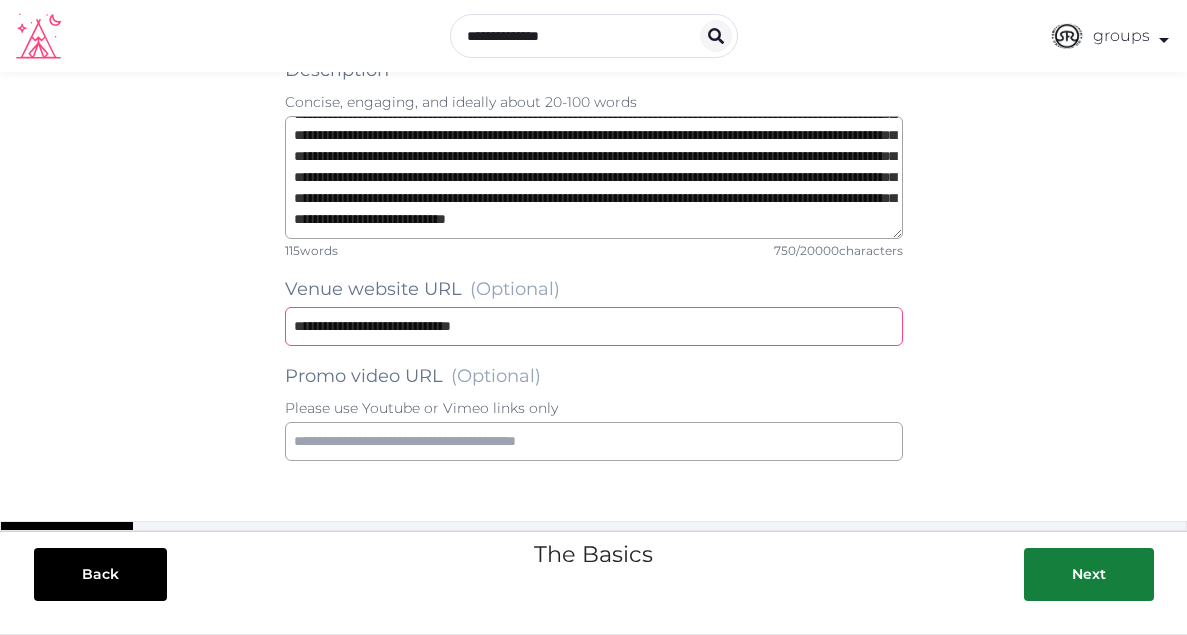 type on "**********" 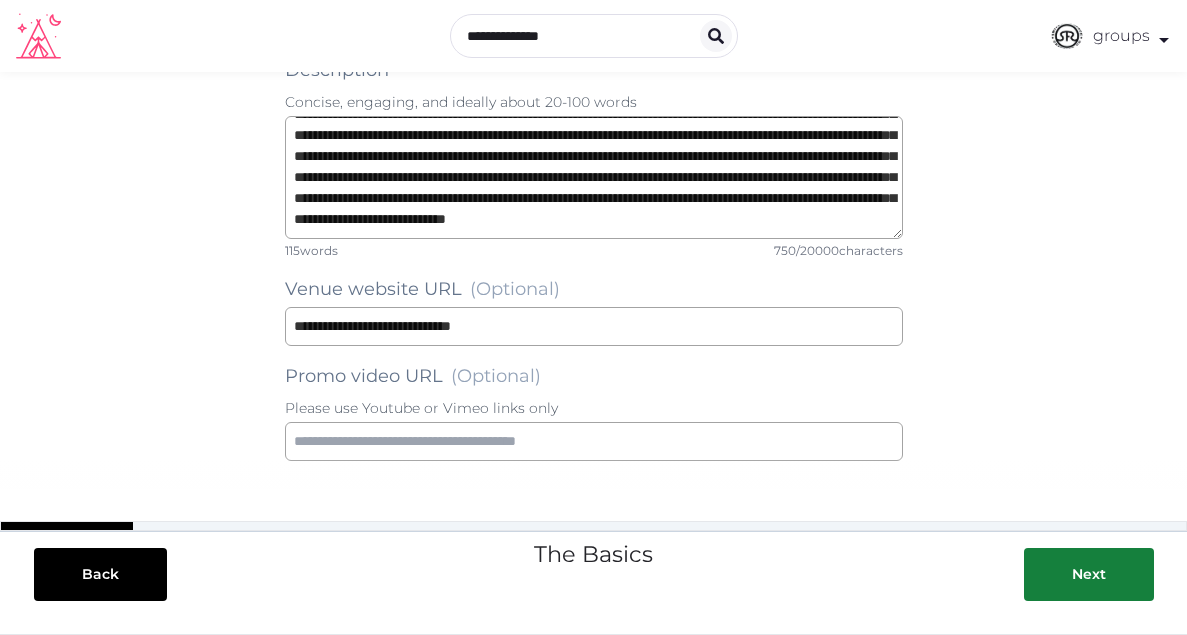 click on "**********" at bounding box center [593, 292] 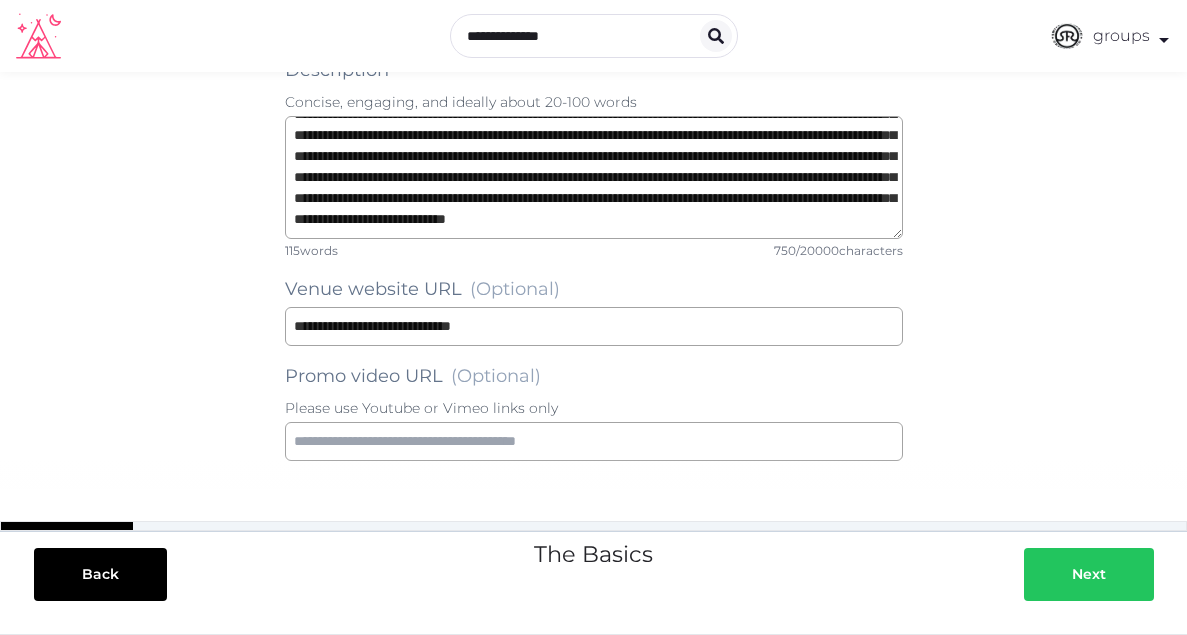 click at bounding box center [1052, 574] 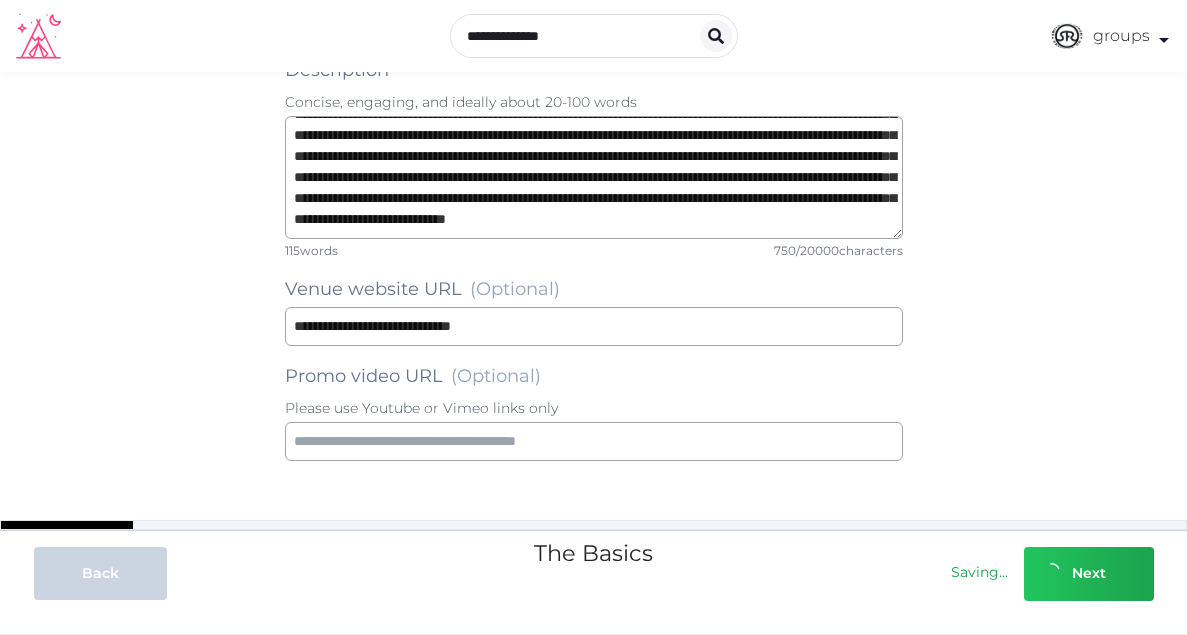 scroll, scrollTop: 0, scrollLeft: 0, axis: both 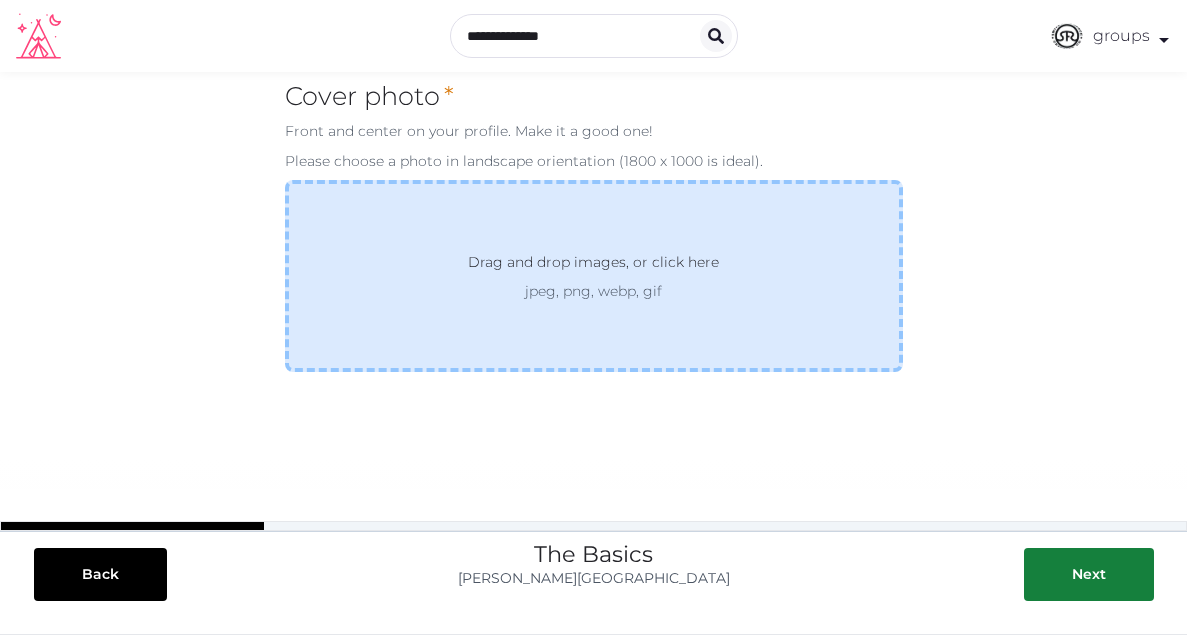 click on "jpeg, png, webp, gif" at bounding box center (593, 291) 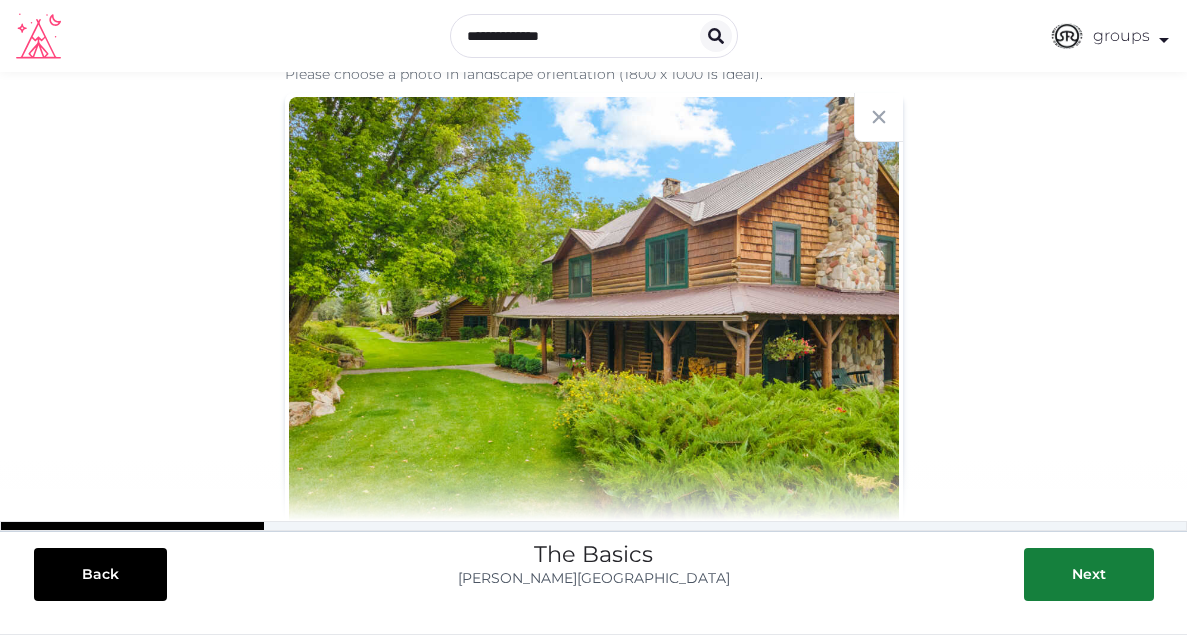 scroll, scrollTop: 108, scrollLeft: 0, axis: vertical 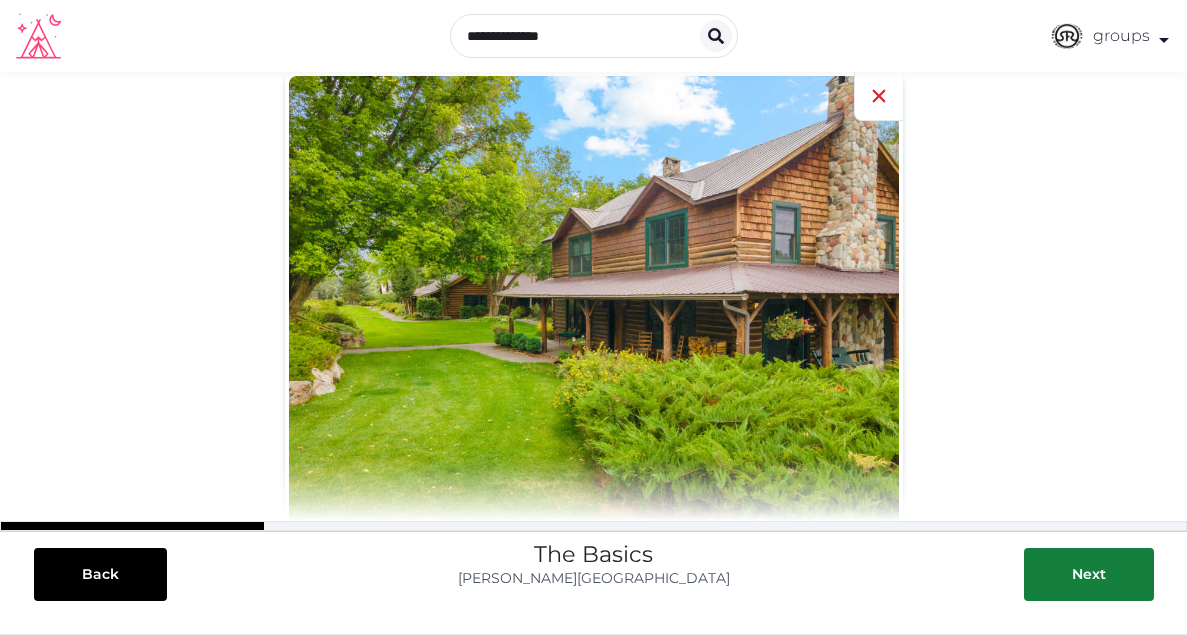 click 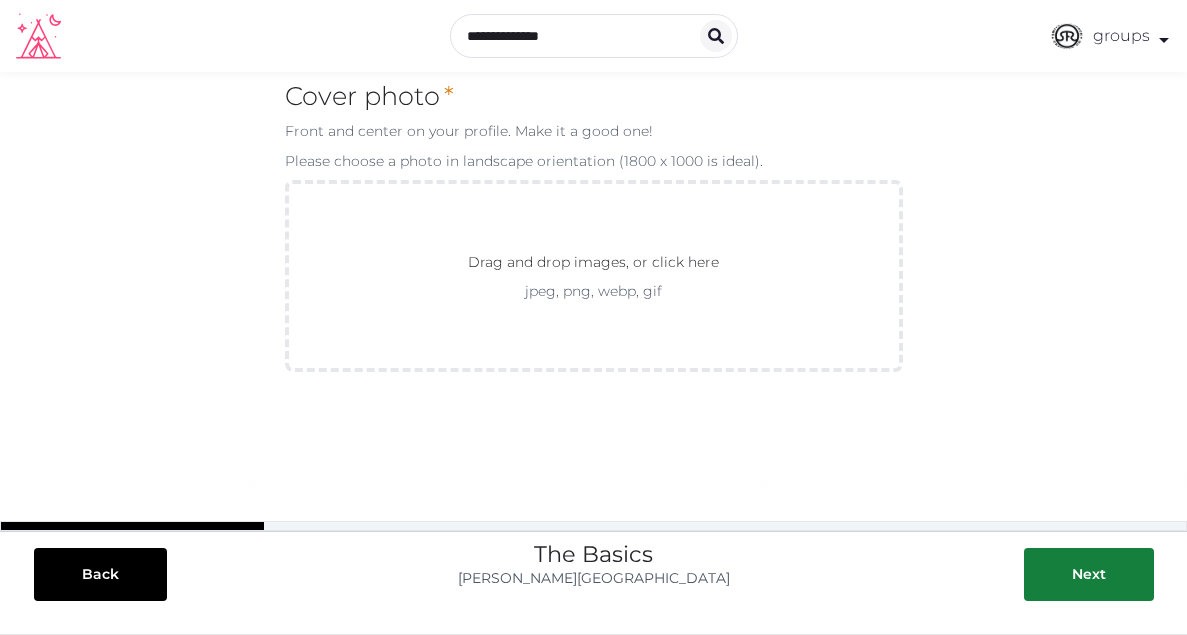 scroll, scrollTop: 0, scrollLeft: 0, axis: both 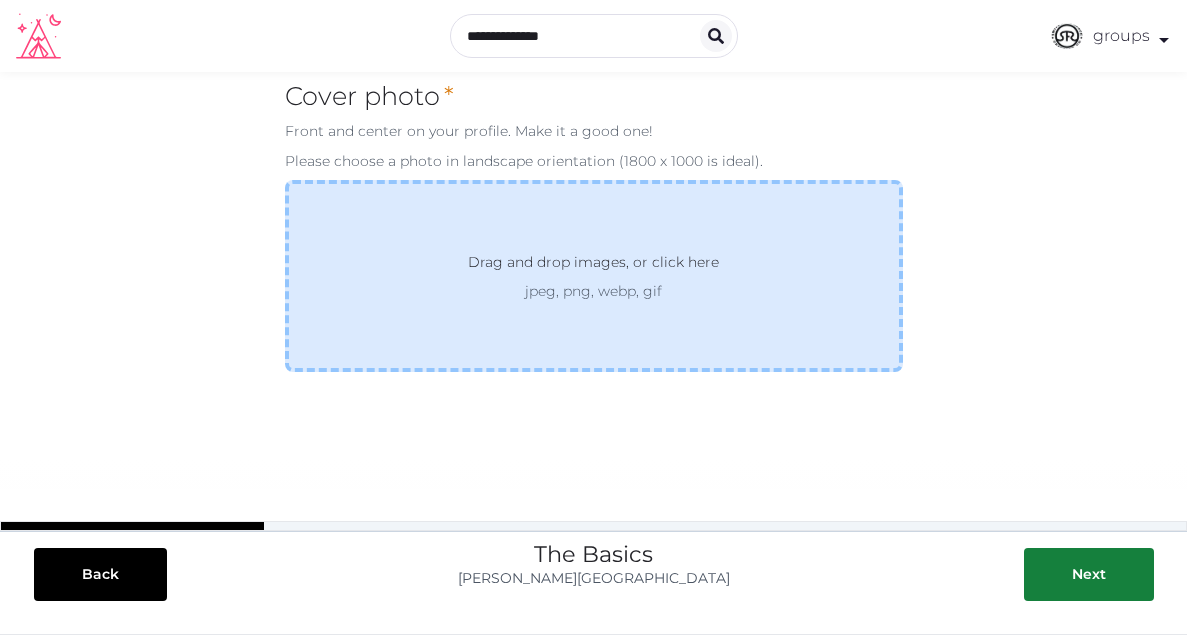 click on "jpeg, png, webp, gif" at bounding box center (593, 291) 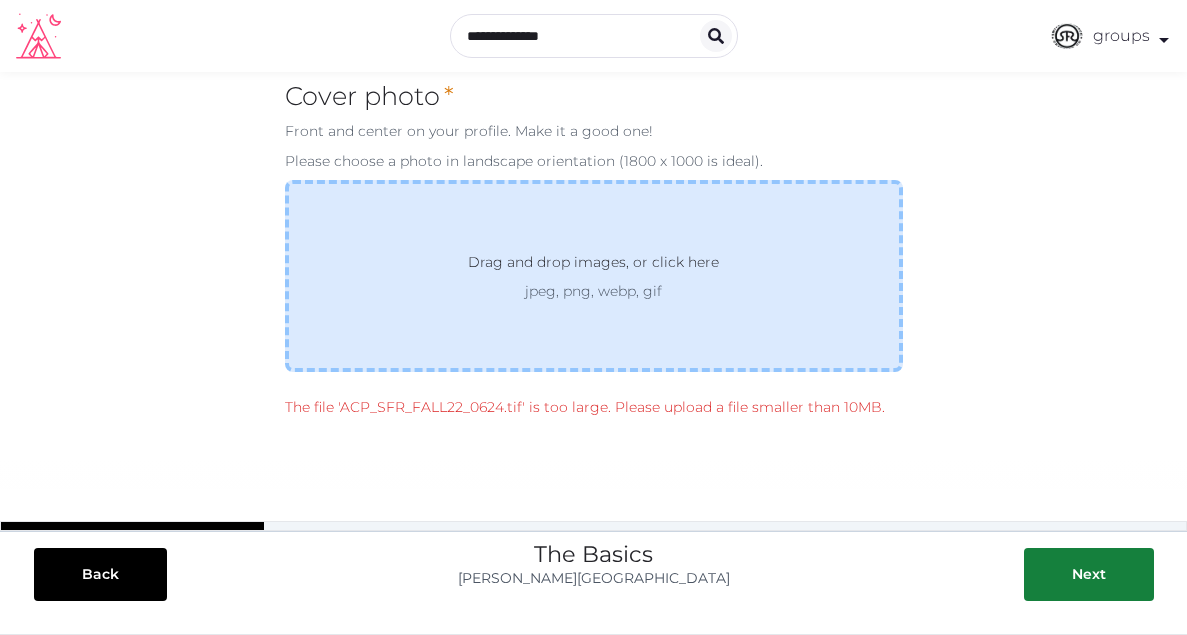 click on "jpeg, png, webp, gif" at bounding box center [593, 291] 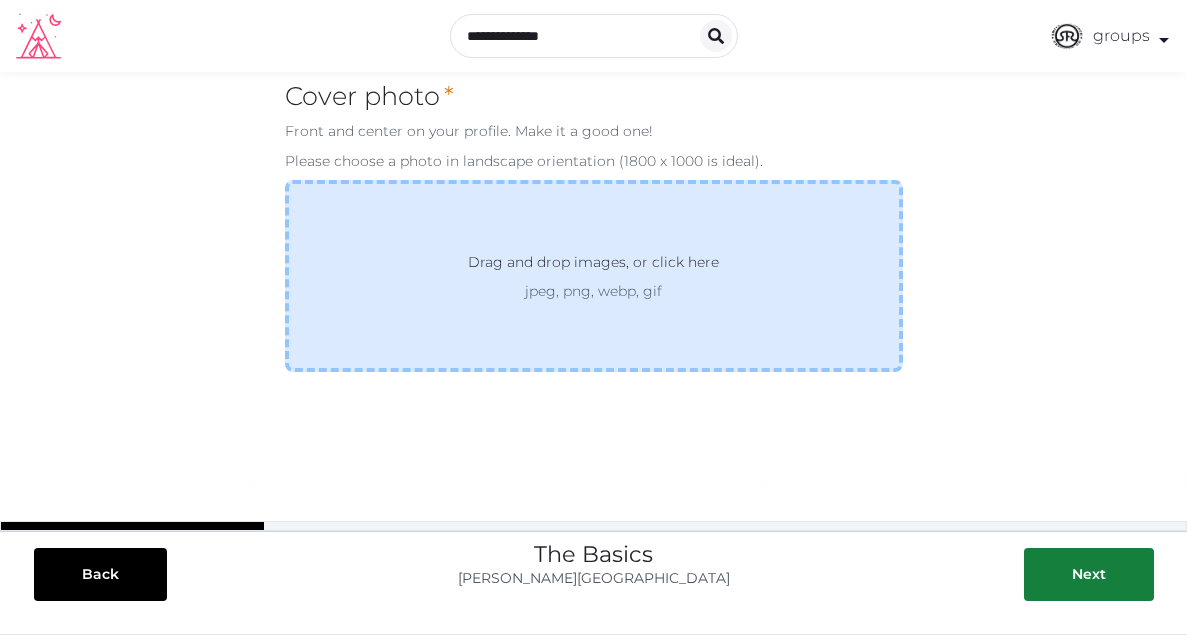 click on "jpeg, png, webp, gif" at bounding box center (593, 291) 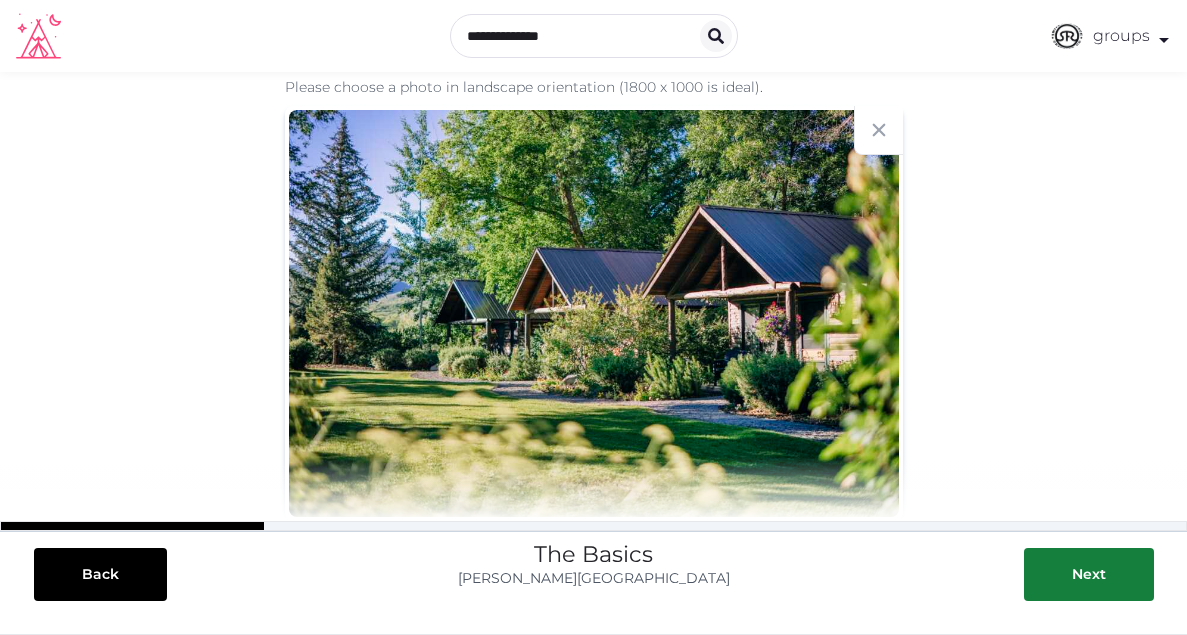 scroll, scrollTop: 149, scrollLeft: 0, axis: vertical 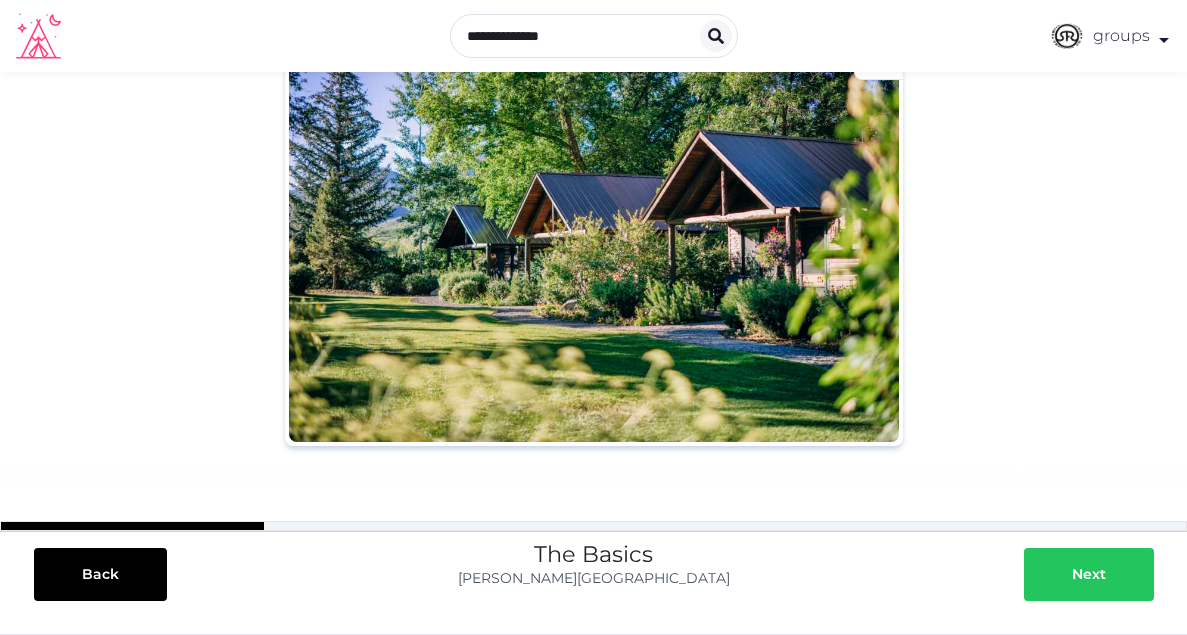 click on "Next" at bounding box center [1089, 574] 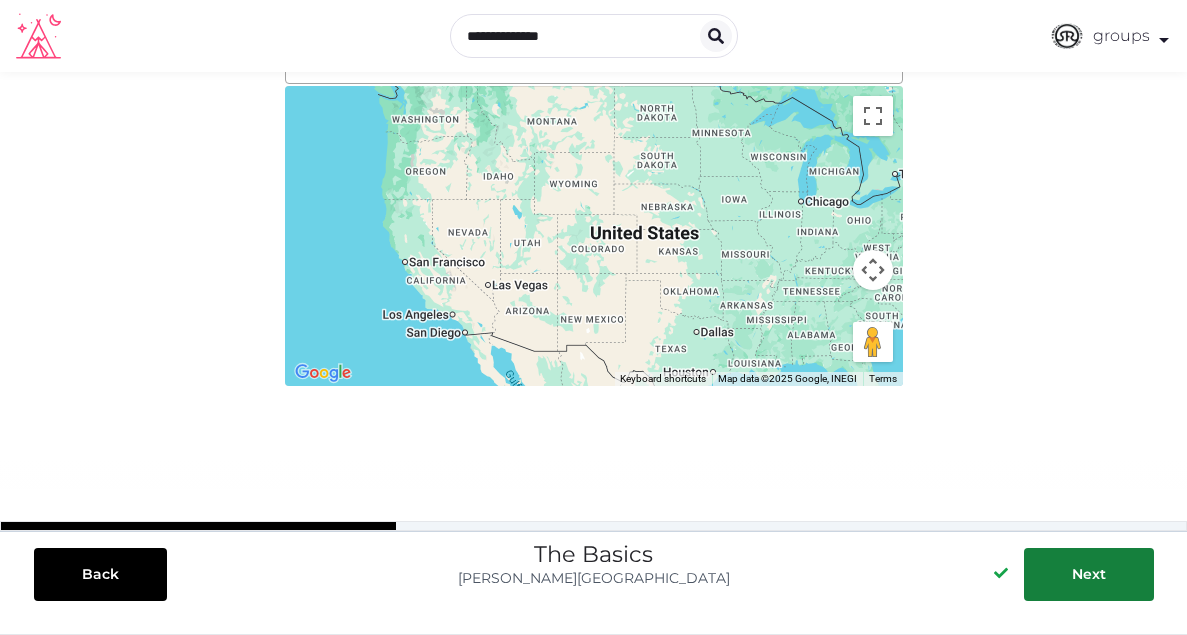 scroll, scrollTop: 0, scrollLeft: 0, axis: both 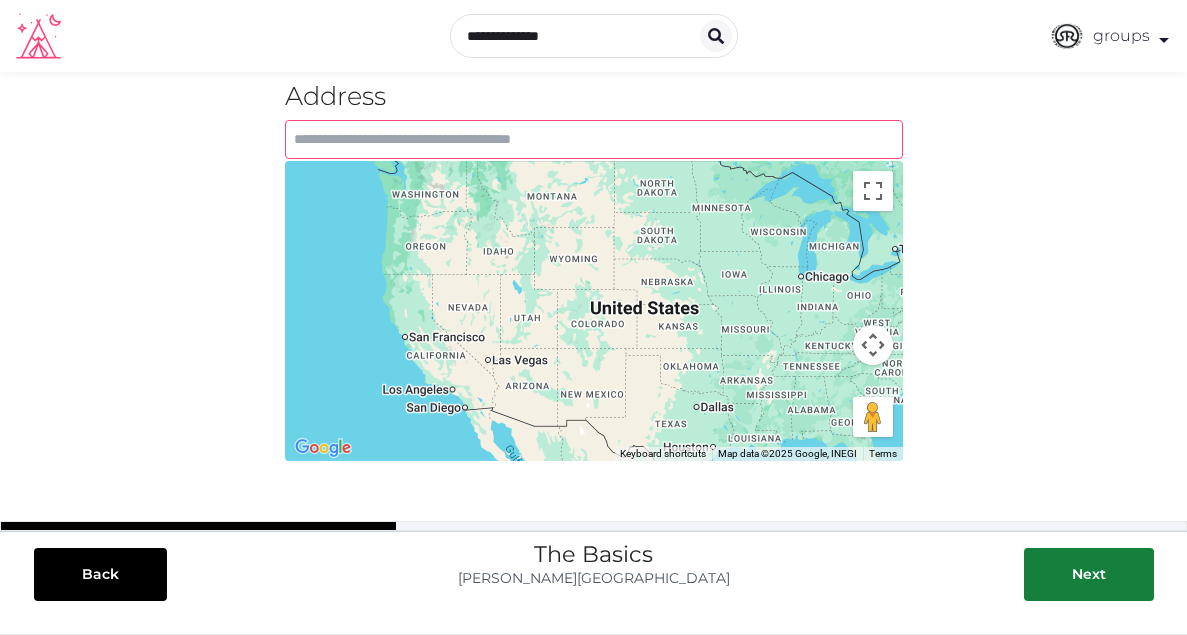 click at bounding box center (594, 139) 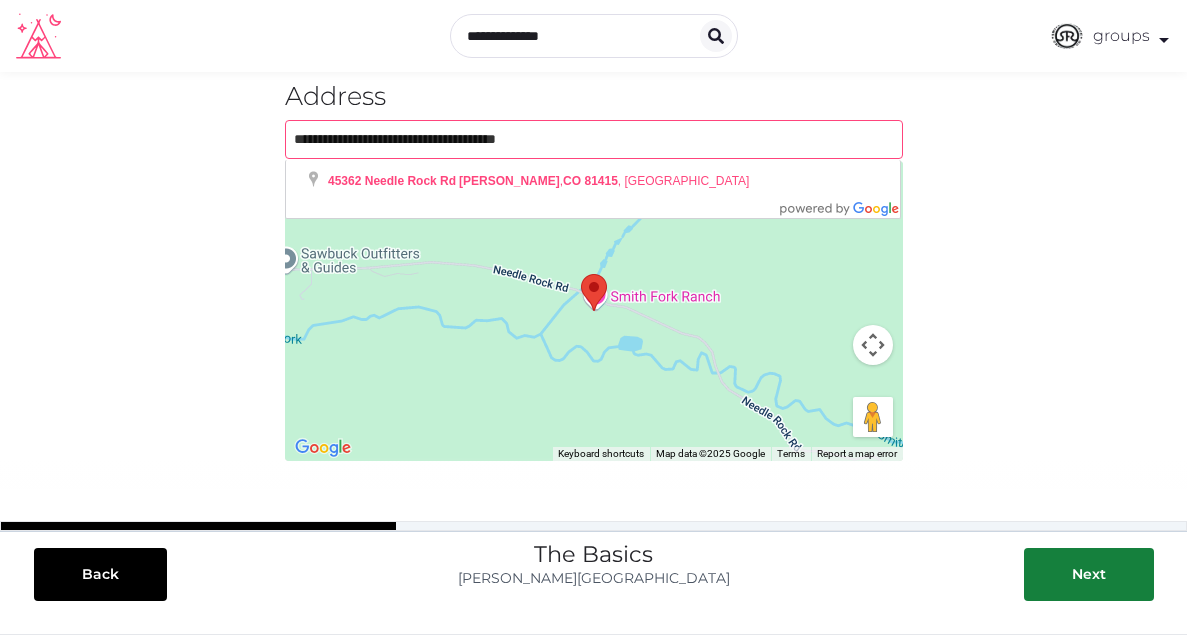 type on "**********" 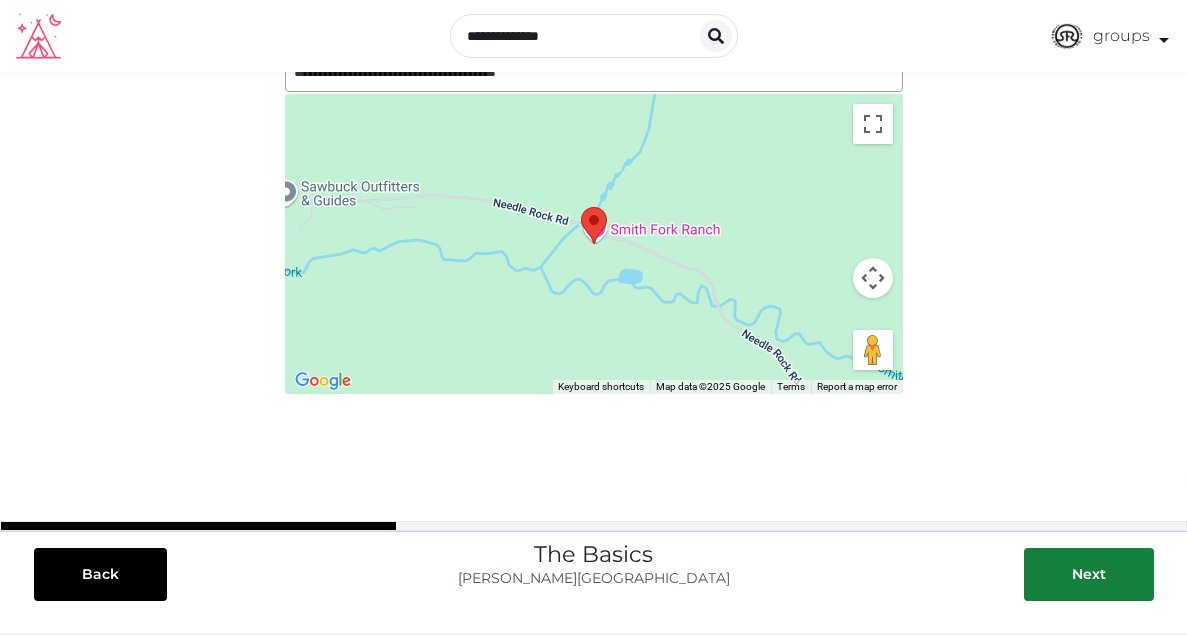 scroll, scrollTop: 75, scrollLeft: 0, axis: vertical 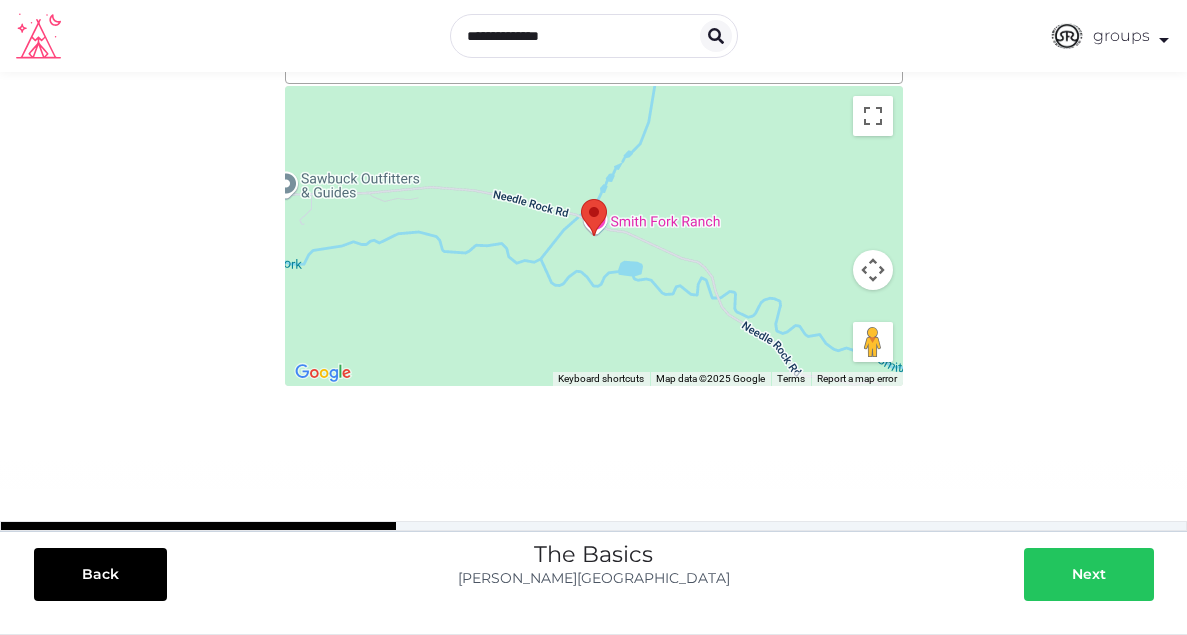 click on "Next" at bounding box center [1089, 574] 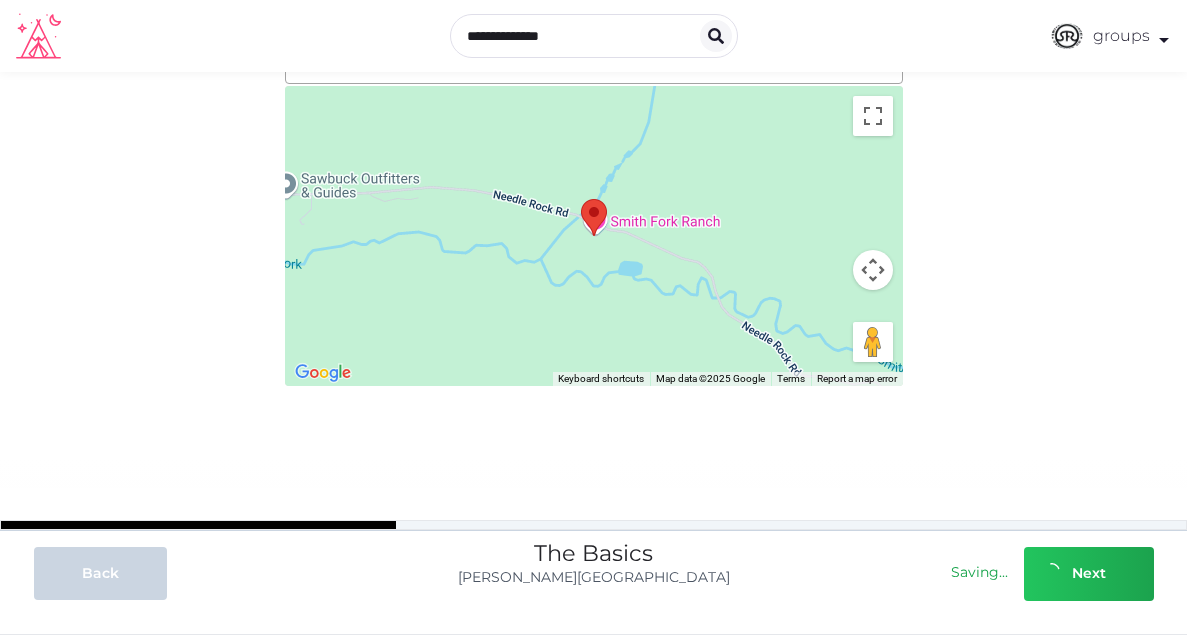 scroll, scrollTop: 0, scrollLeft: 0, axis: both 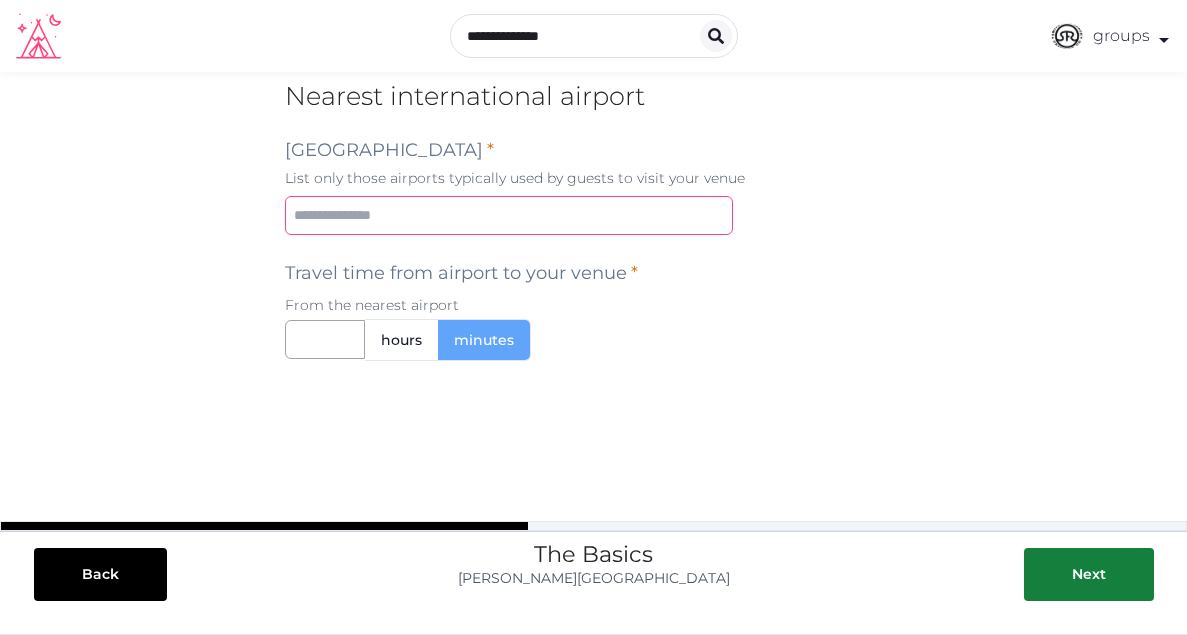 click at bounding box center [509, 215] 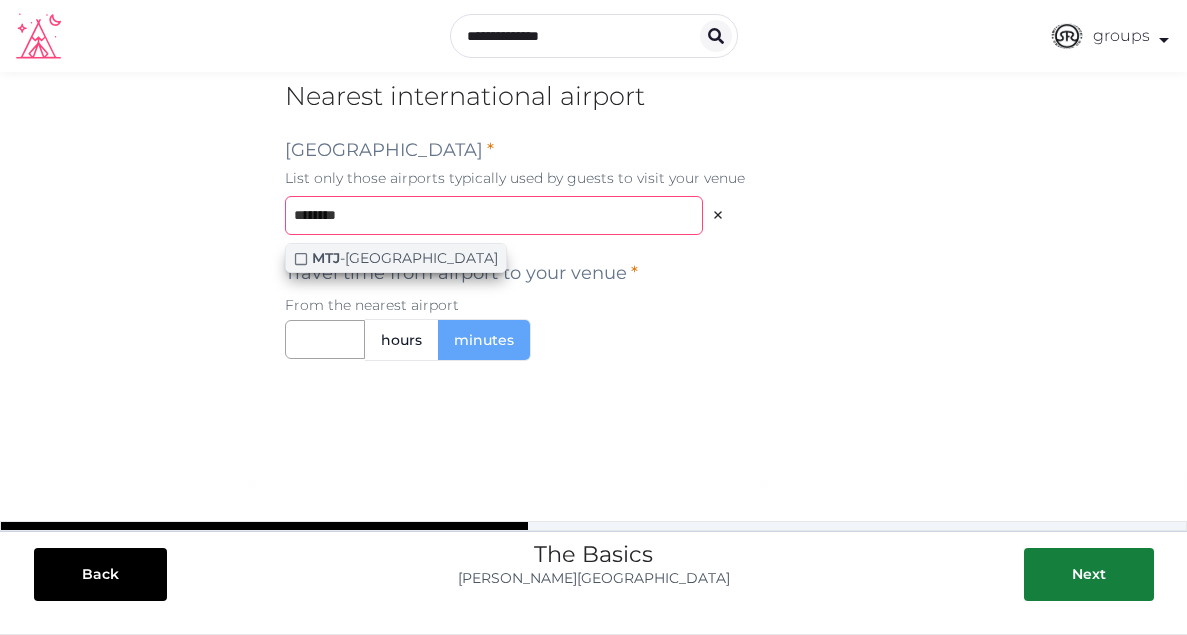 type on "********" 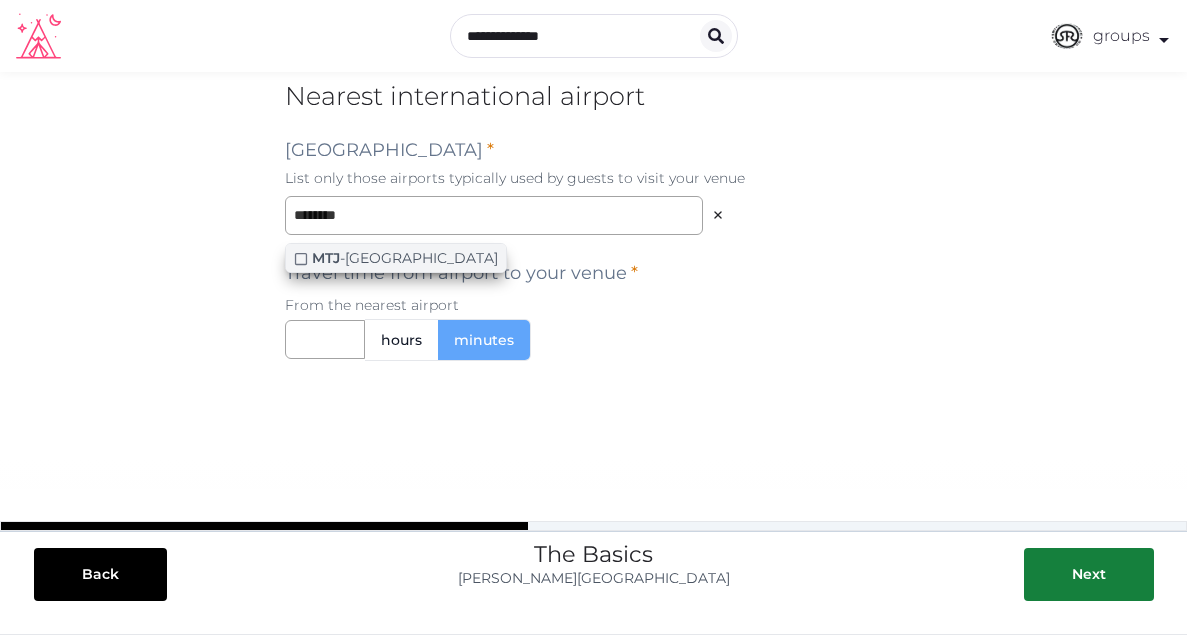 click 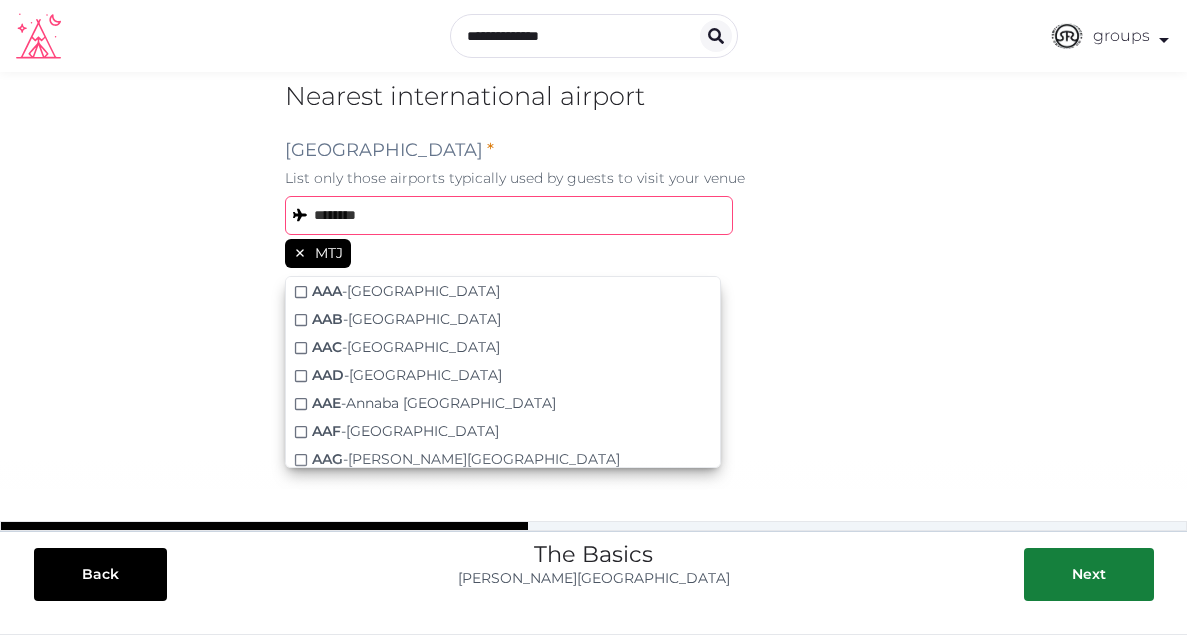 click on "********" at bounding box center [509, 215] 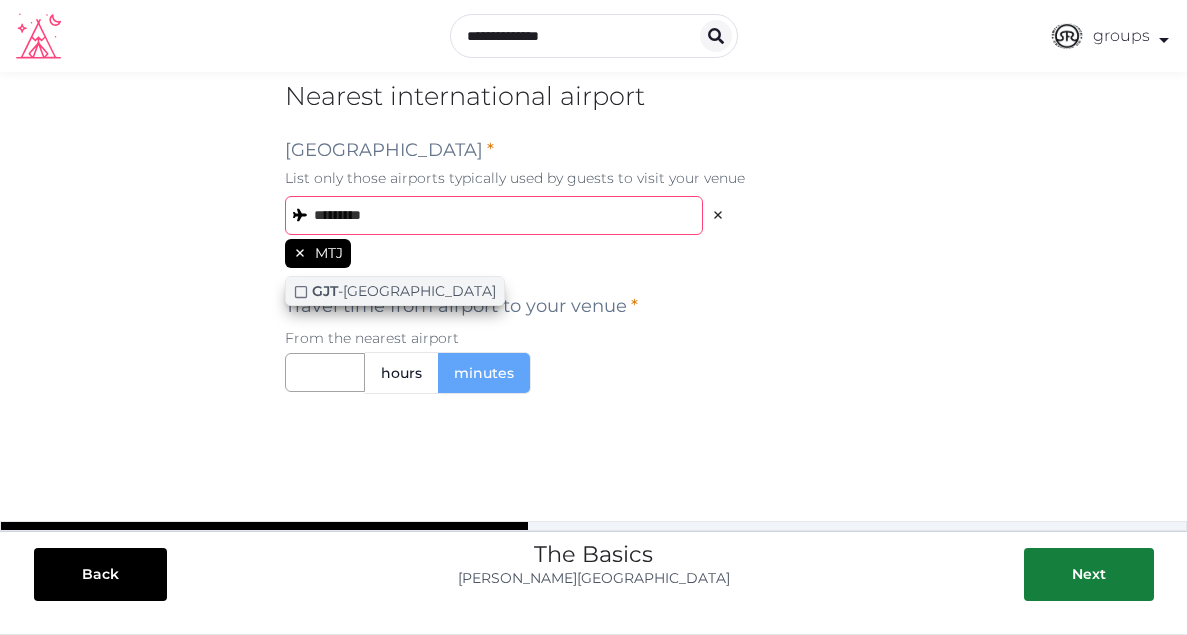 type on "*********" 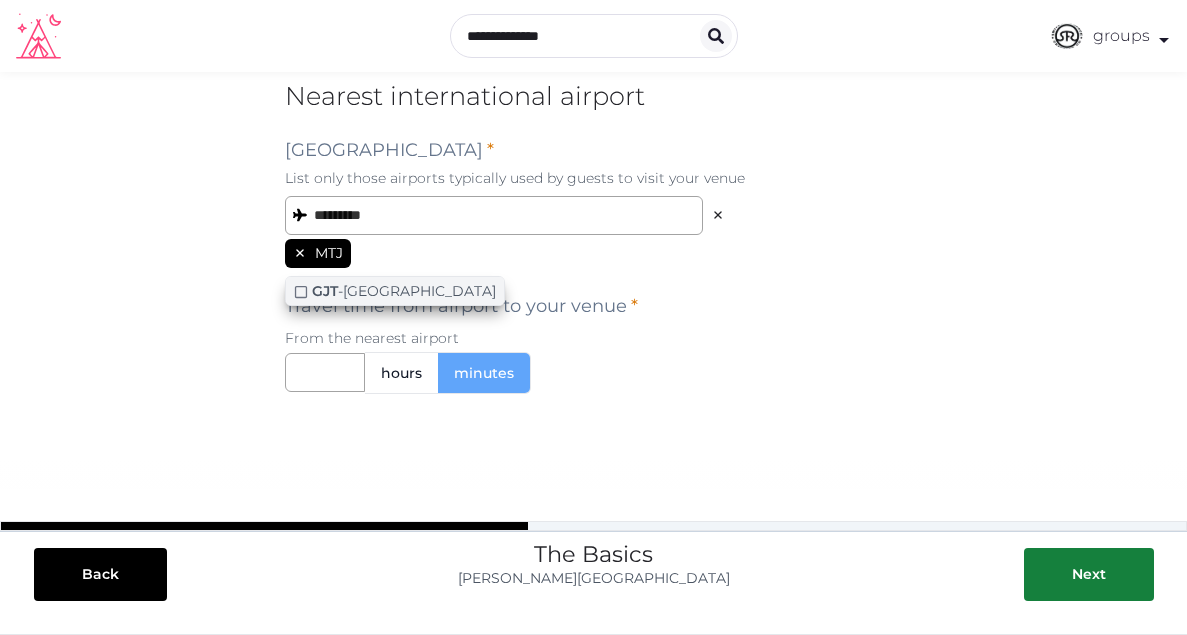 click 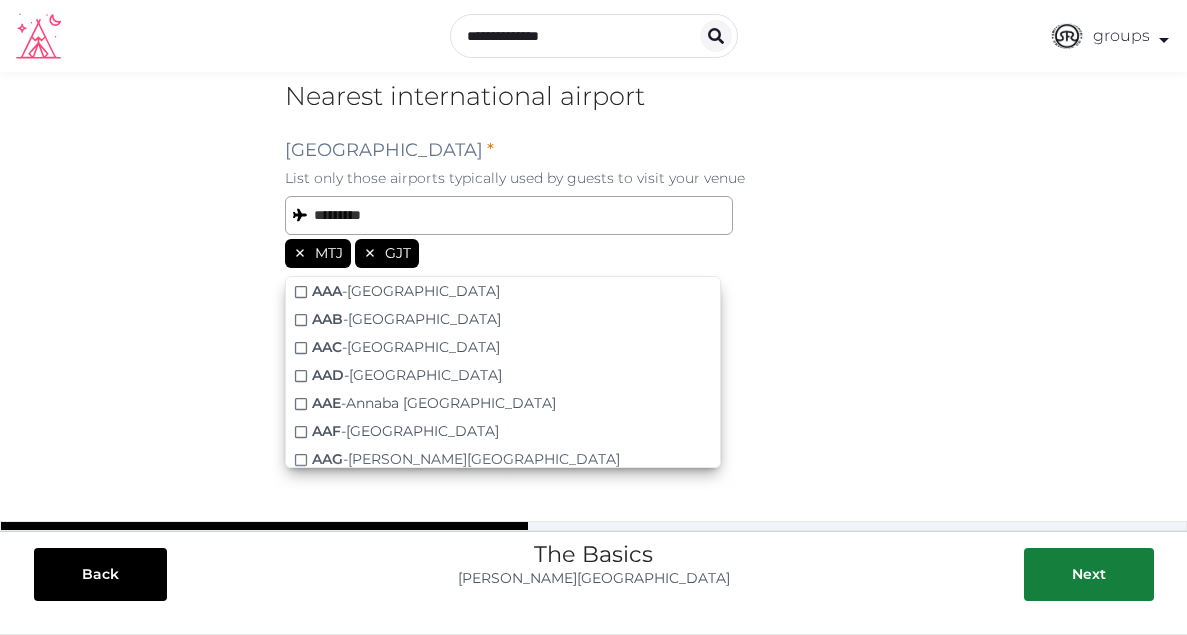 click on "Nearest international airport Nearby International Airports * List only those airports typically used by guests to visit your venue ********* MTJ GJT AAA  -  Anaa Airport AAB  -  Arrabury Airport AAC  -  El Arish International Airport AAD  -  Adado Airport AAE  -  Annaba Rabah Bitat Airport AAF  -  Apalachicola Regional Airport AAG  -  Avelino Vieira Airport AAH  -  Aachen-Merzbrück Airport AAI  -  Arraias Airport AAJ  -  Cayana Airstrip AAK  -  Aranuka Airport AAL  -  Aalborg Airport AAM  -  Malamala Airport AAN  -  Al Ain International Airport AAO  -  Anaco Airport AAP  -  Aji Pangeran Tumenggung Pranoto International Airport AAQ  -  Anapa Vityazevo Airport AAR  -  Aarhus Airport AAS  -  Apalapsili Airport AAT  -  Altay Xuedu Airport Travel time from airport to your venue * From the nearest airport hours minutes" at bounding box center (594, 241) 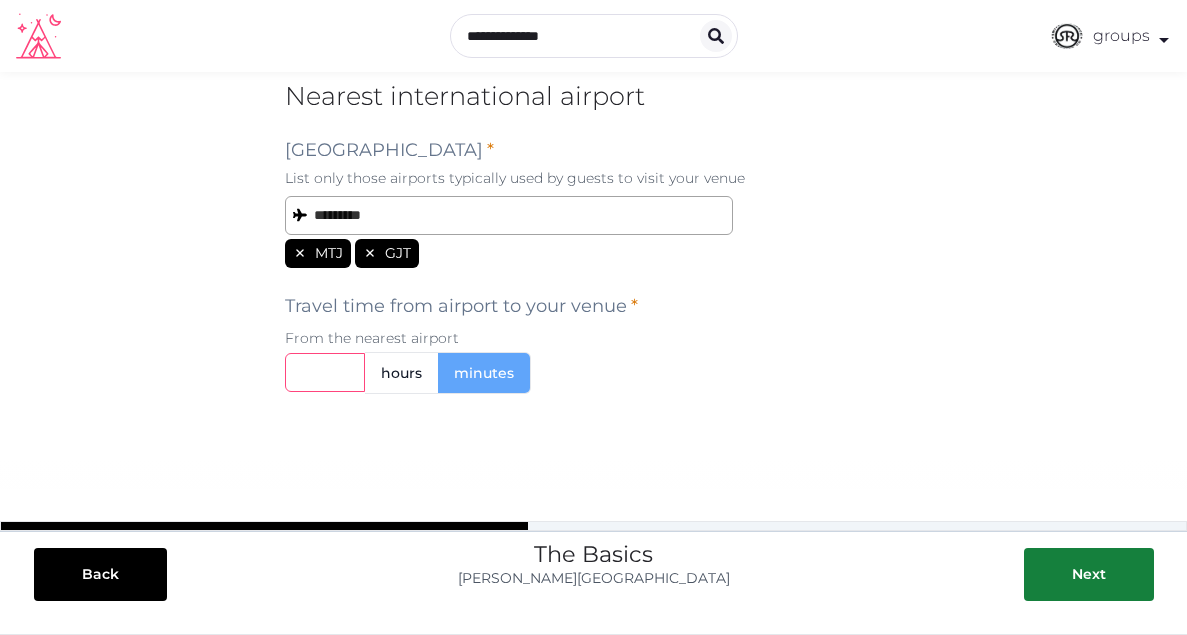 click at bounding box center [325, 372] 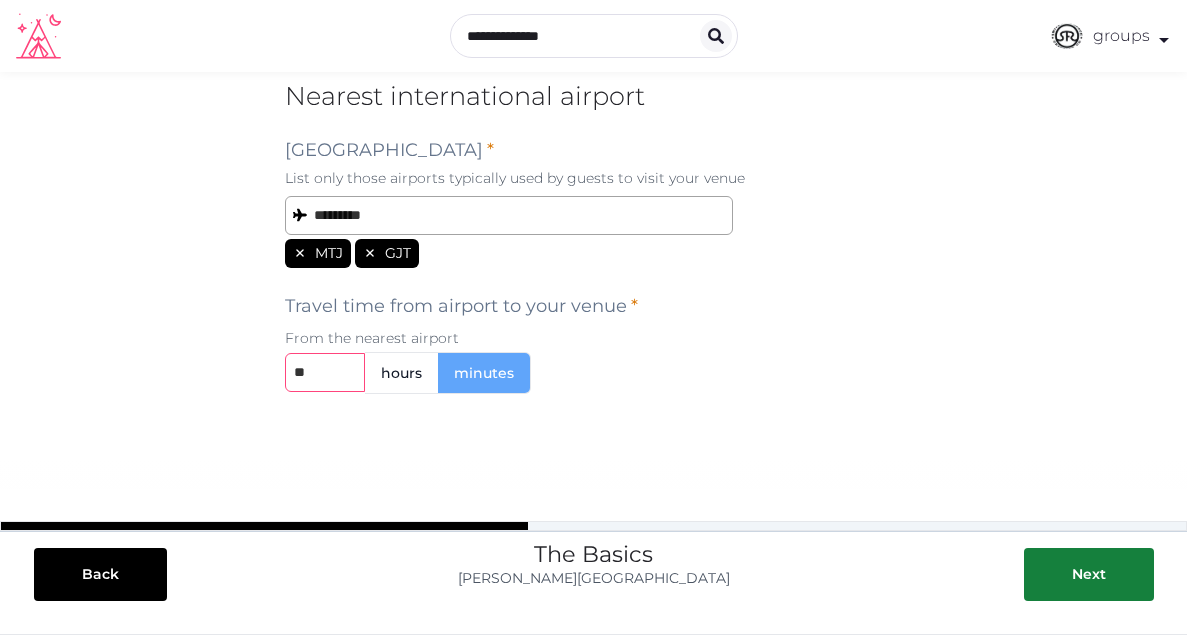 type on "**" 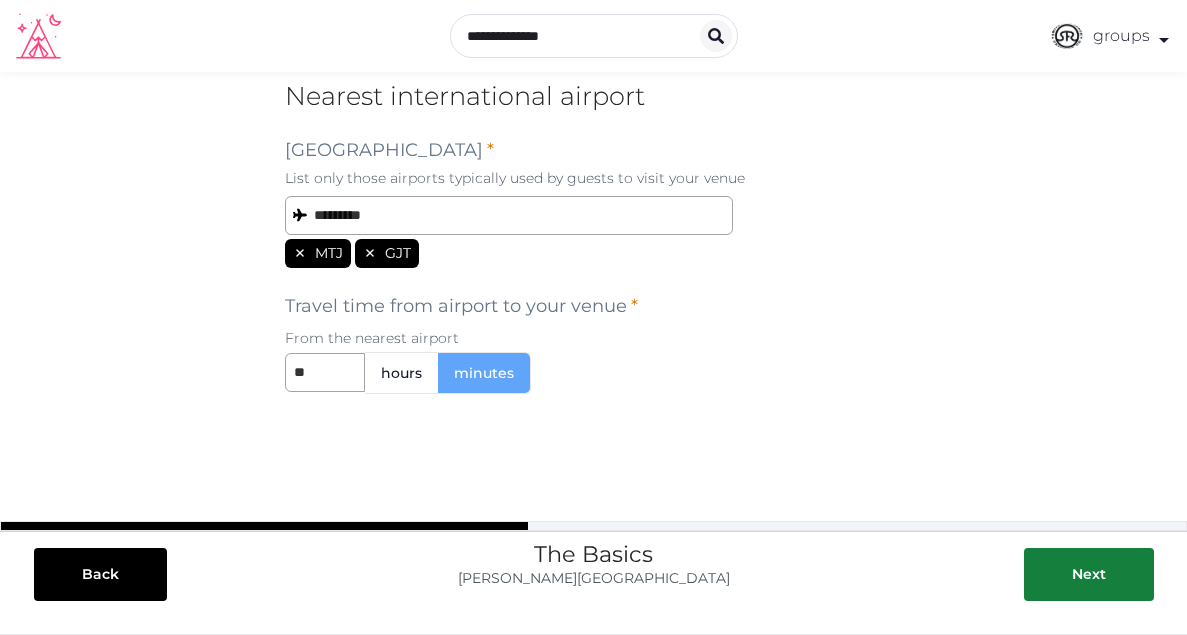 click on "**********" at bounding box center (594, 337) 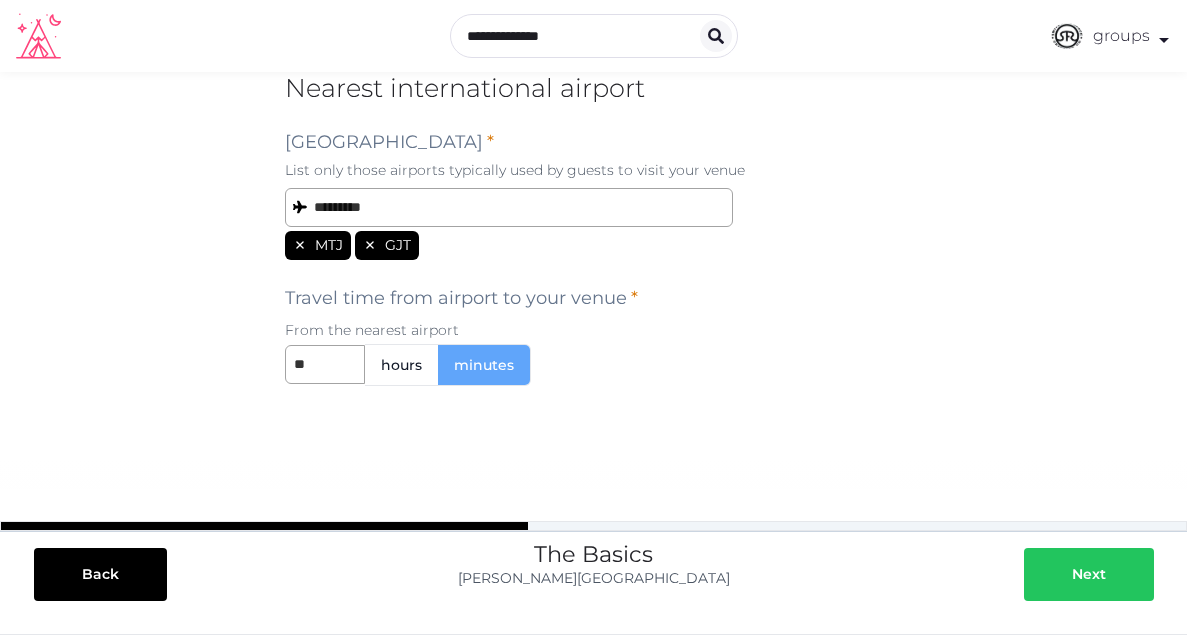 click on "Next" at bounding box center [1089, 574] 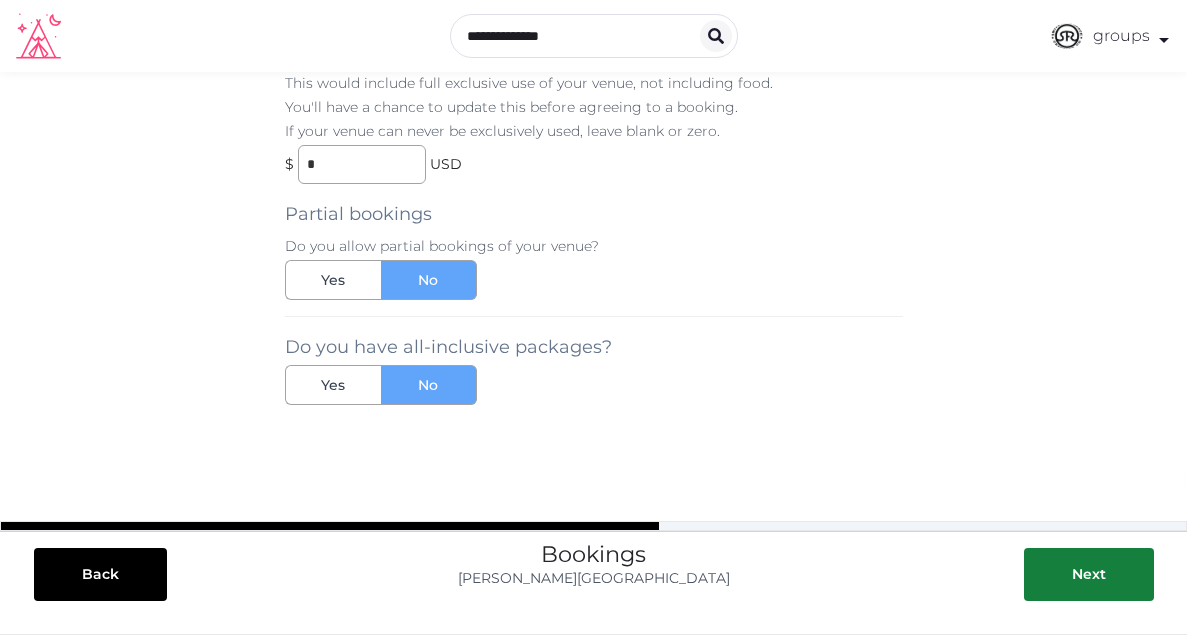 scroll, scrollTop: 118, scrollLeft: 0, axis: vertical 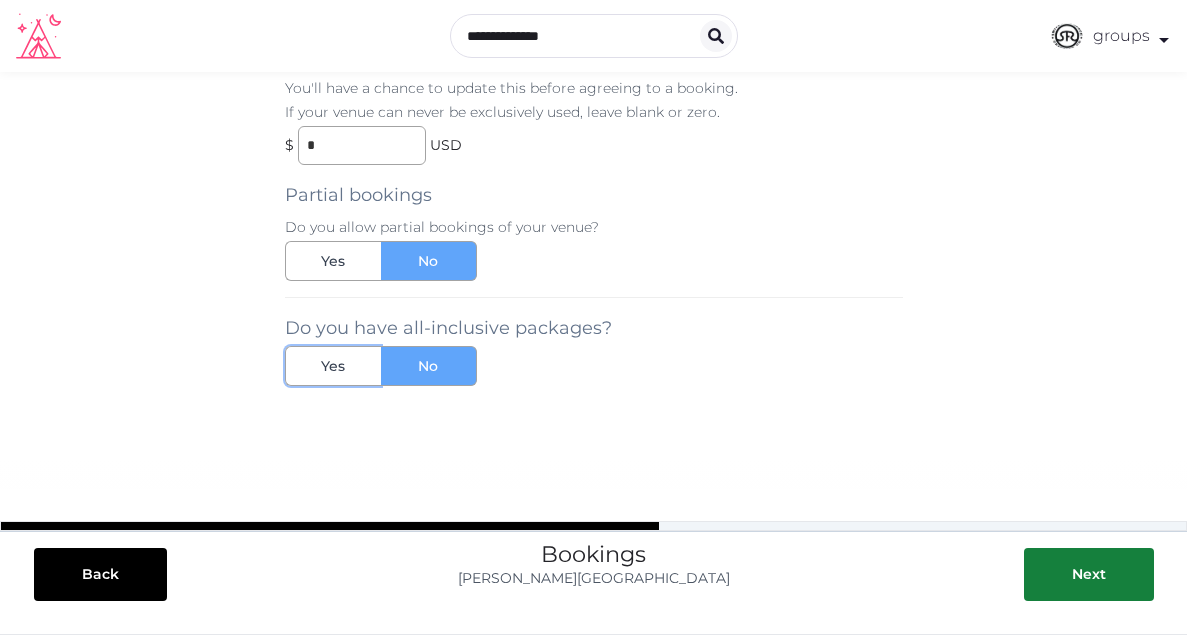 click on "Yes" at bounding box center (333, 366) 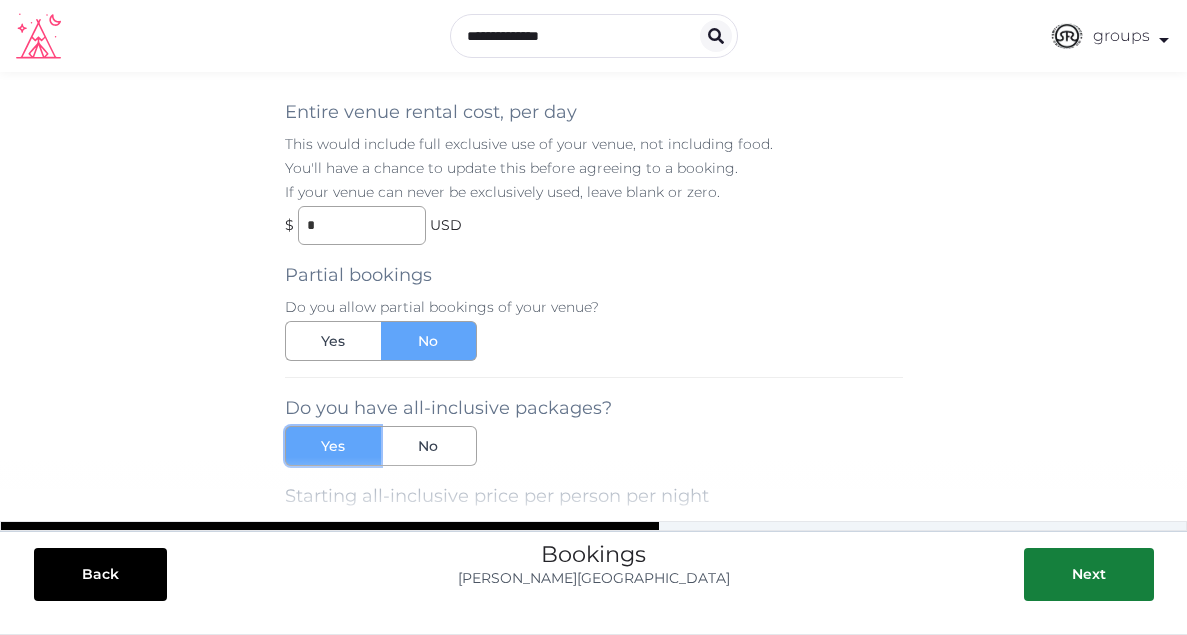 scroll, scrollTop: 0, scrollLeft: 0, axis: both 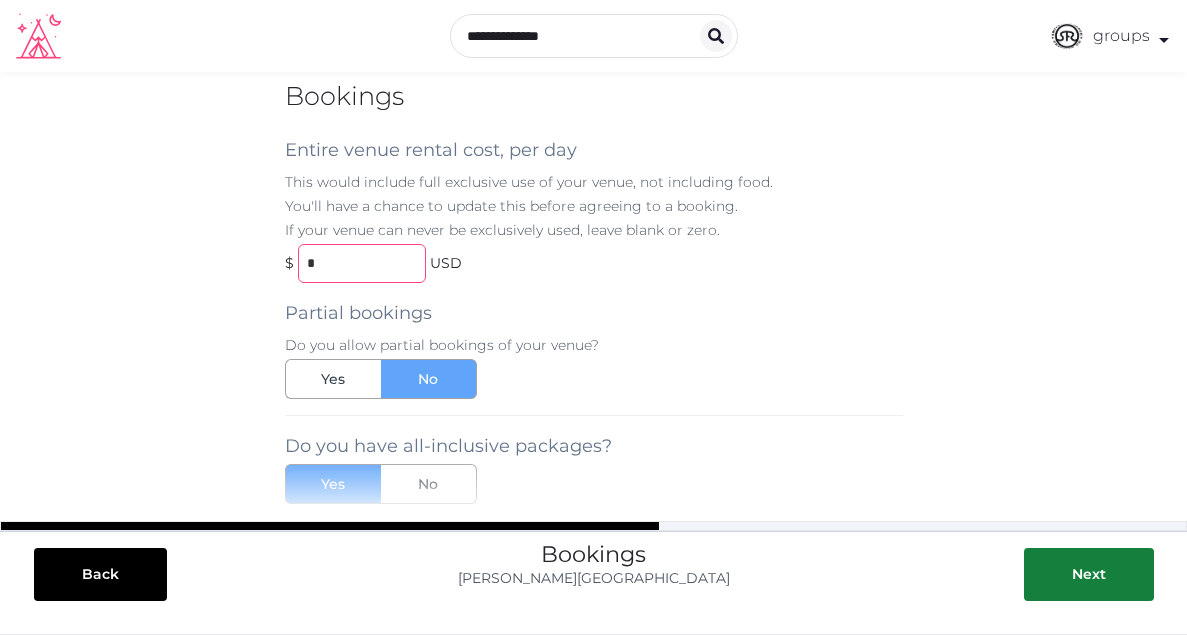 click on "*" at bounding box center [362, 263] 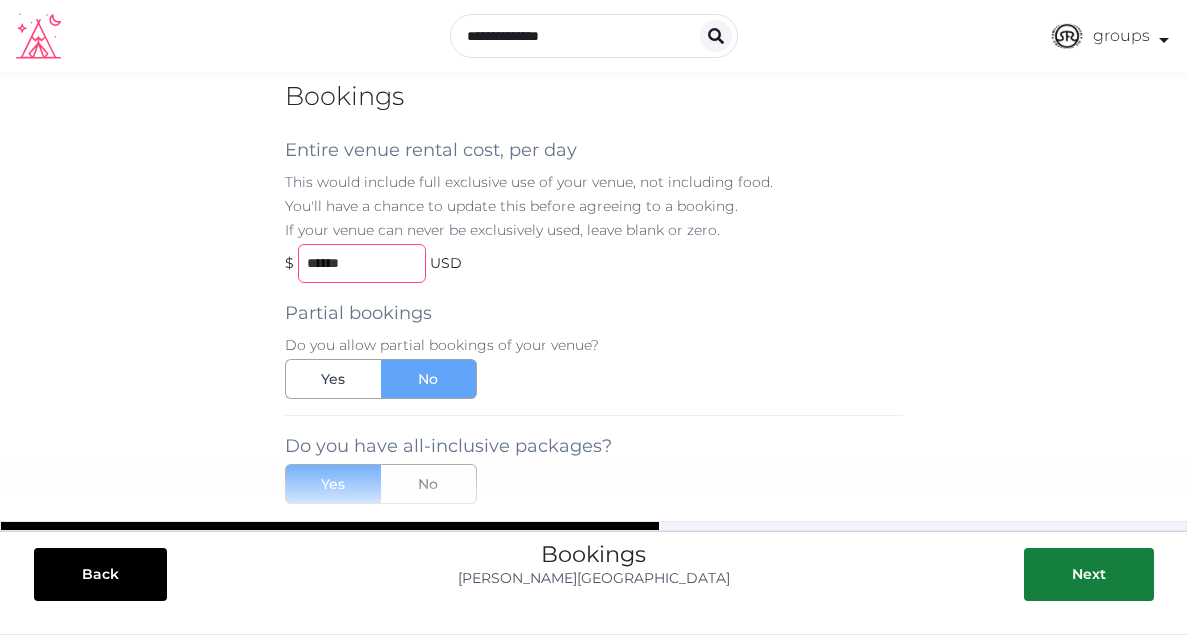 type on "******" 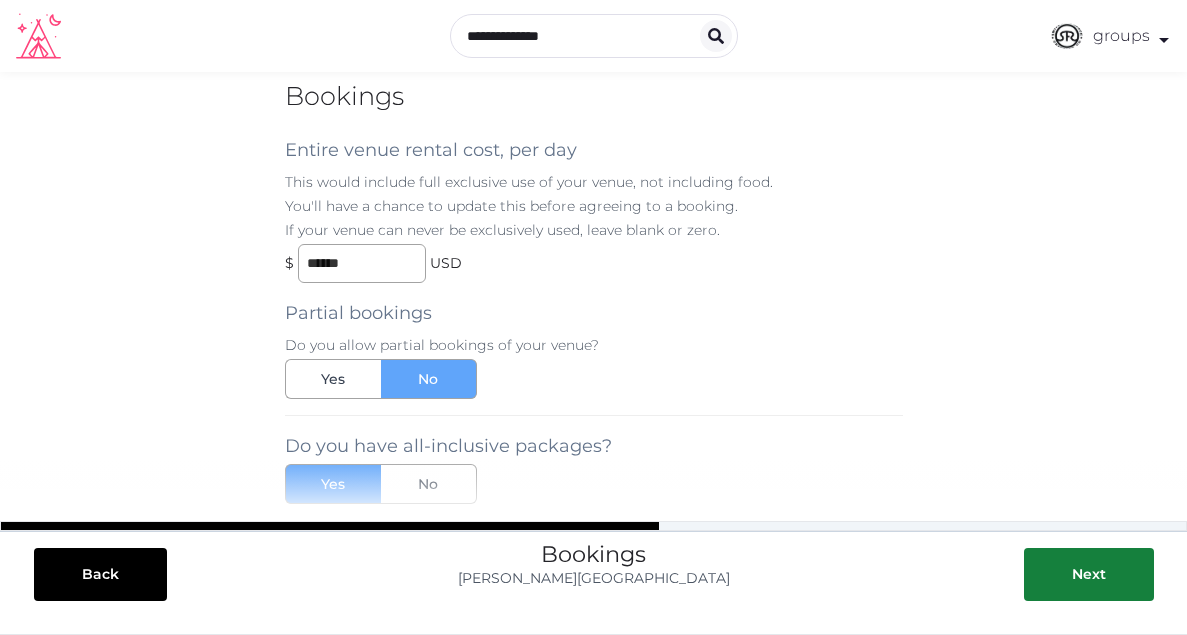 click on "Partial bookings Do you allow partial bookings of your venue? Yes No" at bounding box center [594, 341] 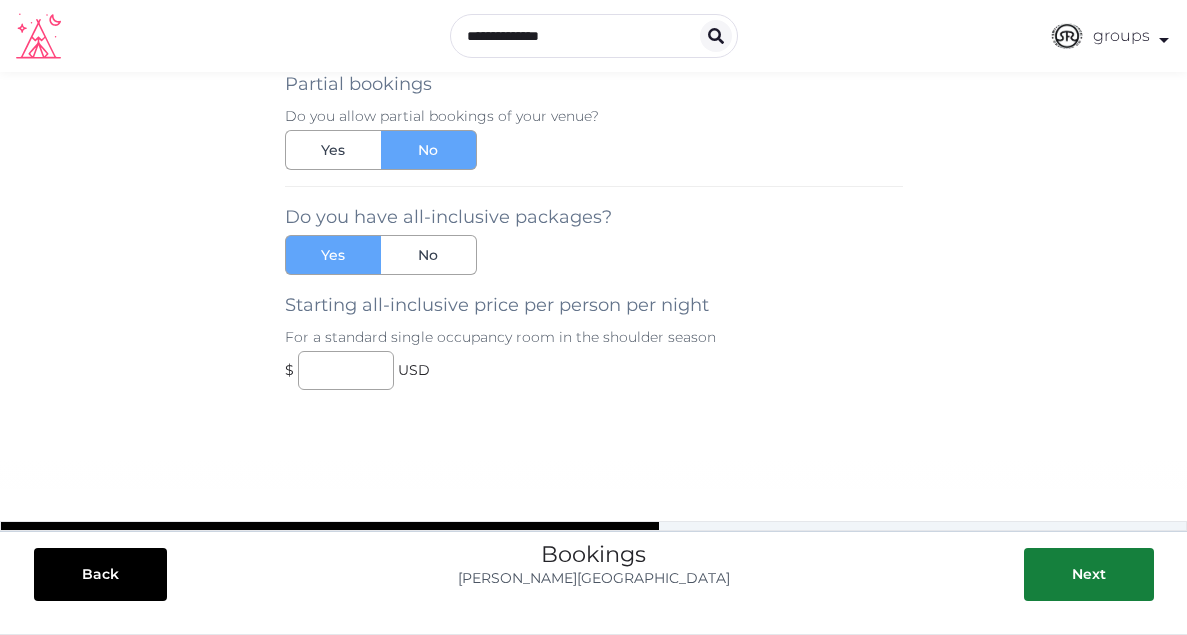 scroll, scrollTop: 233, scrollLeft: 0, axis: vertical 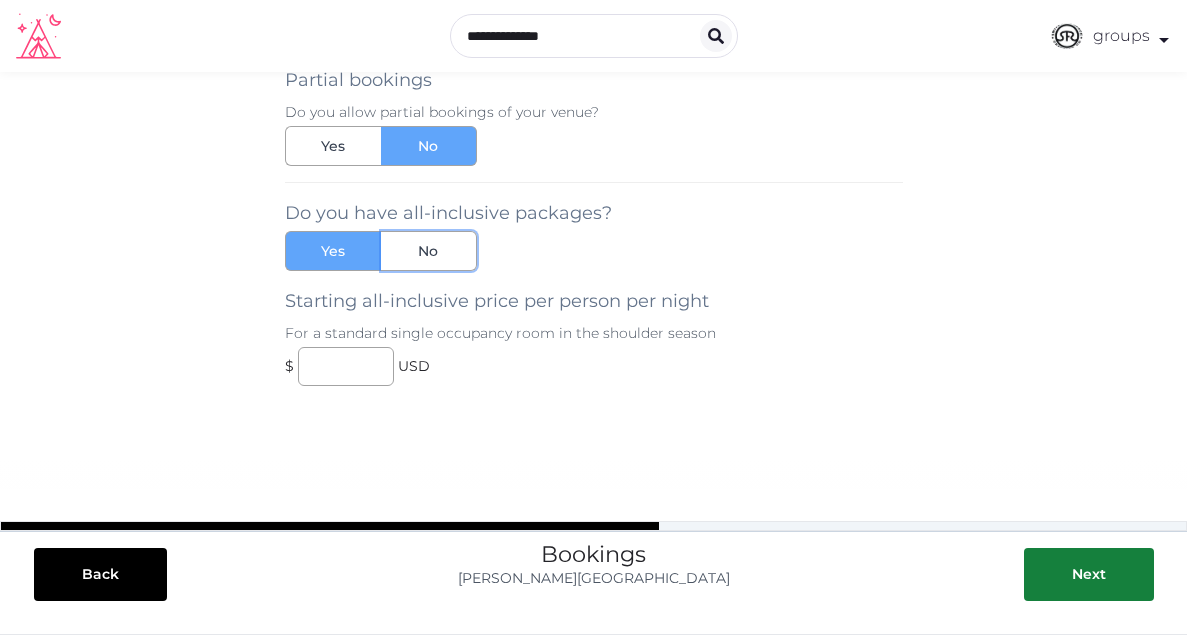 click on "No" at bounding box center (429, 251) 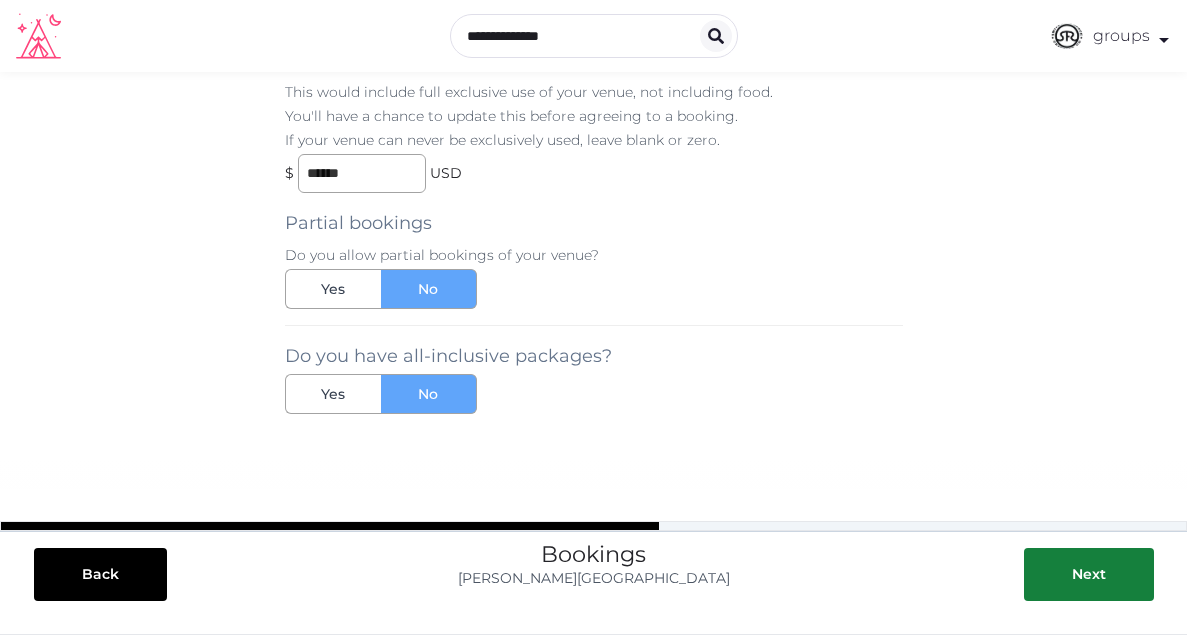 scroll, scrollTop: 118, scrollLeft: 0, axis: vertical 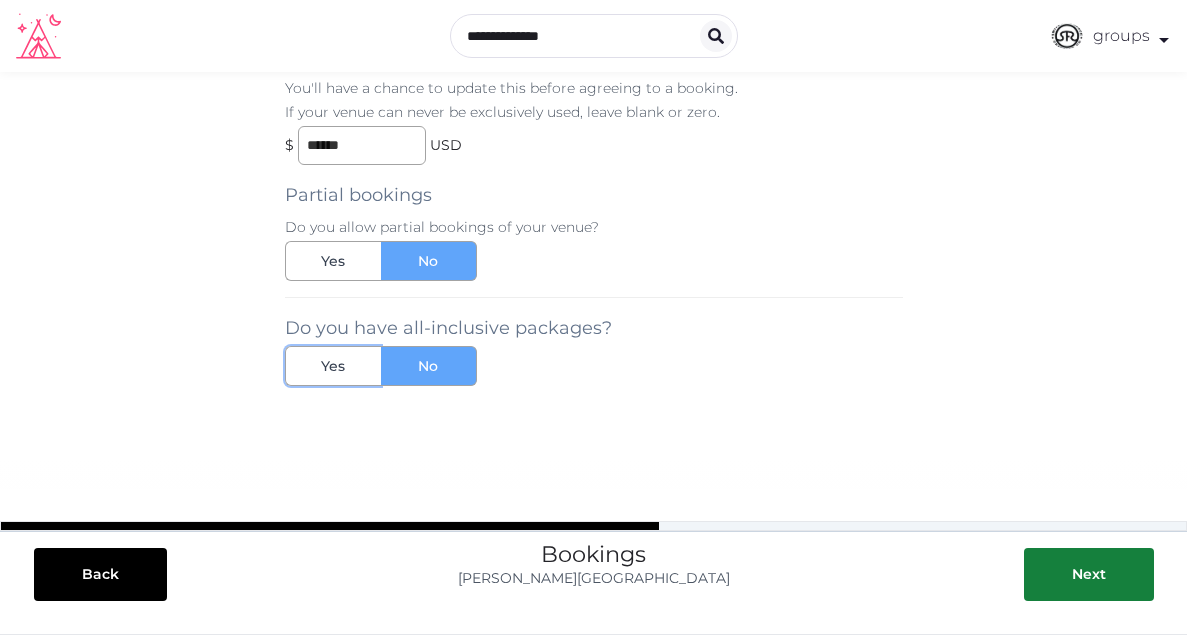 click on "Yes" at bounding box center (333, 366) 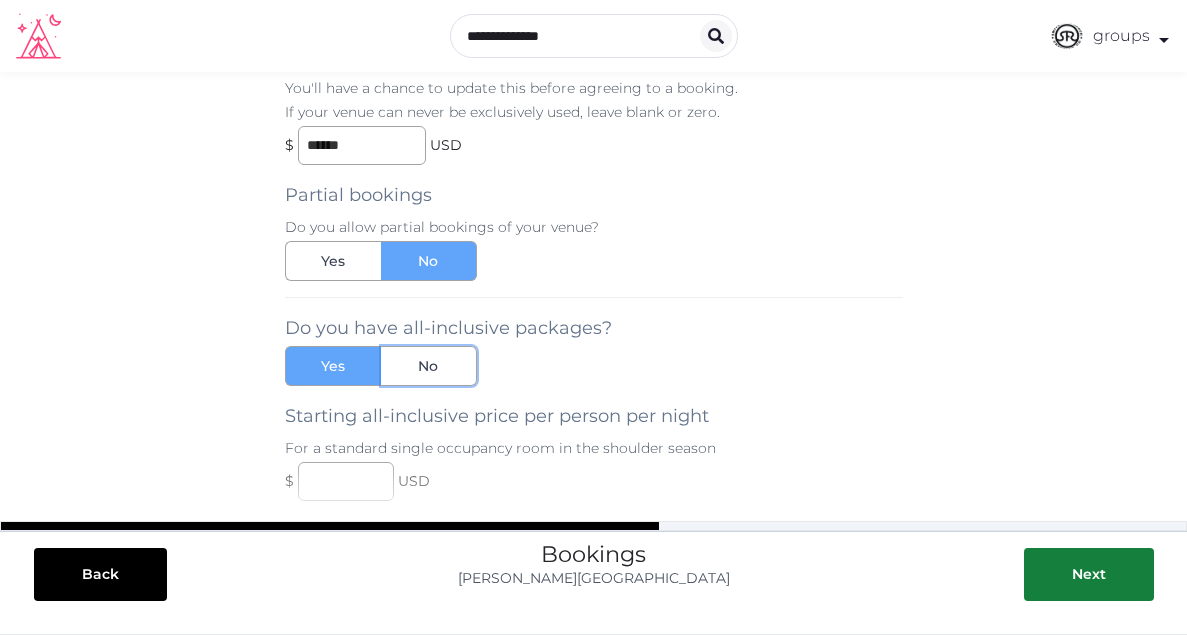 click on "No" at bounding box center (428, 366) 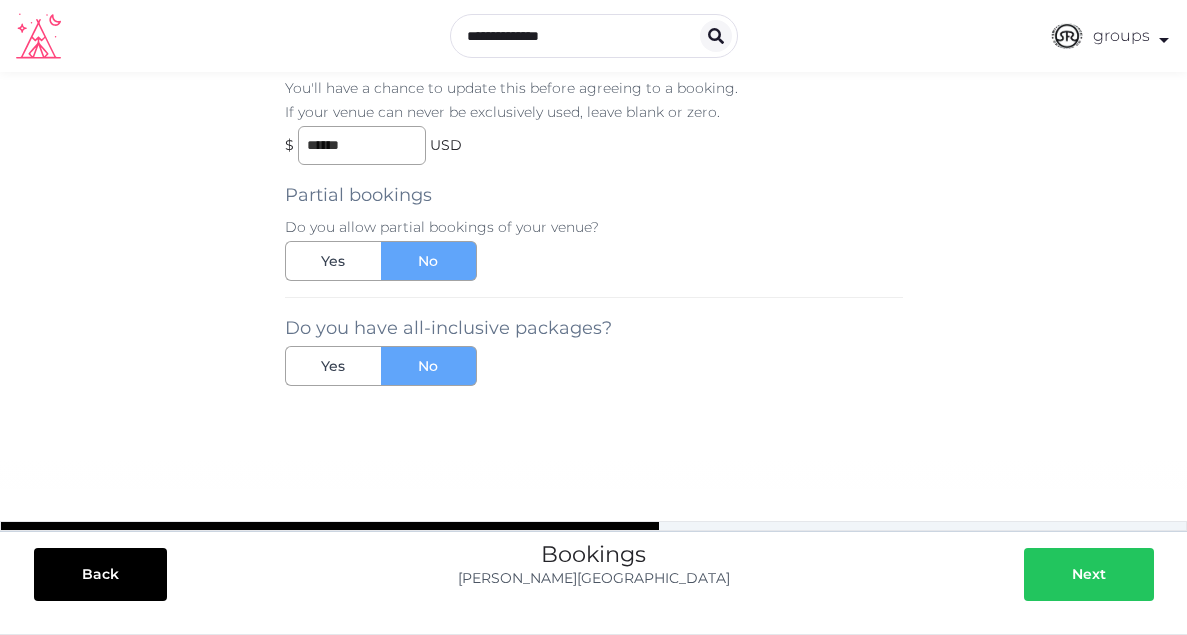 click at bounding box center [1052, 574] 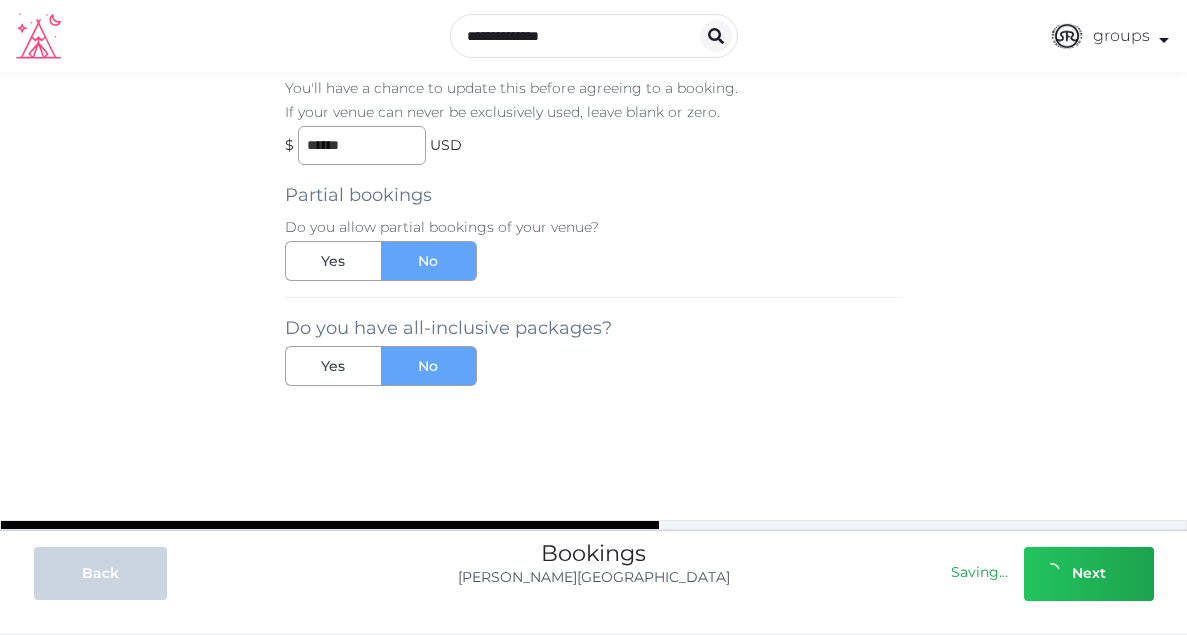 scroll, scrollTop: 0, scrollLeft: 0, axis: both 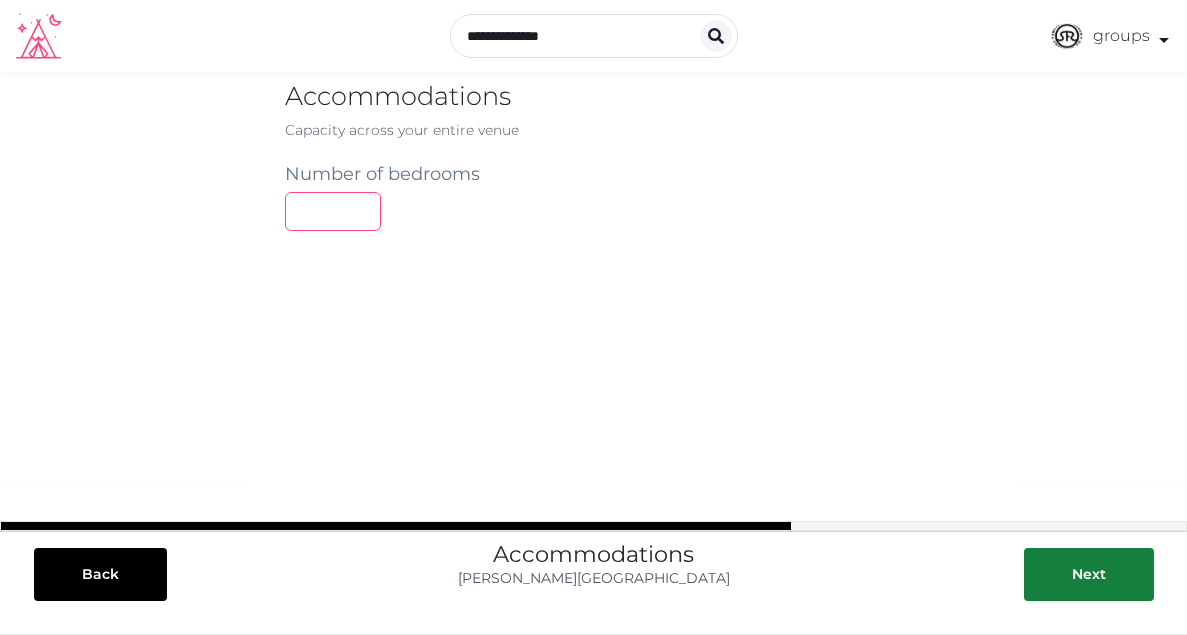 click at bounding box center (333, 211) 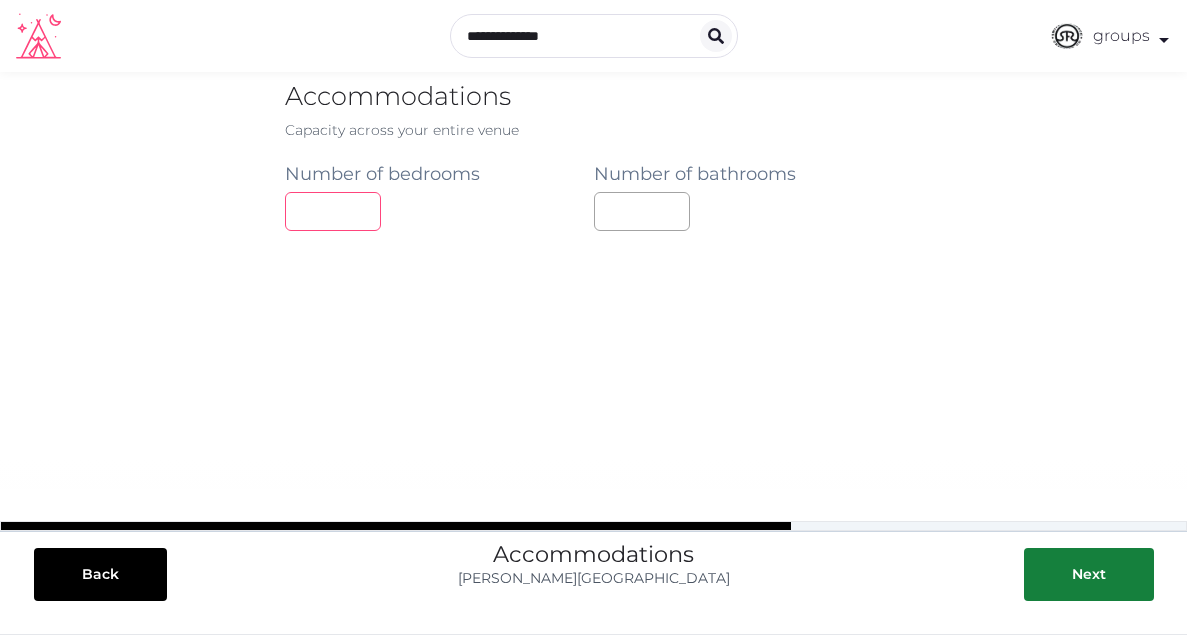 type on "**" 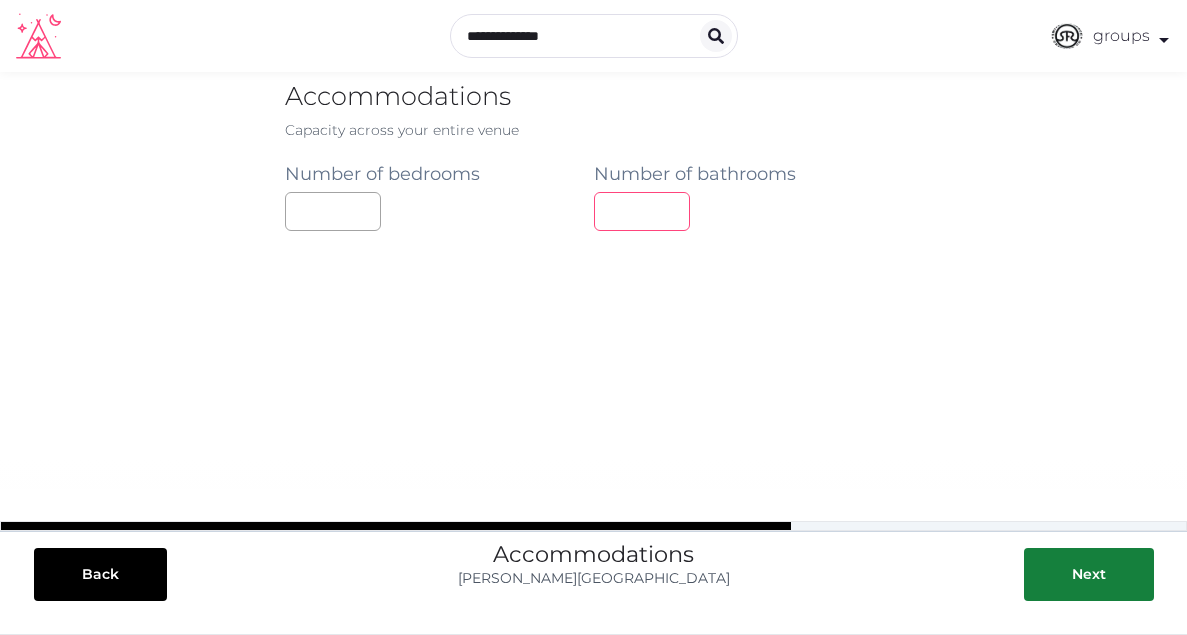 click at bounding box center [642, 211] 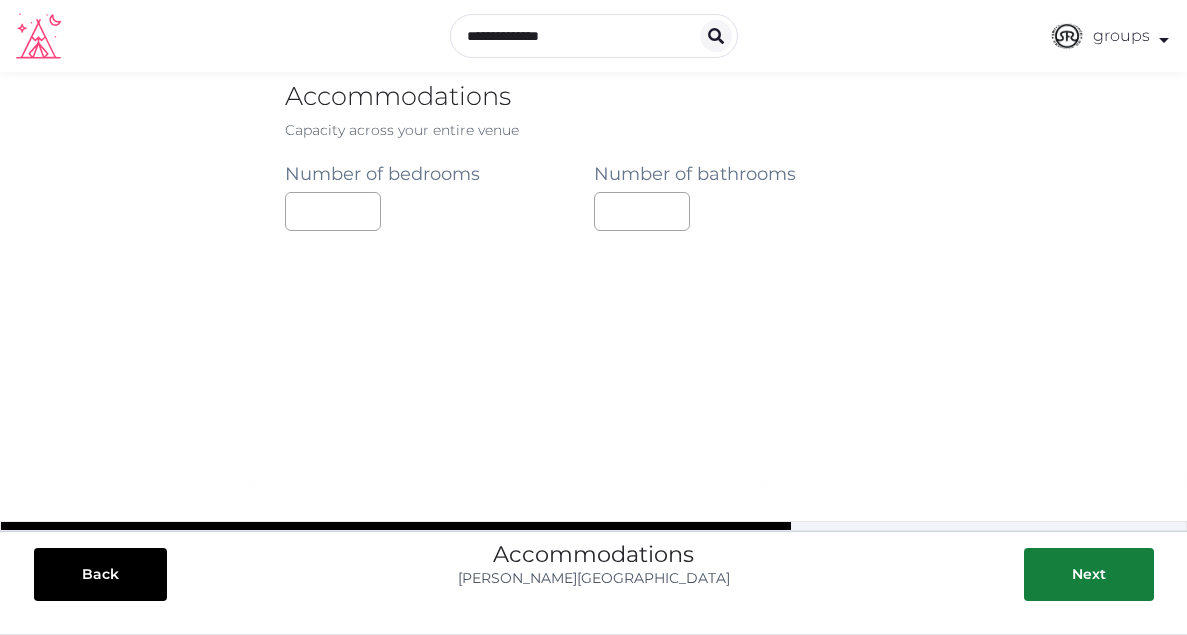 click on "**********" at bounding box center [594, 289] 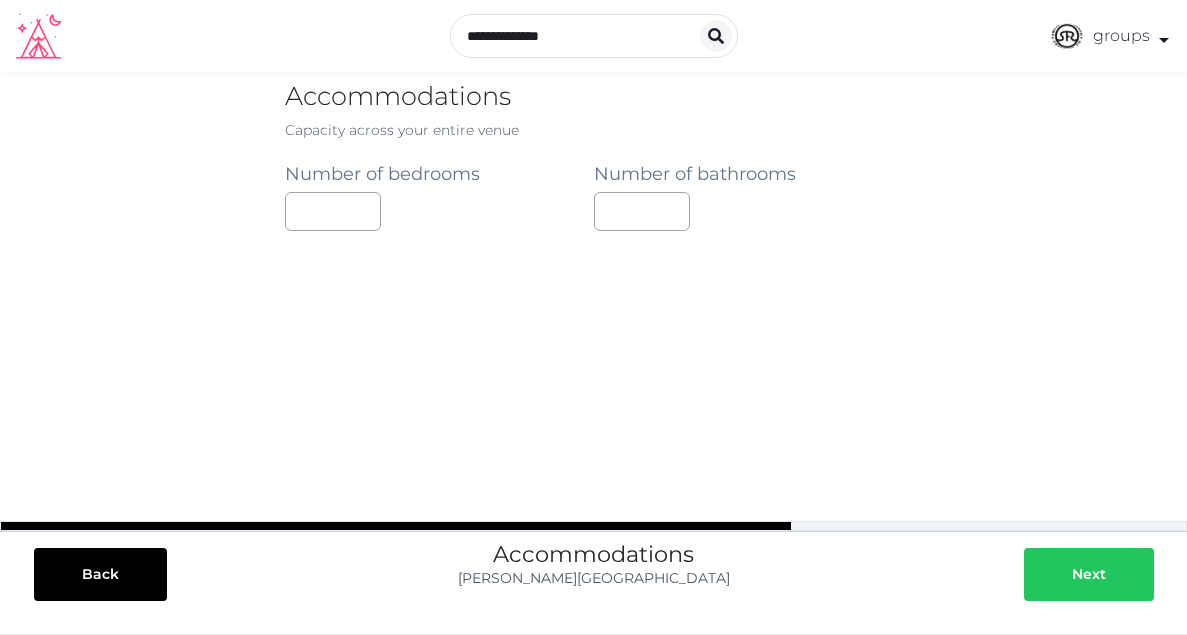 click on "Next" at bounding box center [1089, 574] 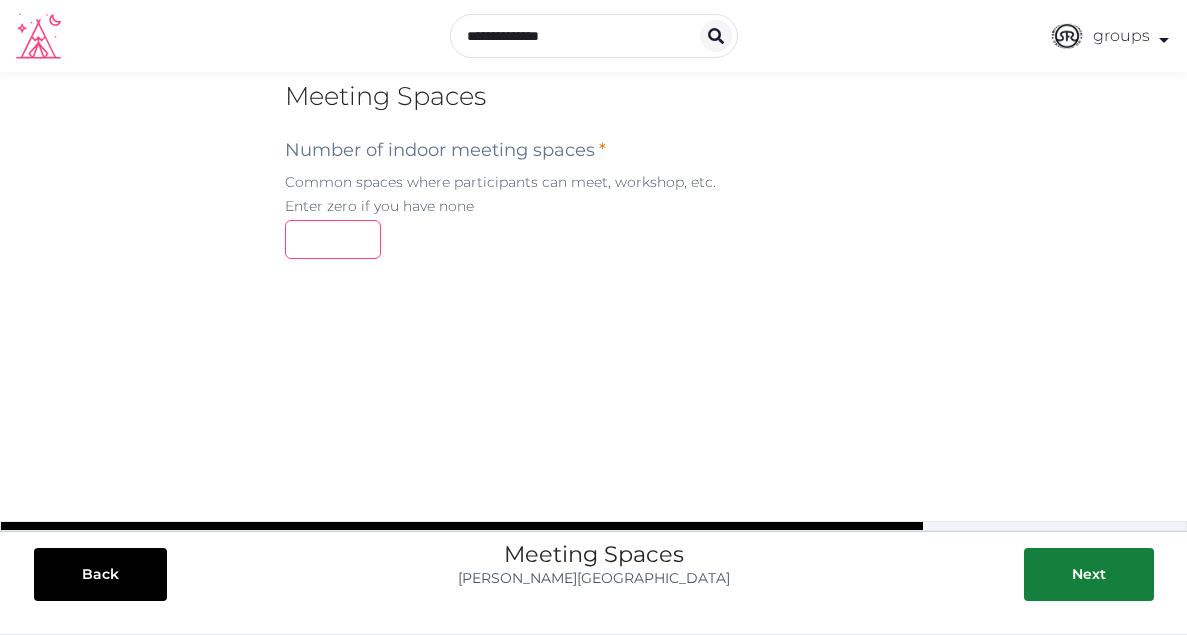 click at bounding box center [333, 239] 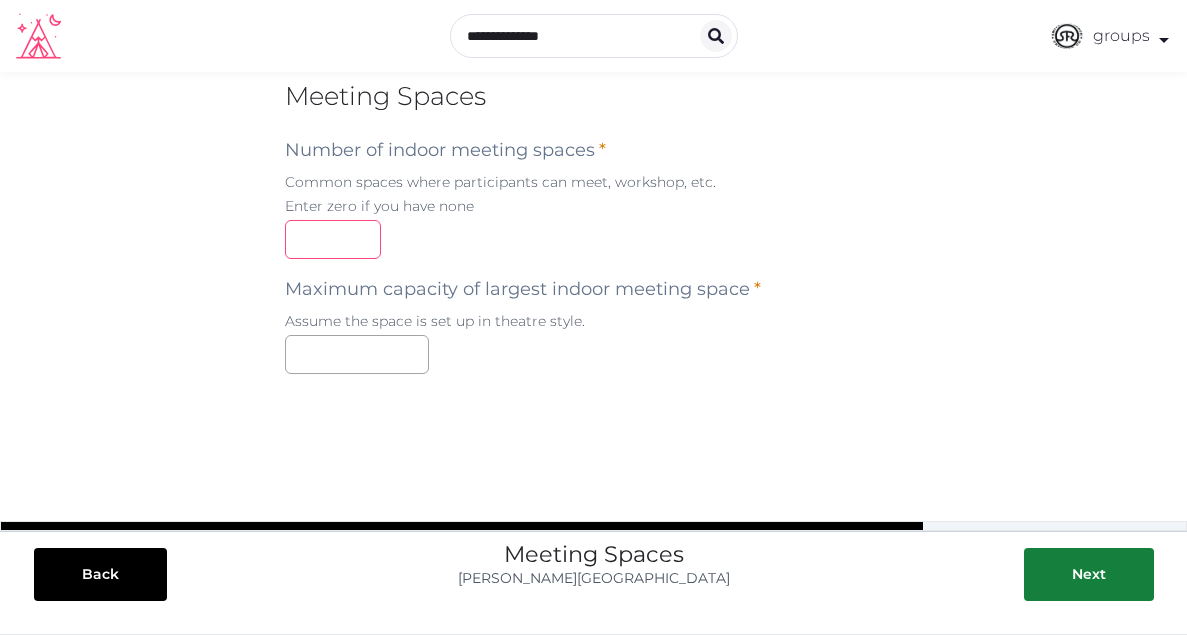 click on "*" at bounding box center [333, 239] 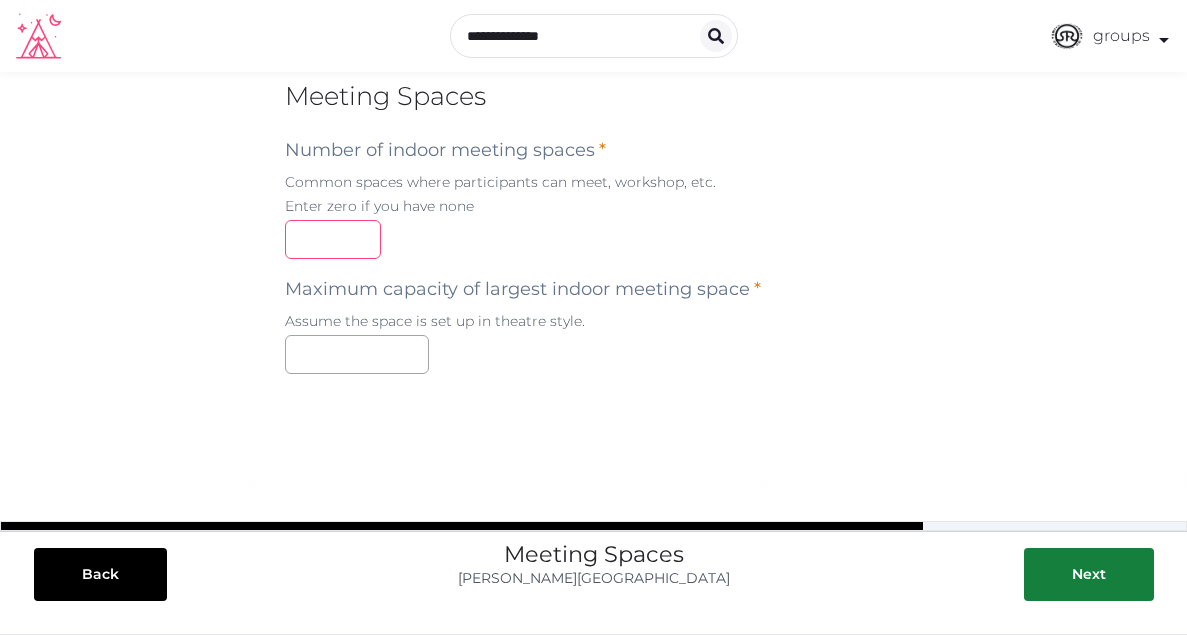 click on "*" at bounding box center (333, 239) 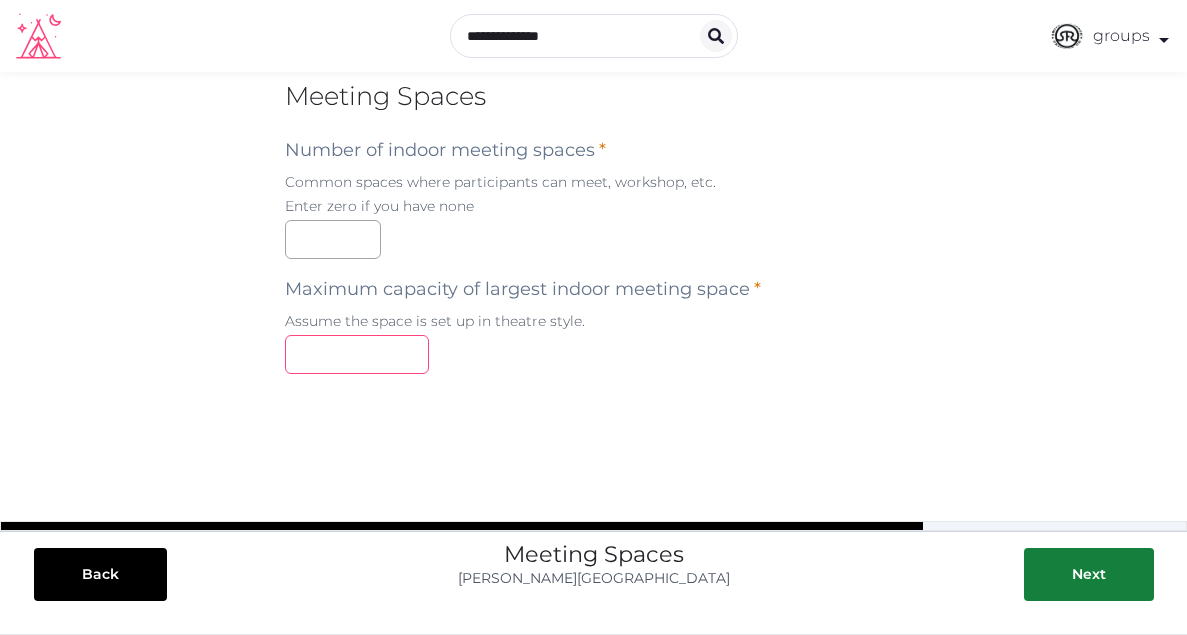 click at bounding box center [357, 354] 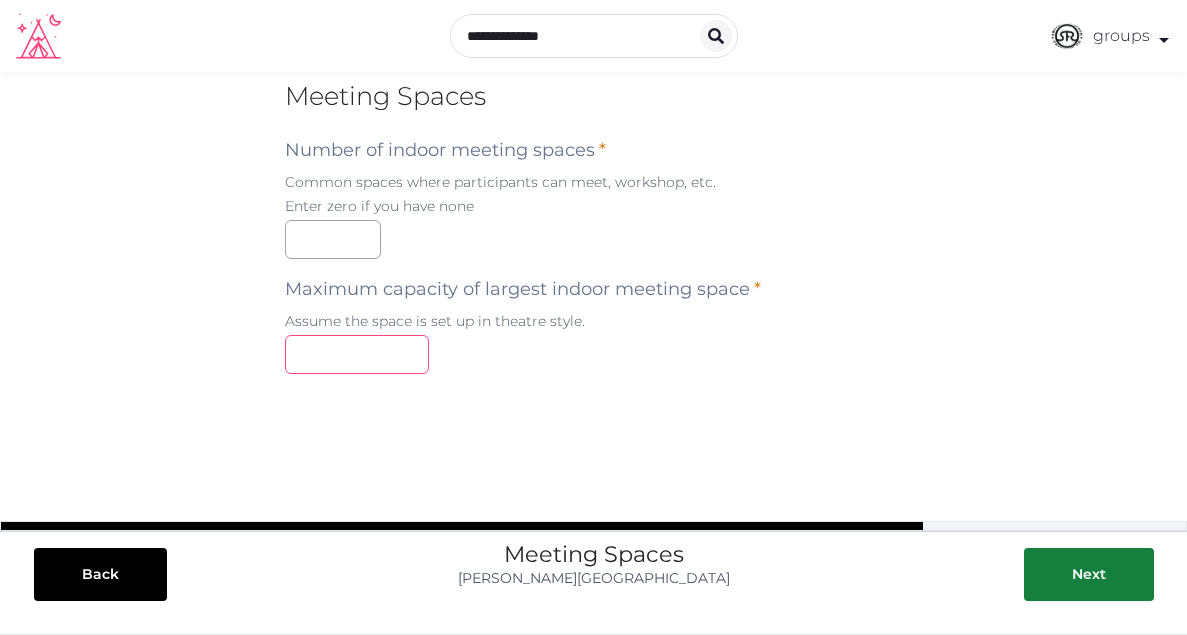 type on "**" 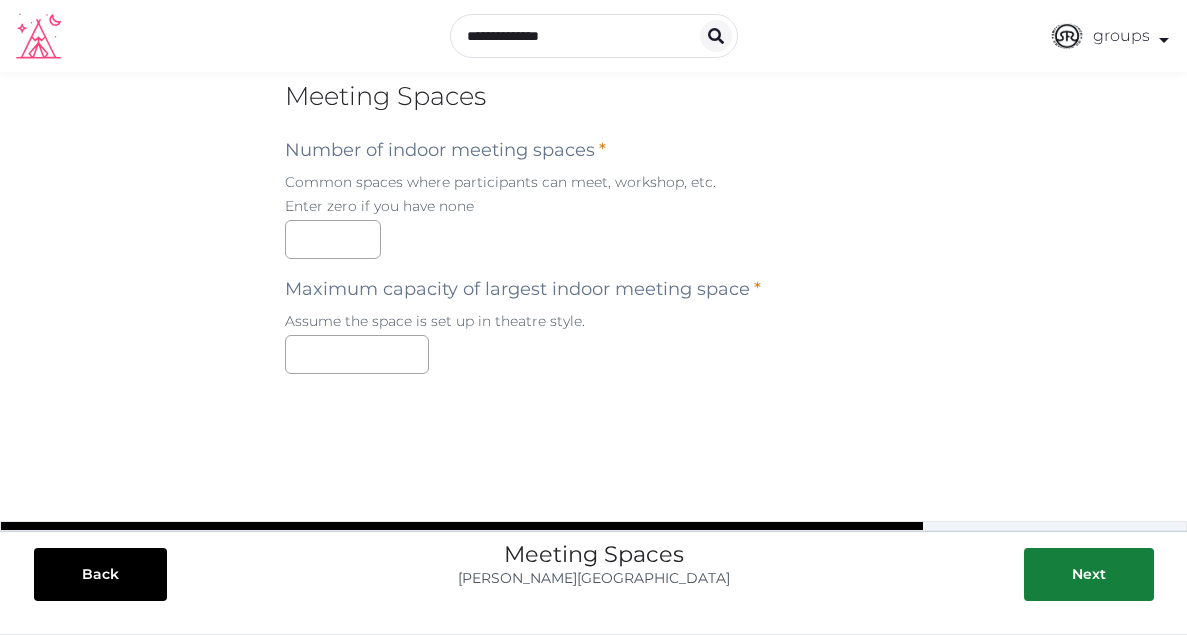 click on "**********" at bounding box center [594, 327] 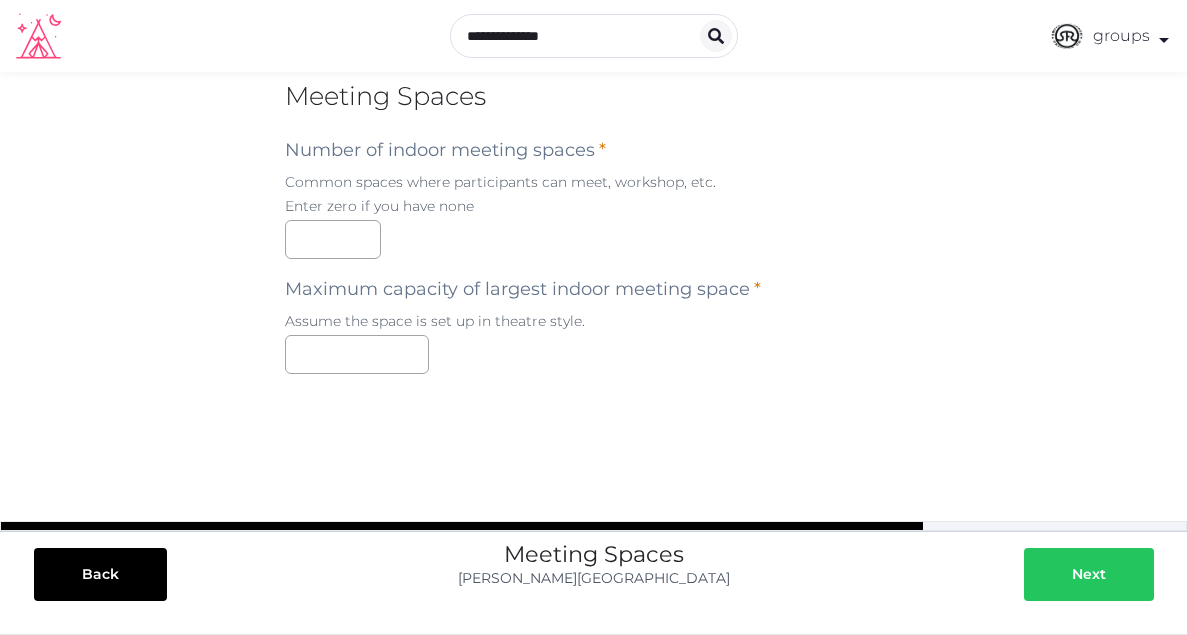 click on "Next" at bounding box center [1089, 574] 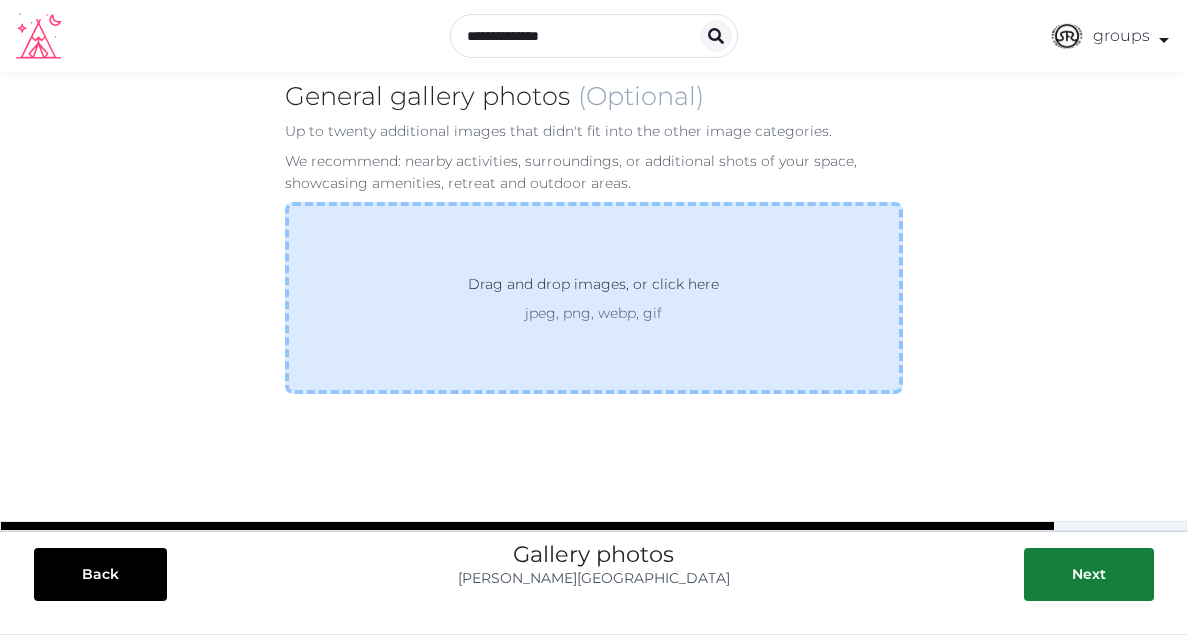 click on "Drag and drop images, or click here" at bounding box center (593, 288) 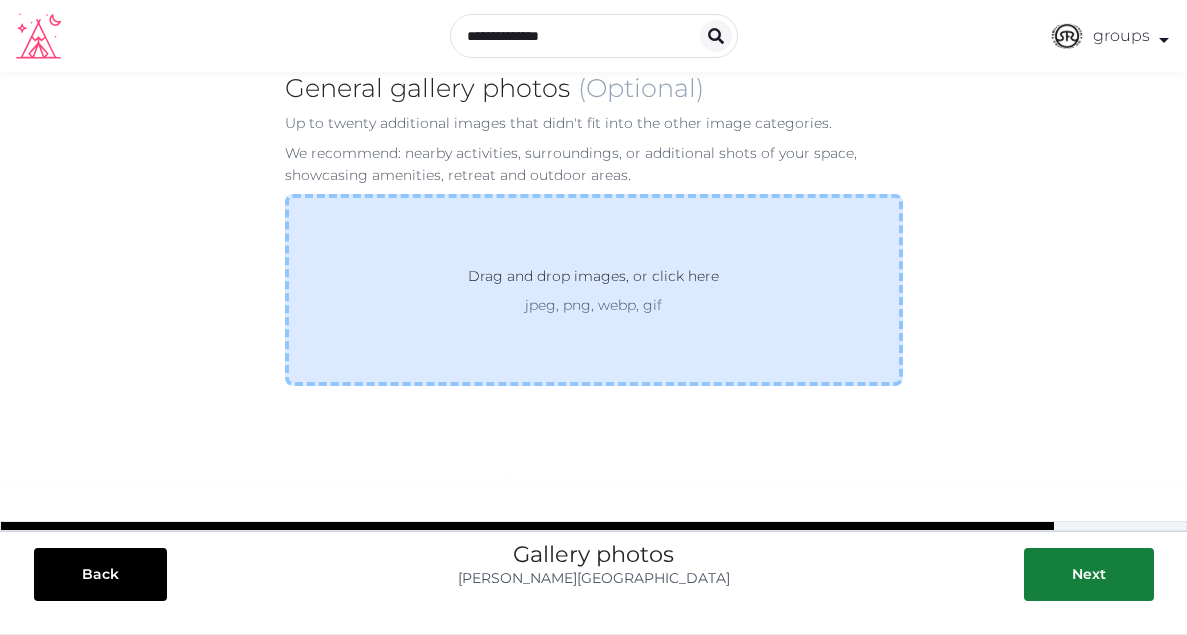 scroll, scrollTop: 0, scrollLeft: 0, axis: both 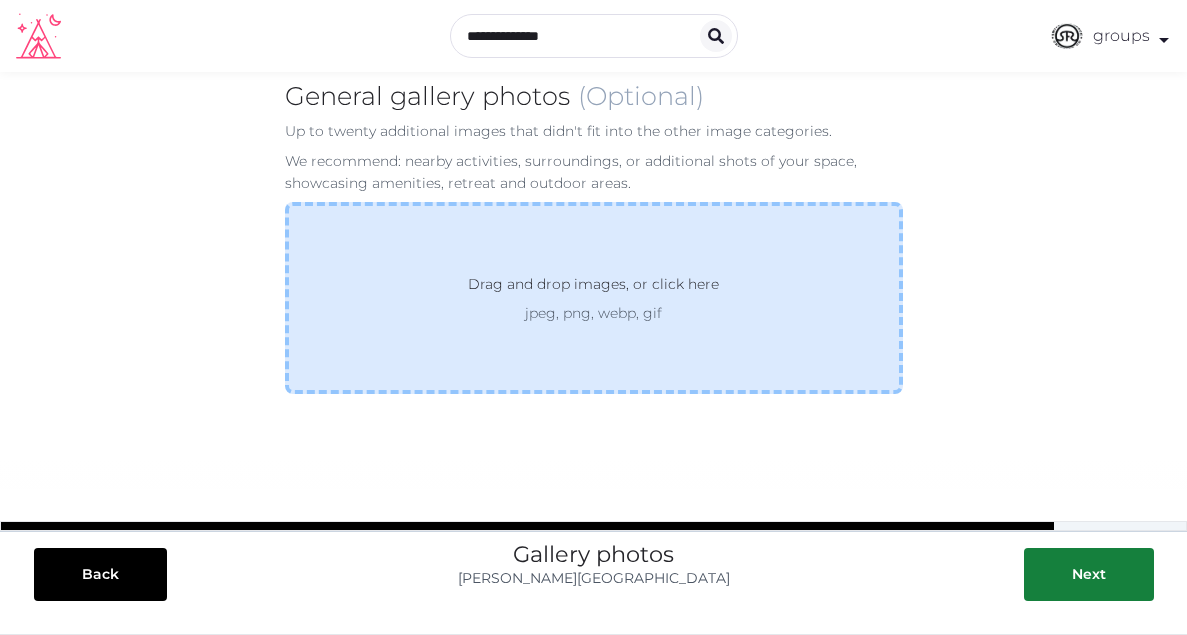 click on "jpeg, png, webp, gif" at bounding box center [593, 313] 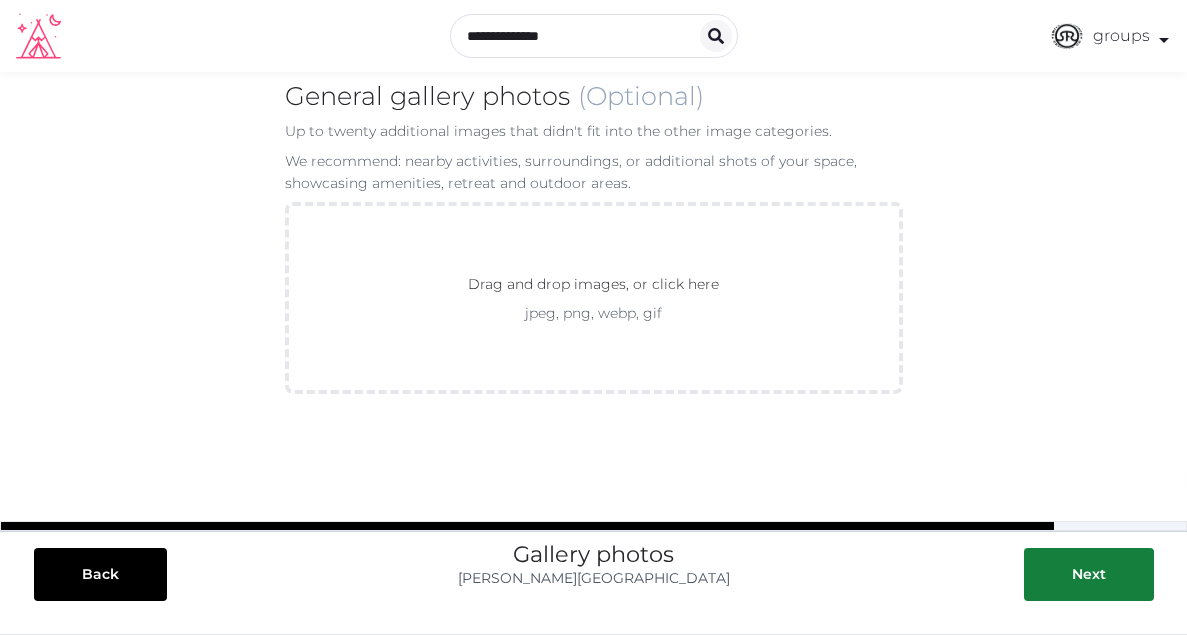 scroll, scrollTop: 8, scrollLeft: 0, axis: vertical 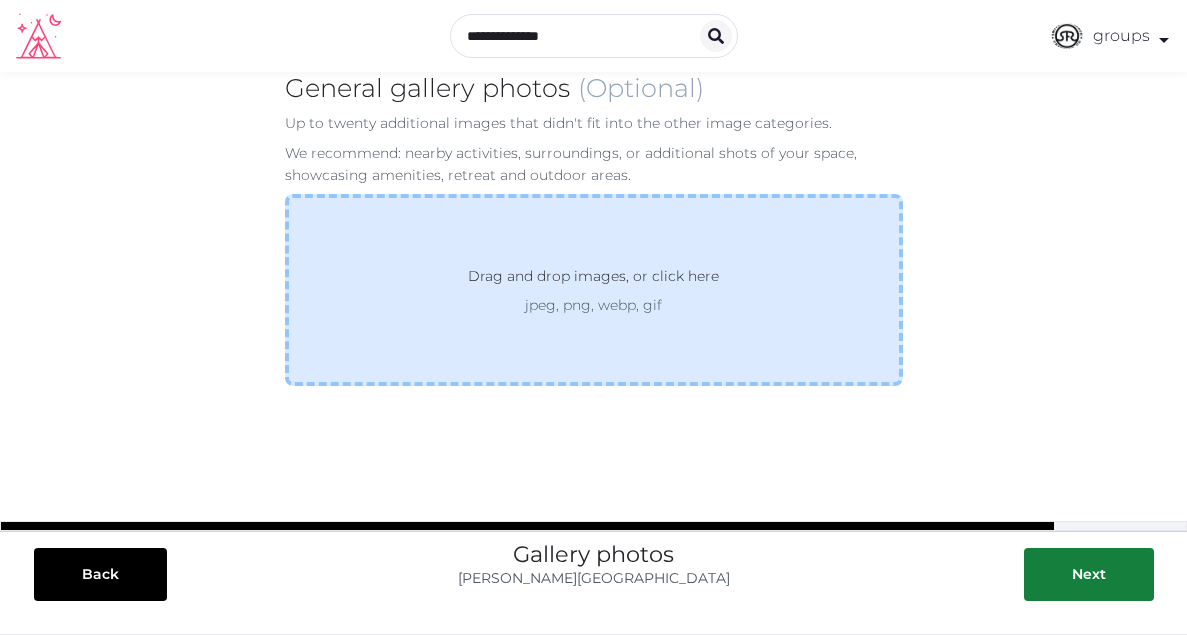 click on "Drag and drop images, or click here jpeg, png, webp, gif" at bounding box center (594, 290) 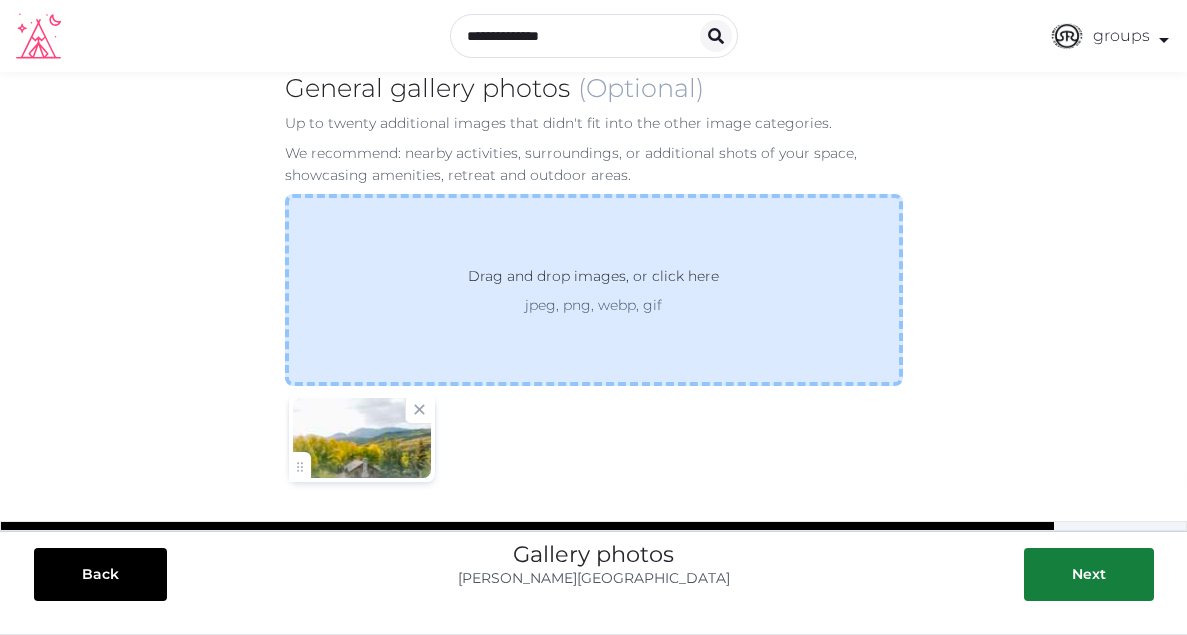 click on "Drag and drop images, or click here jpeg, png, webp, gif" at bounding box center [594, 290] 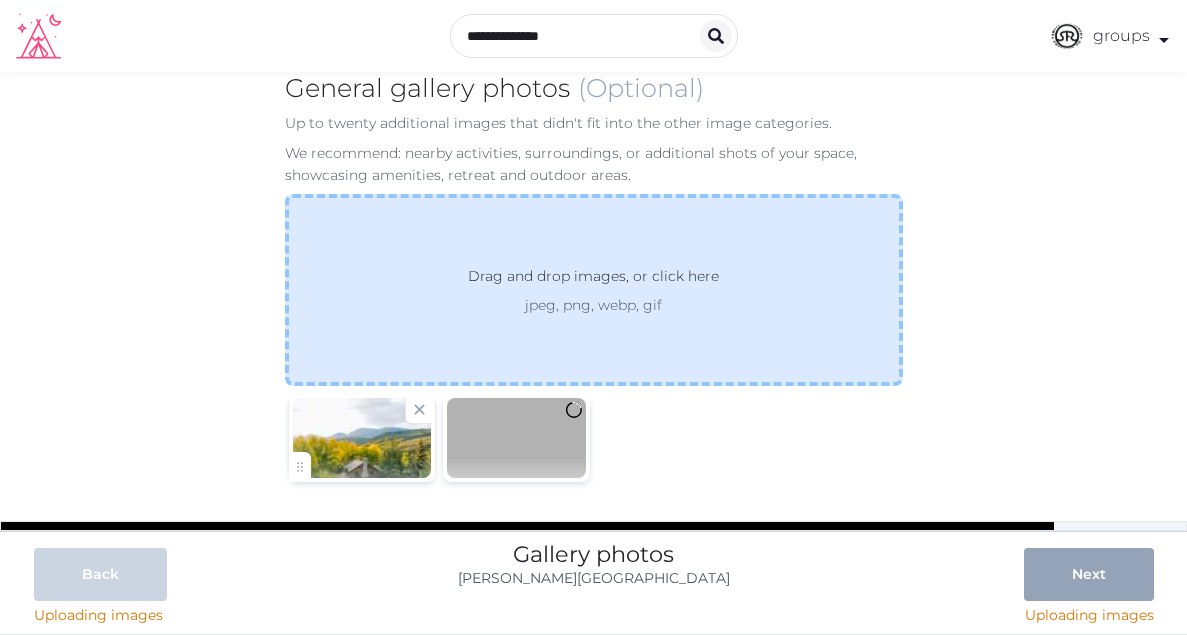 click on "Drag and drop images, or click here" at bounding box center (593, 280) 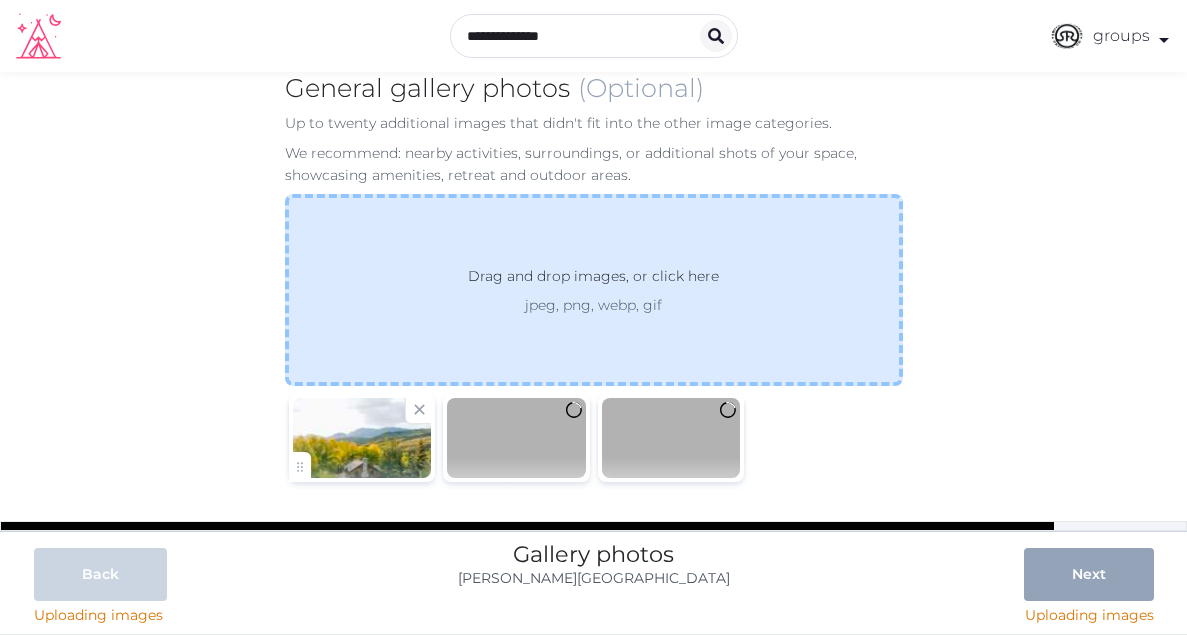 click on "Drag and drop images, or click here" at bounding box center (593, 280) 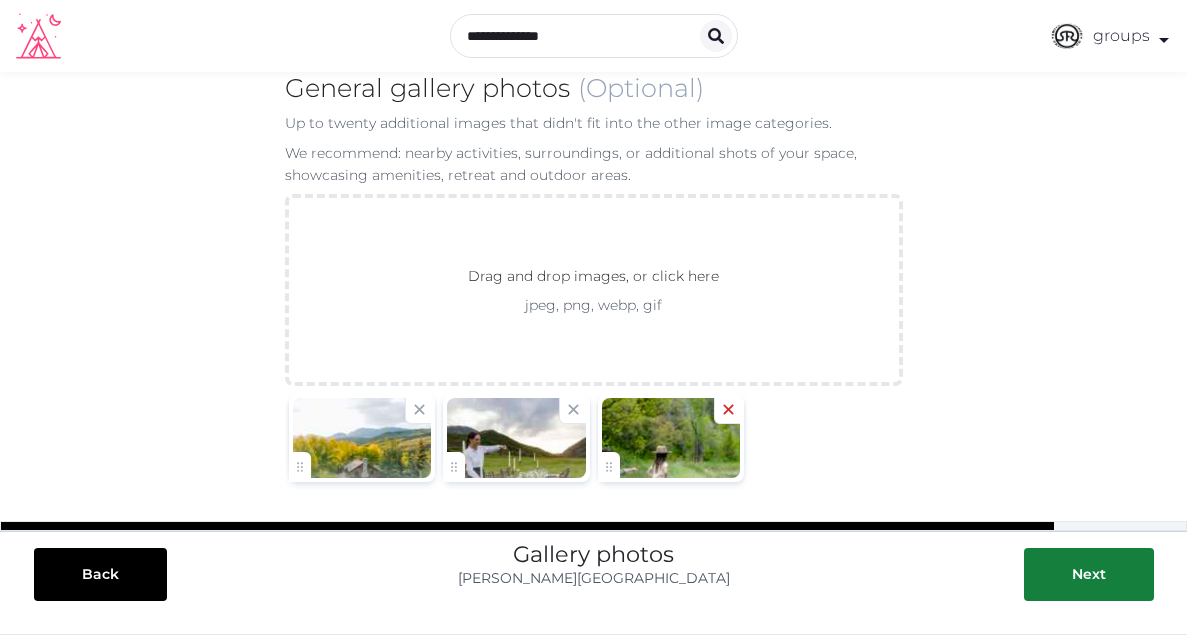 click 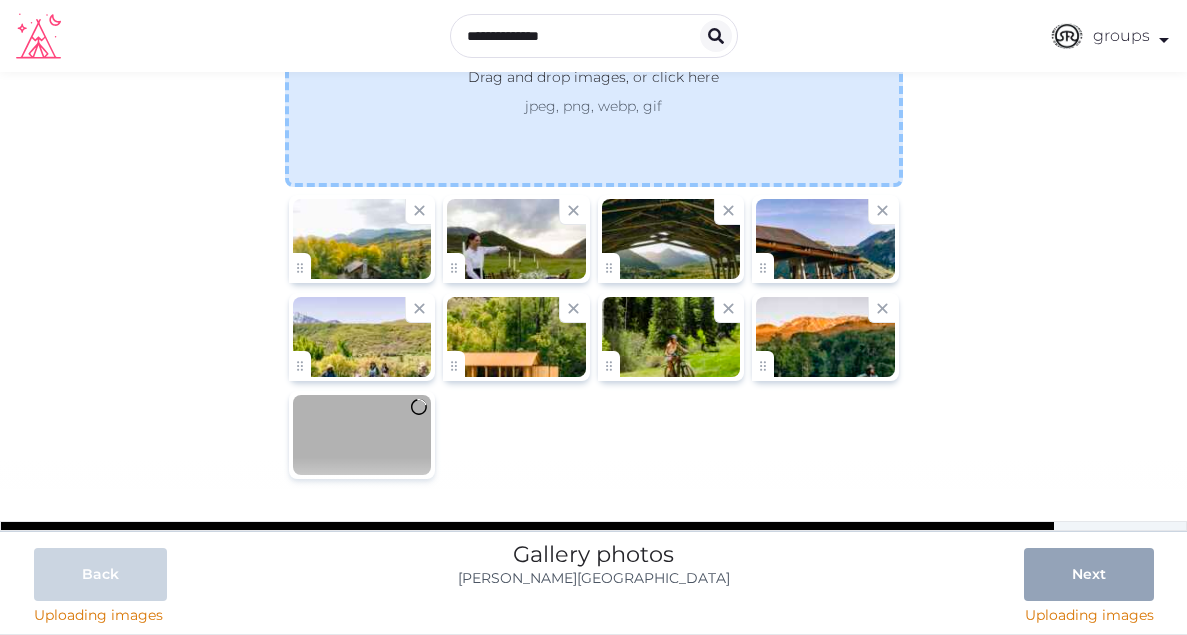 scroll, scrollTop: 253, scrollLeft: 0, axis: vertical 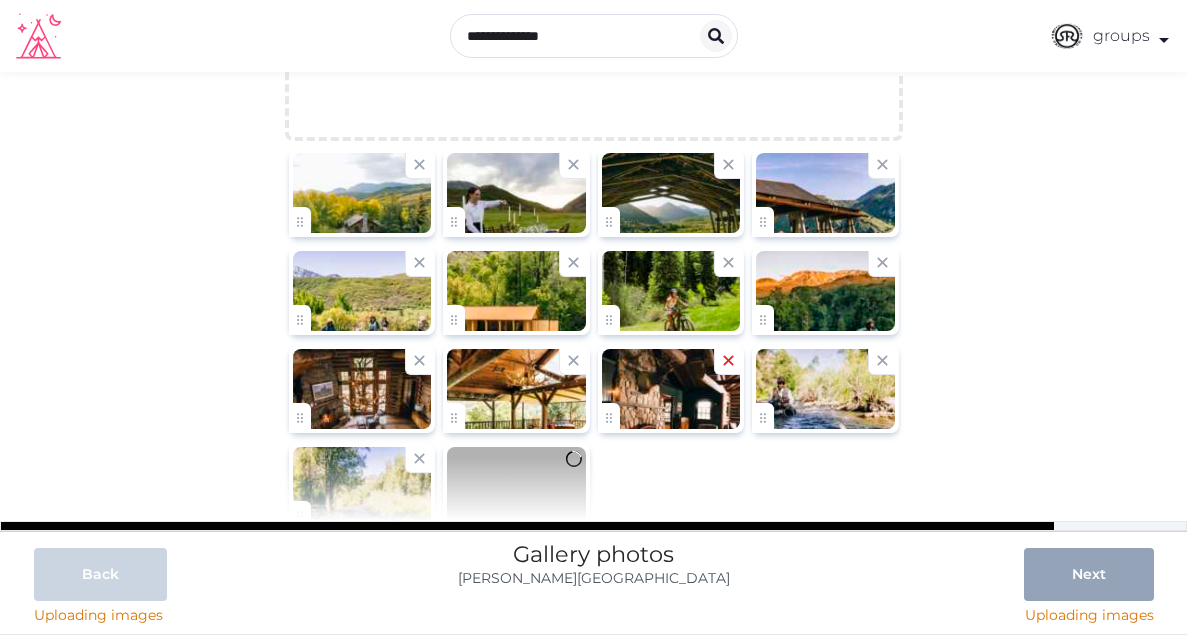 click 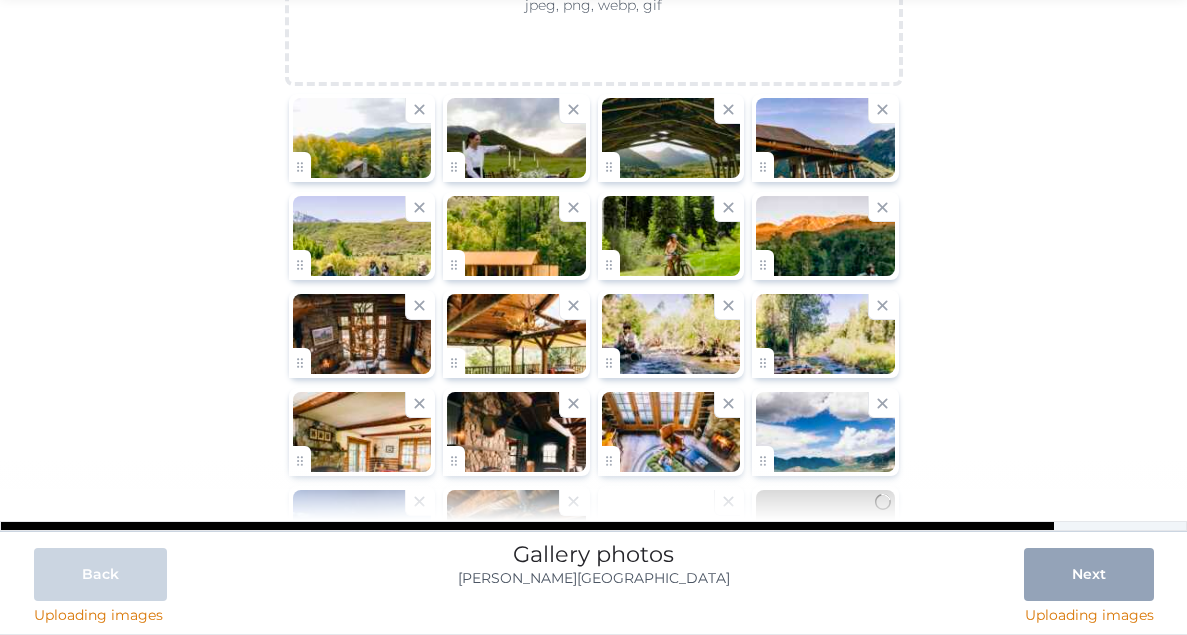 scroll, scrollTop: 301, scrollLeft: 0, axis: vertical 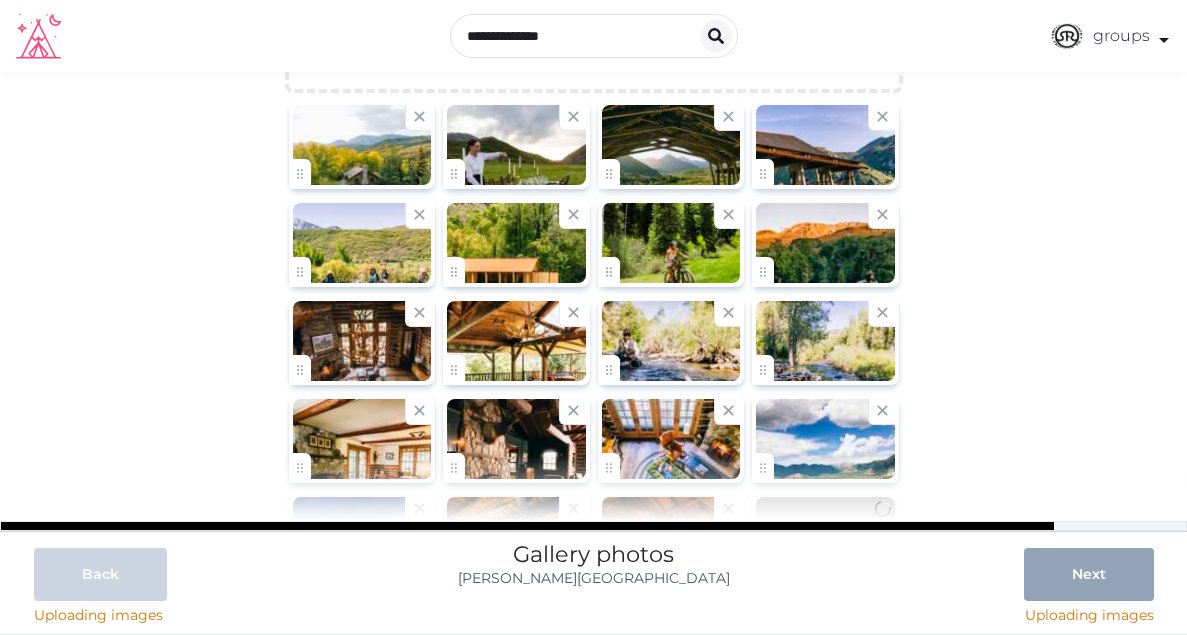drag, startPoint x: 456, startPoint y: 466, endPoint x: 473, endPoint y: 398, distance: 70.0928 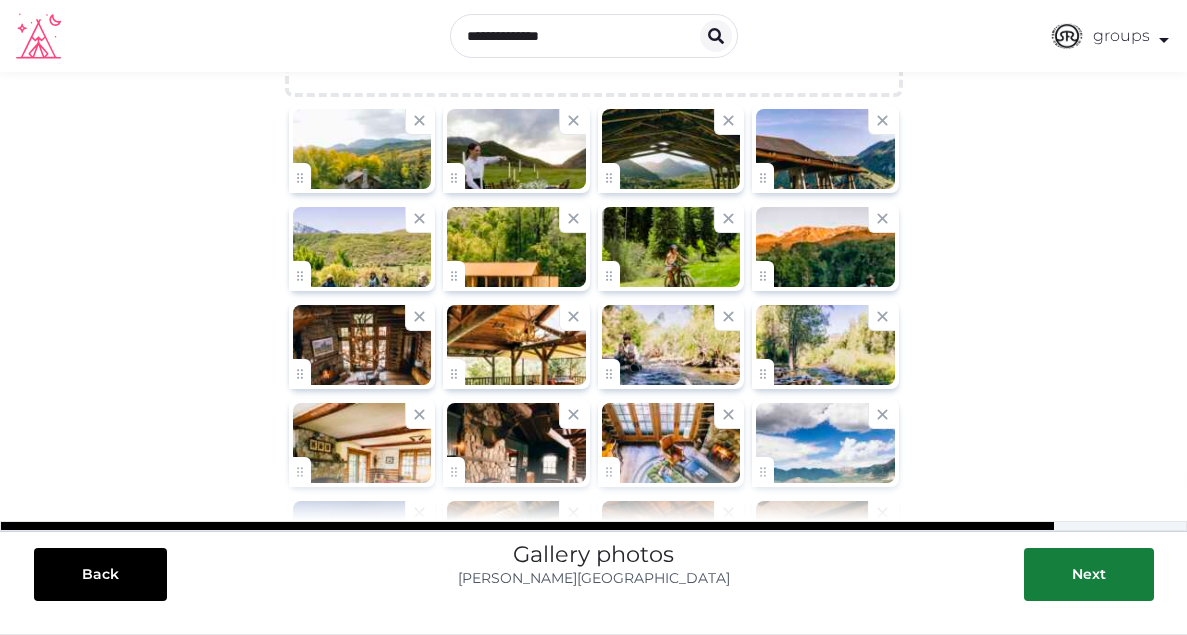 scroll, scrollTop: 290, scrollLeft: 0, axis: vertical 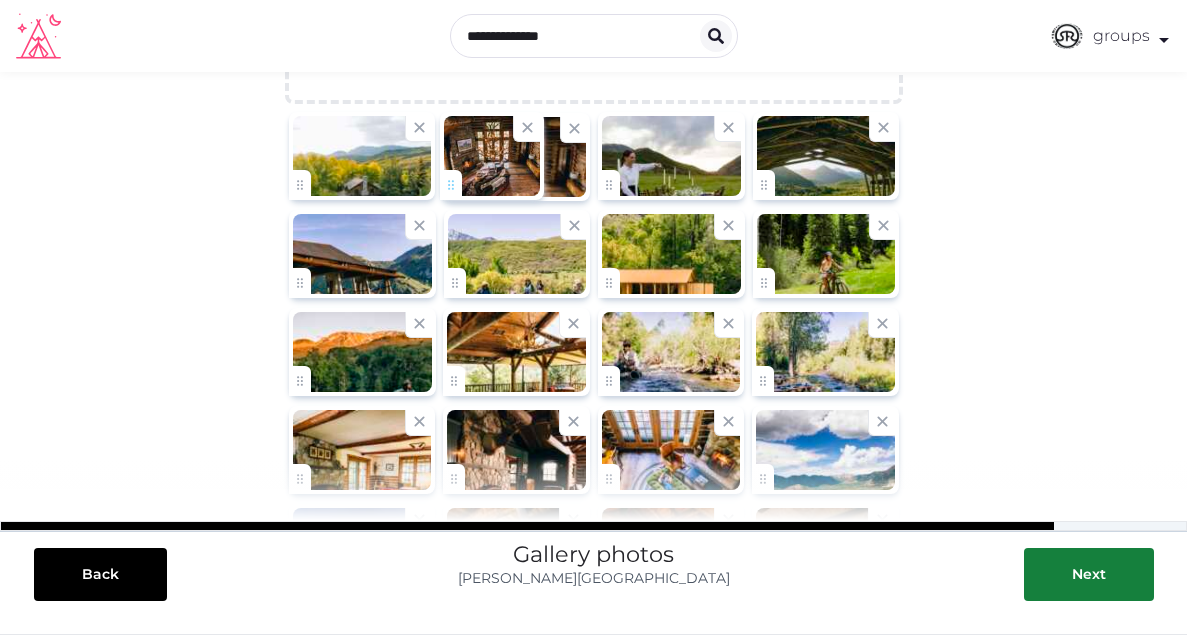 drag, startPoint x: 298, startPoint y: 376, endPoint x: 449, endPoint y: 181, distance: 246.62927 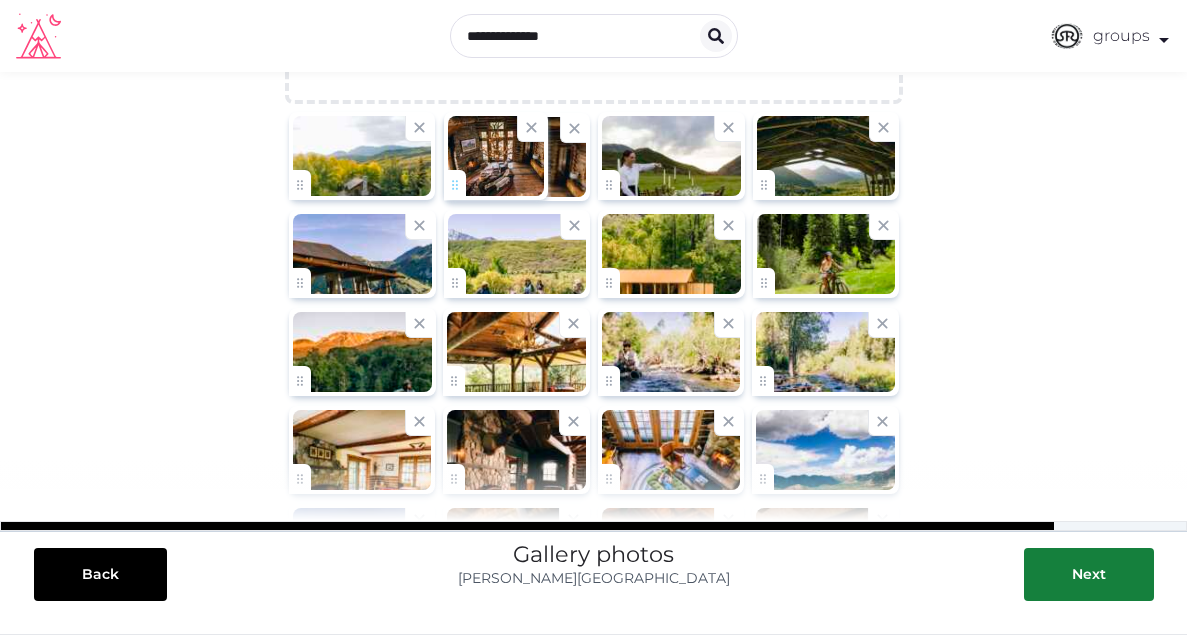click on "**********" at bounding box center (593, 278) 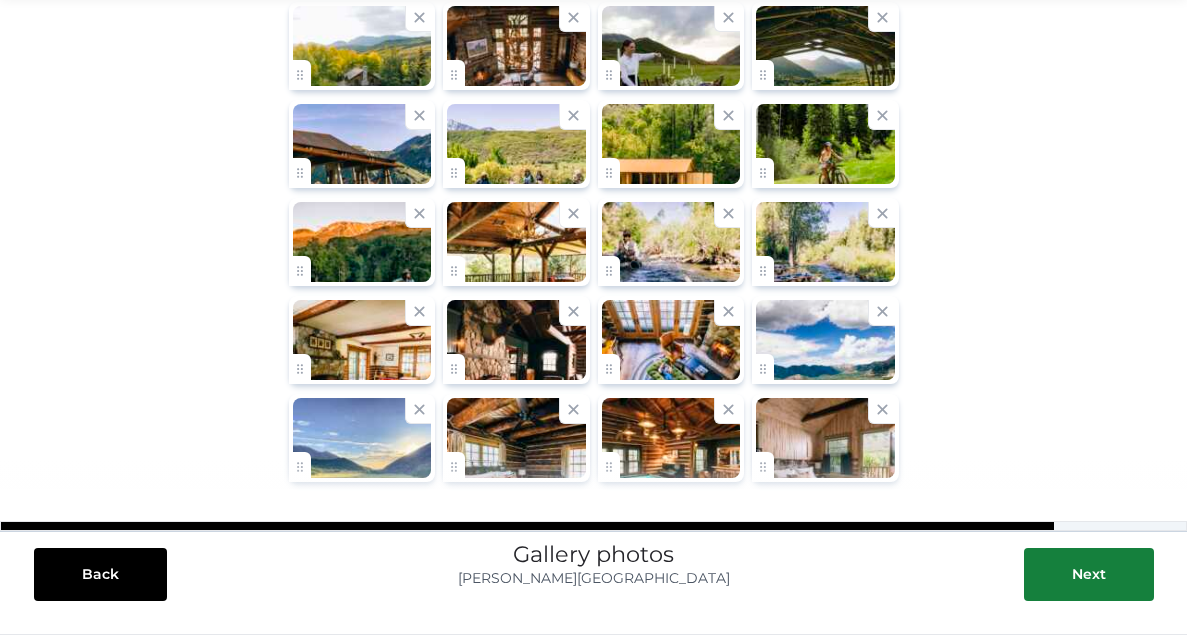 scroll, scrollTop: 500, scrollLeft: 0, axis: vertical 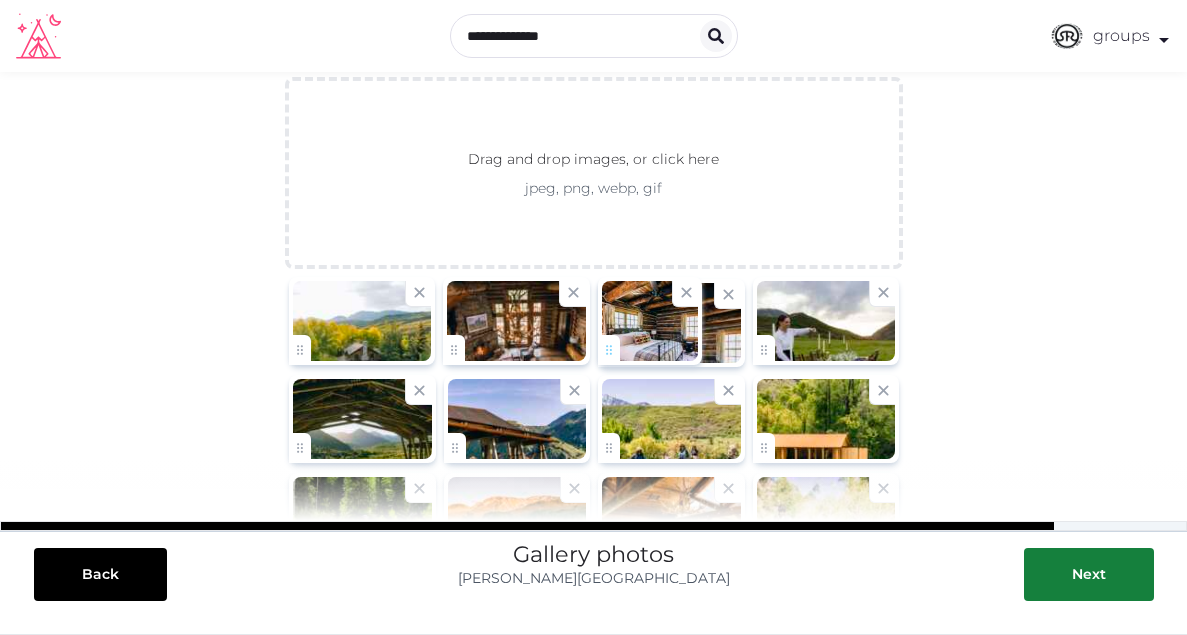 drag, startPoint x: 453, startPoint y: 369, endPoint x: 610, endPoint y: 328, distance: 162.26521 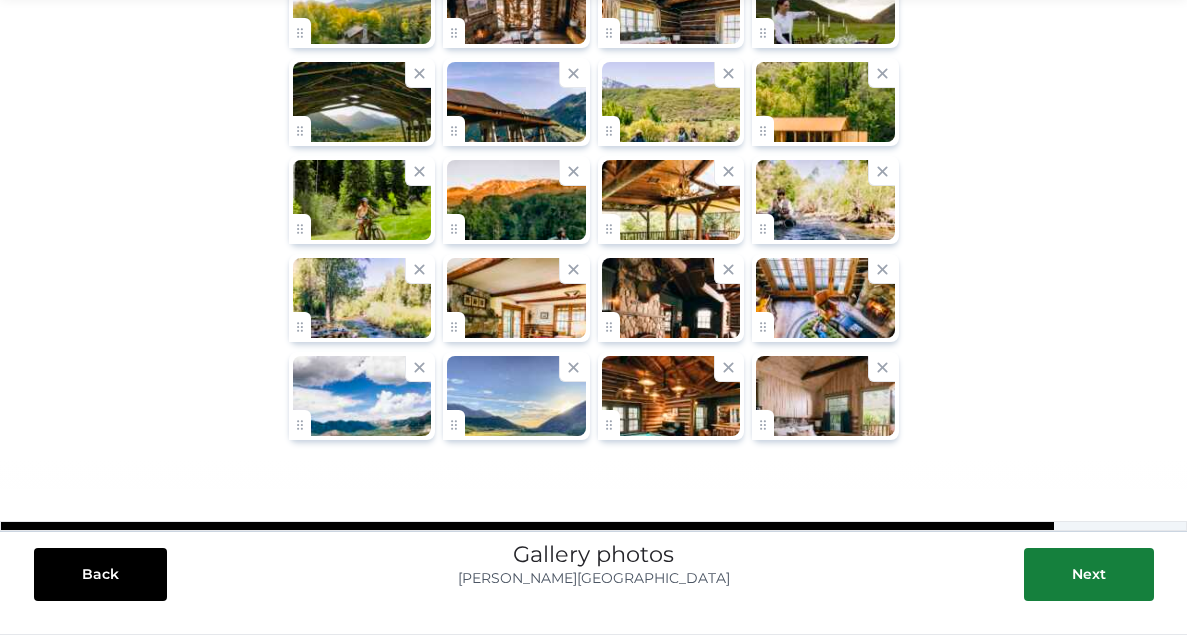 scroll, scrollTop: 436, scrollLeft: 0, axis: vertical 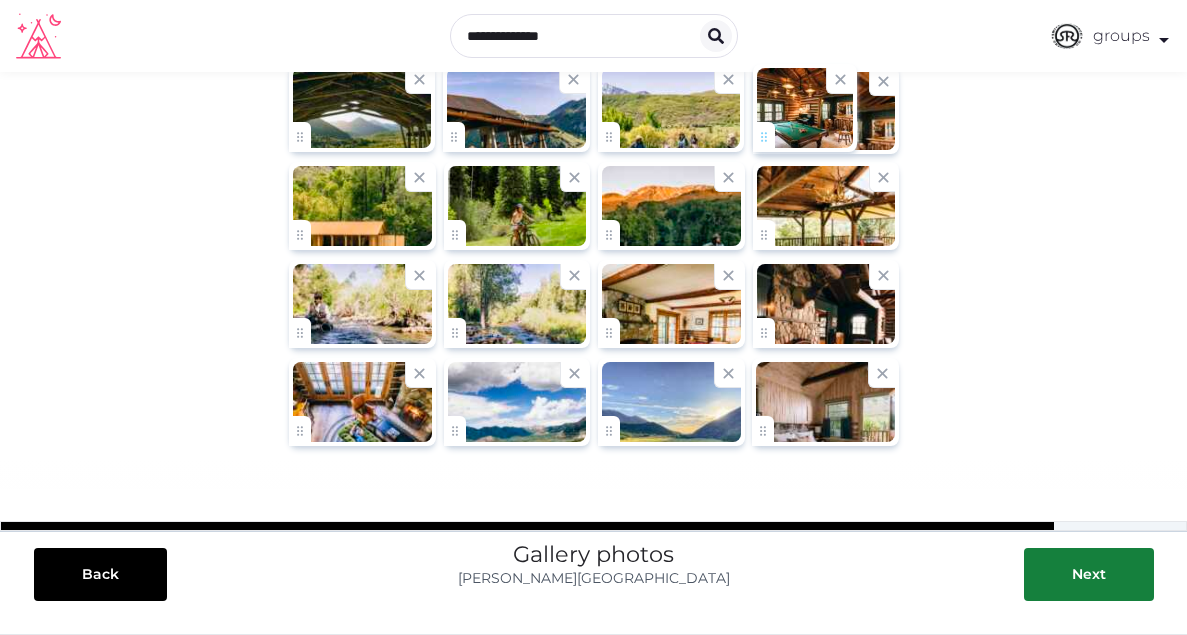 drag, startPoint x: 610, startPoint y: 432, endPoint x: 742, endPoint y: 166, distance: 296.95117 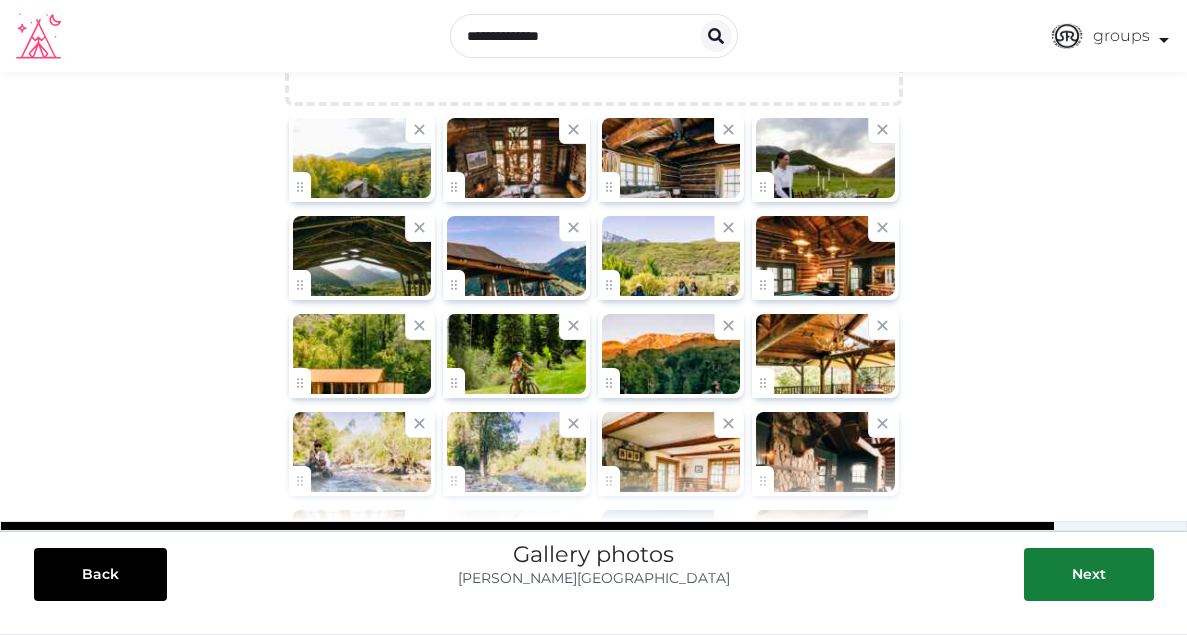 scroll, scrollTop: 287, scrollLeft: 0, axis: vertical 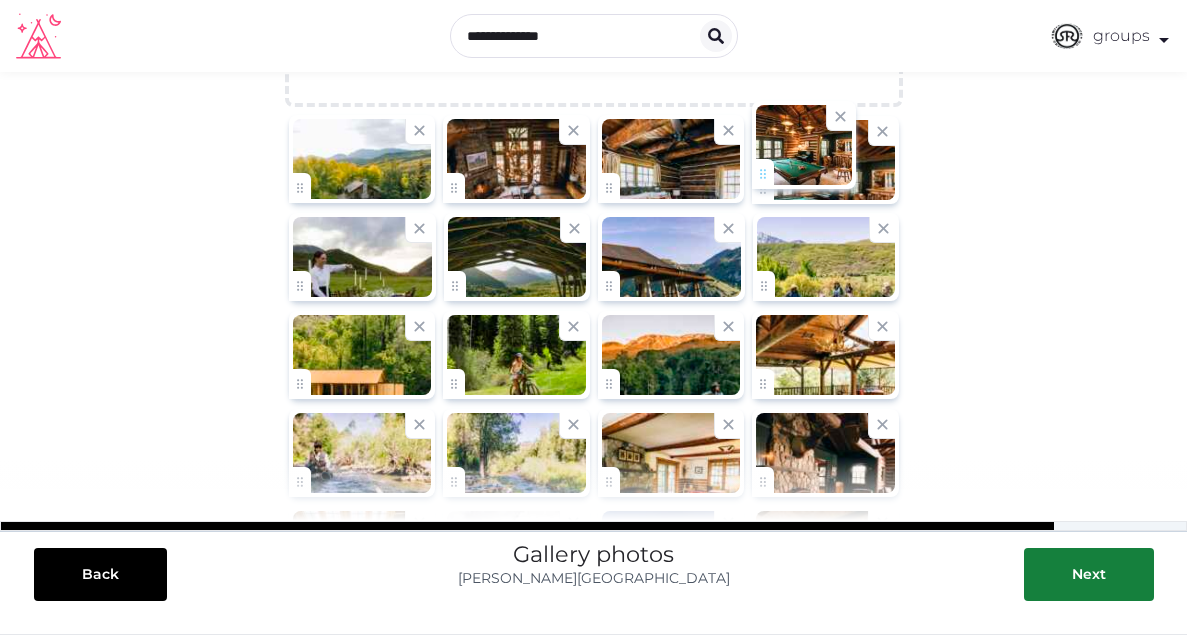 drag, startPoint x: 761, startPoint y: 283, endPoint x: 761, endPoint y: 171, distance: 112 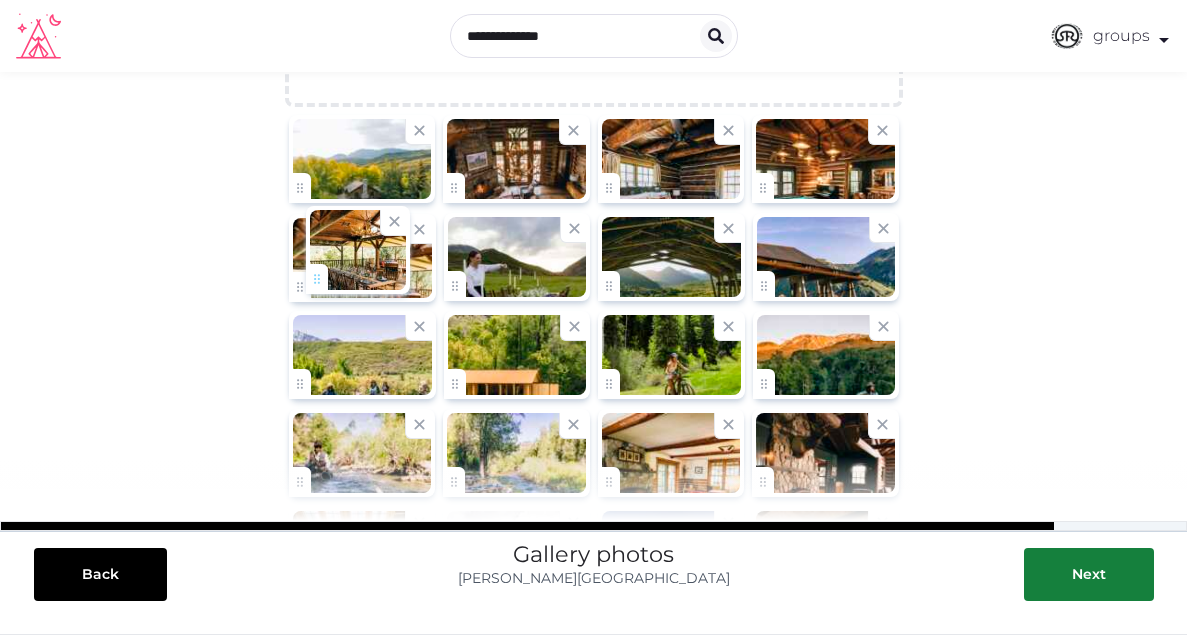 drag, startPoint x: 760, startPoint y: 383, endPoint x: 314, endPoint y: 279, distance: 457.96506 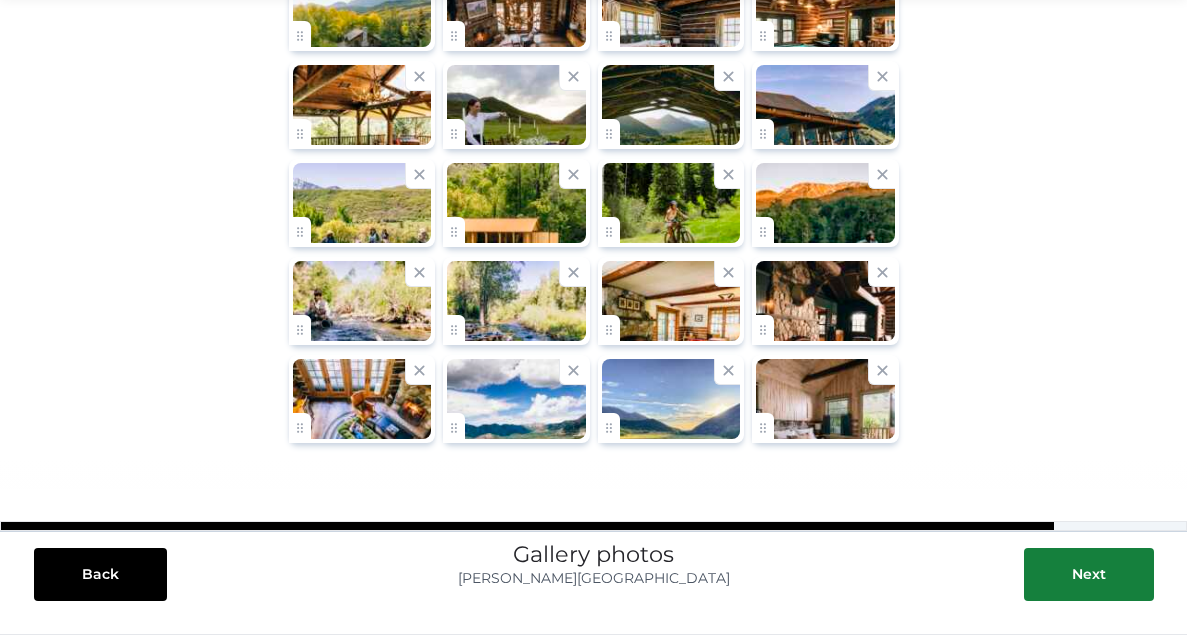 scroll, scrollTop: 401, scrollLeft: 0, axis: vertical 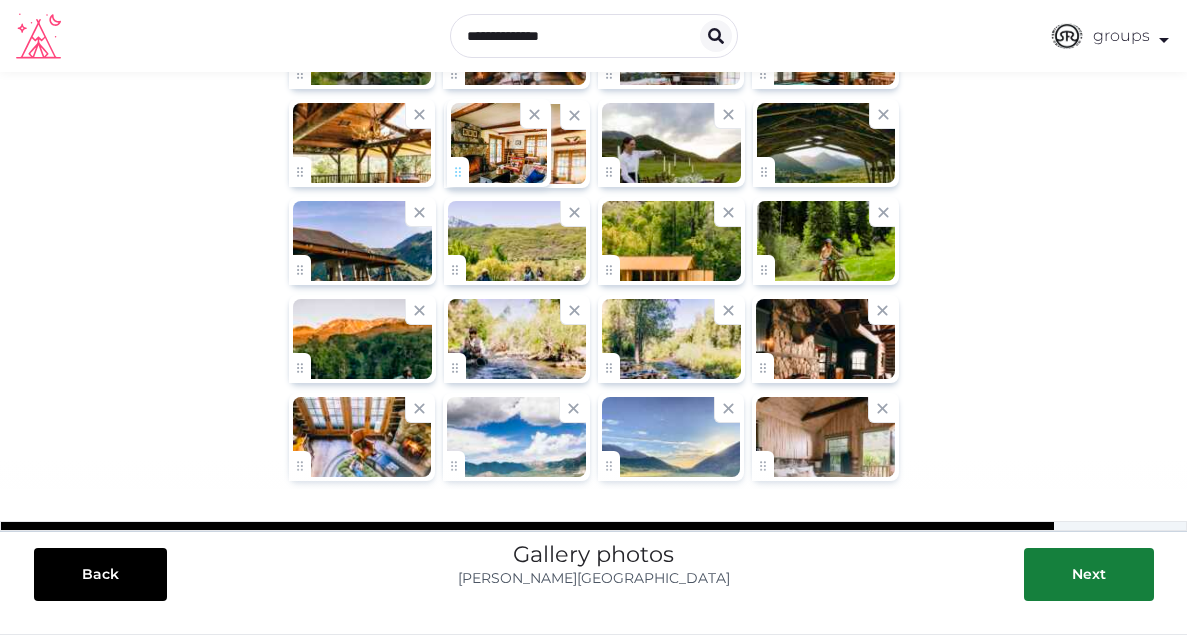 drag, startPoint x: 609, startPoint y: 368, endPoint x: 458, endPoint y: 174, distance: 245.83939 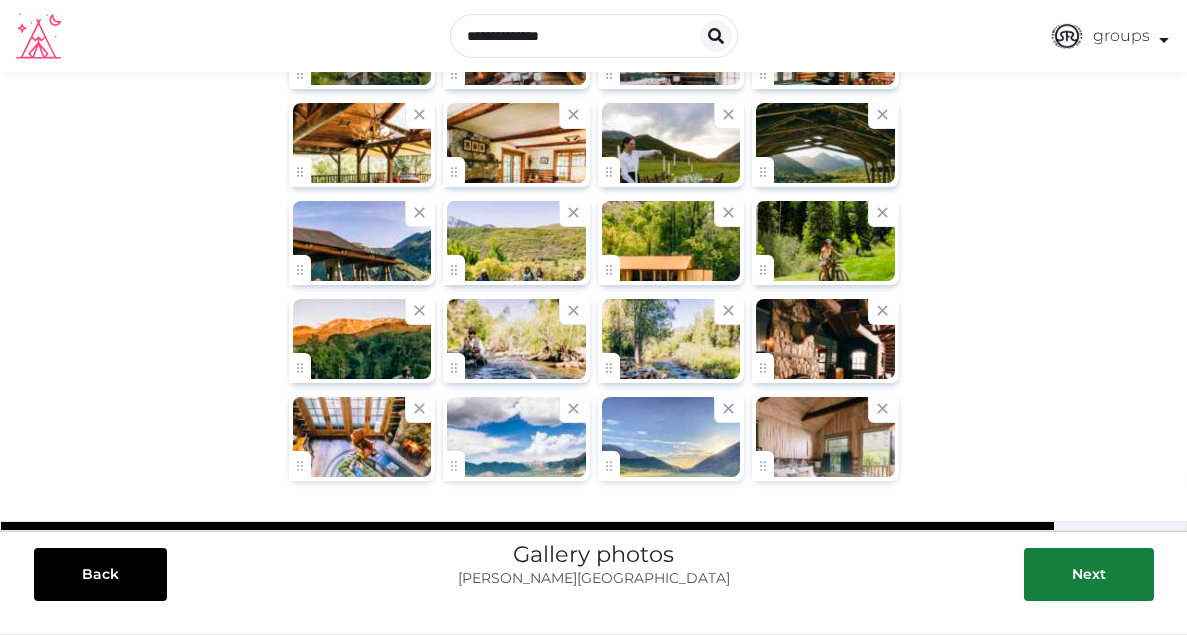 drag, startPoint x: 766, startPoint y: 463, endPoint x: 675, endPoint y: 181, distance: 296.3191 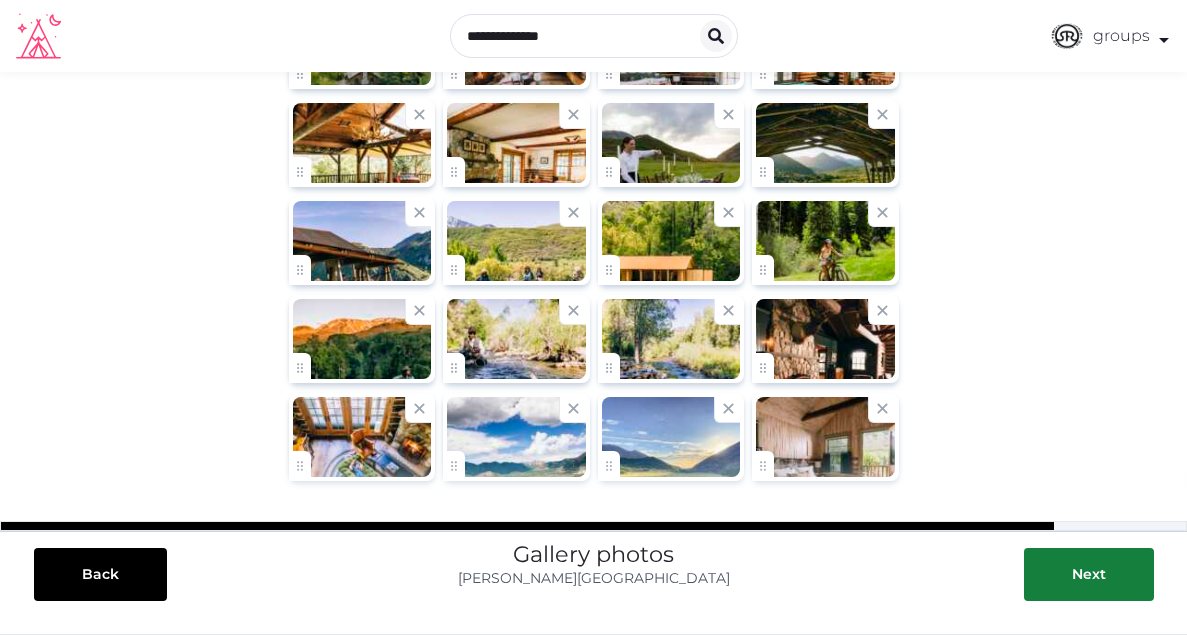 click on "**********" at bounding box center (593, 203) 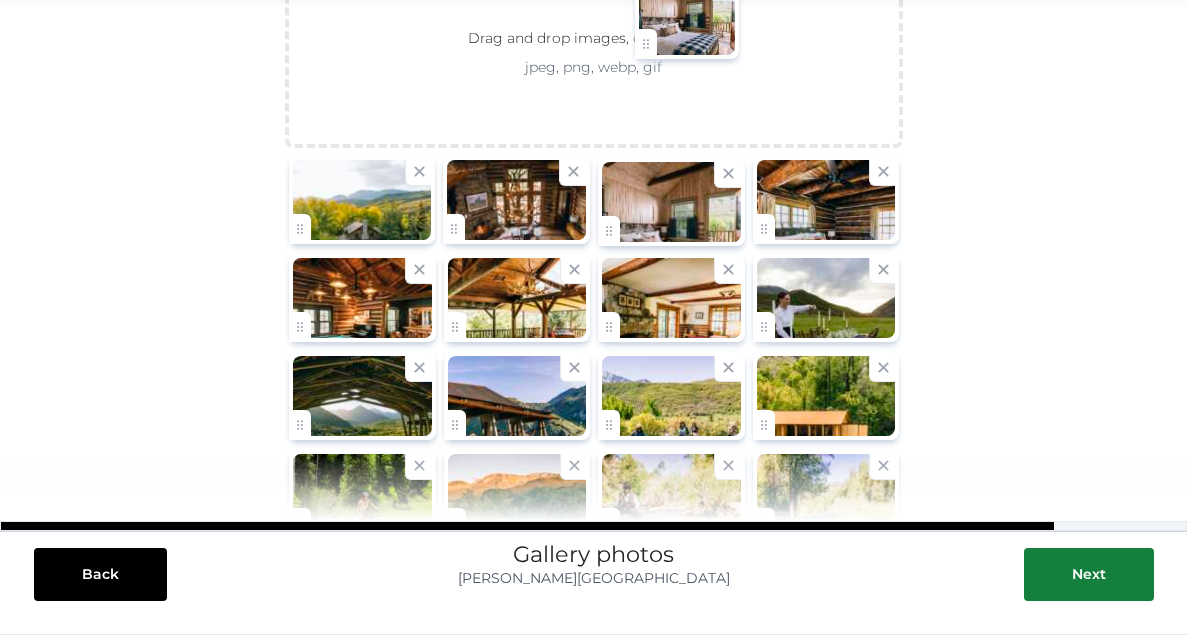 scroll, scrollTop: 188, scrollLeft: 0, axis: vertical 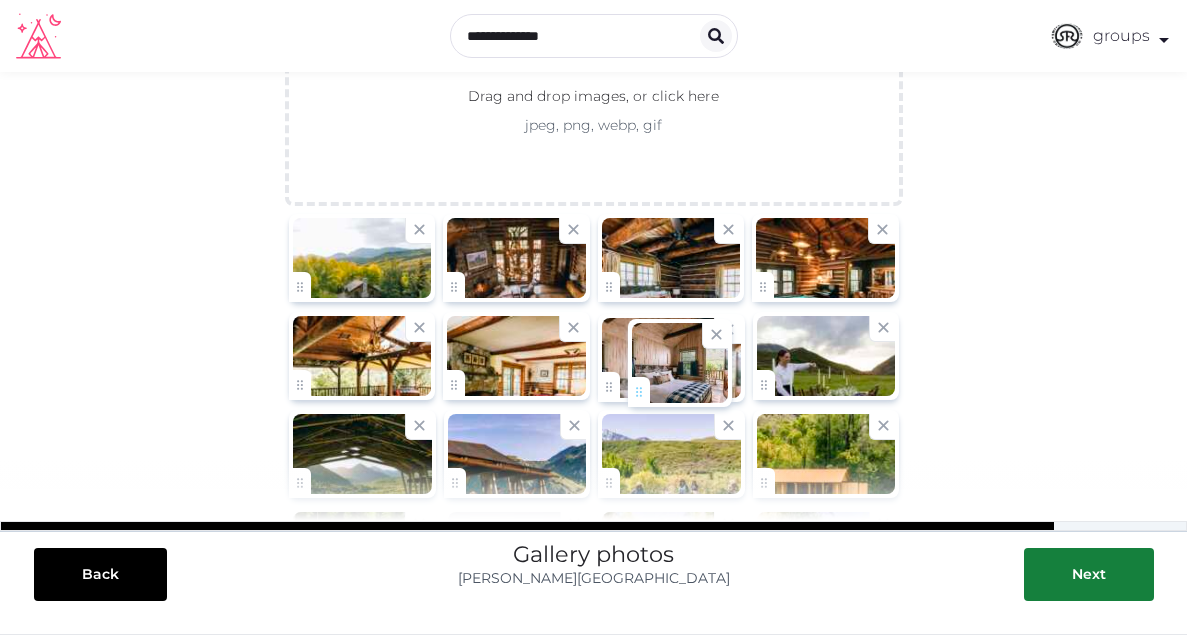 drag, startPoint x: 768, startPoint y: 367, endPoint x: 644, endPoint y: 394, distance: 126.90548 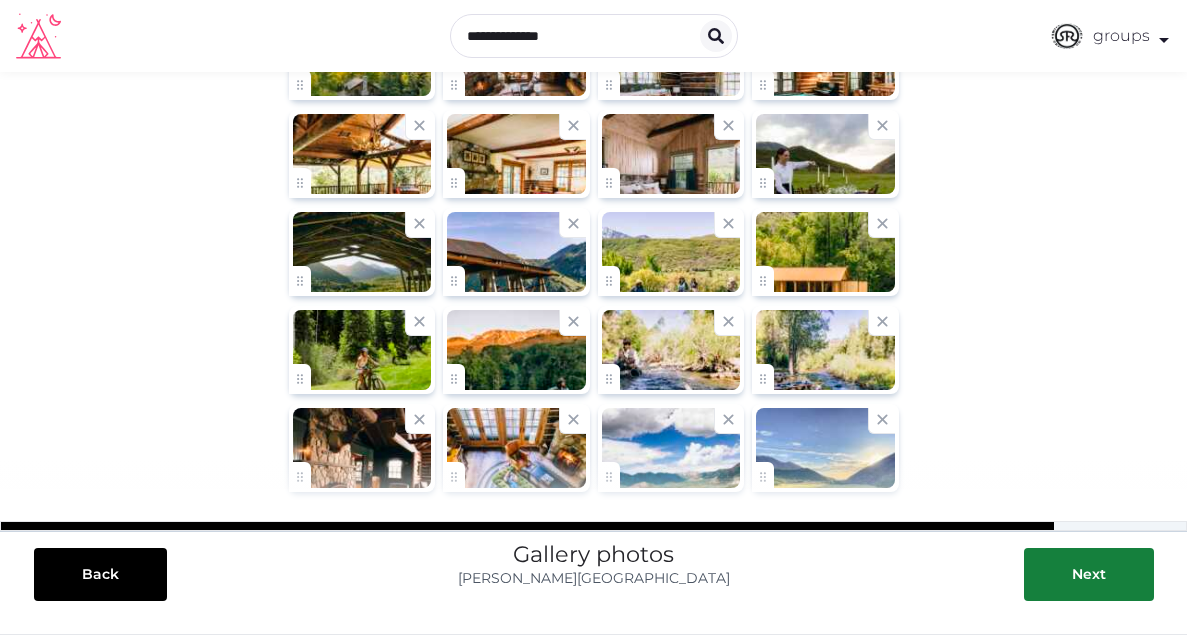 scroll, scrollTop: 404, scrollLeft: 0, axis: vertical 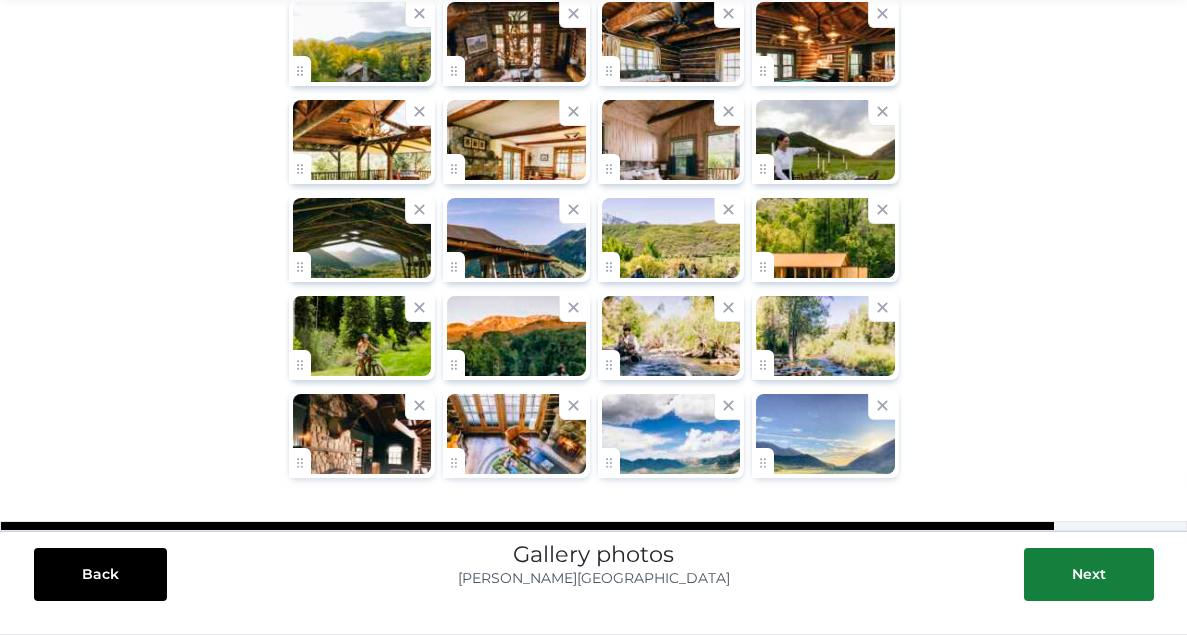 click on "**********" at bounding box center (593, 200) 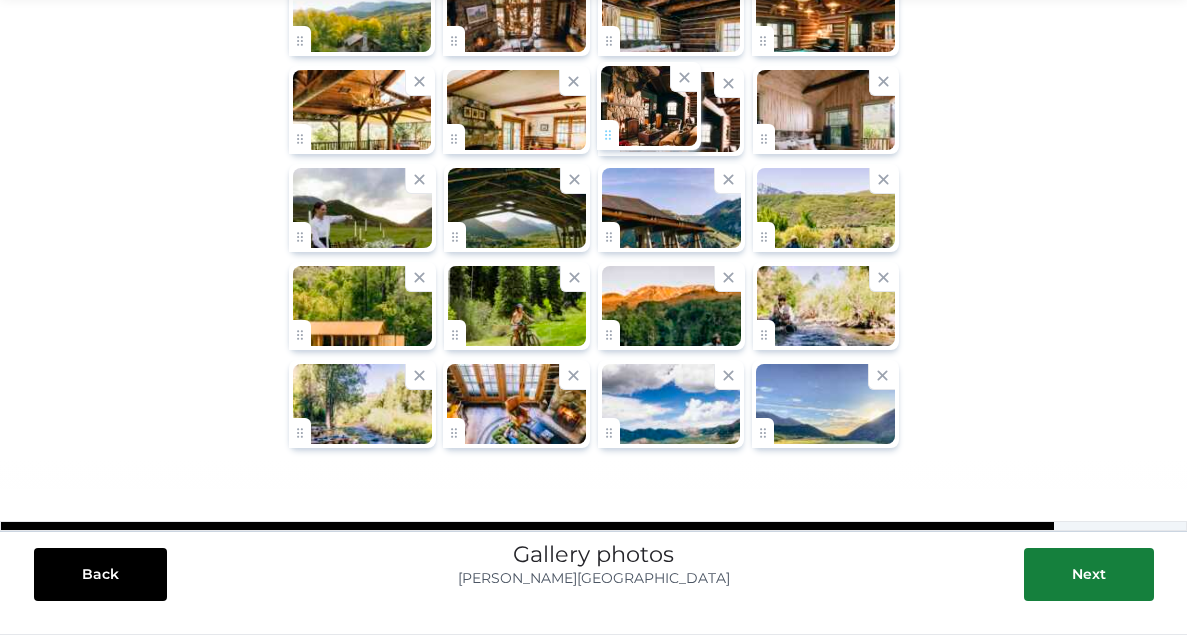 drag, startPoint x: 304, startPoint y: 437, endPoint x: 611, endPoint y: 141, distance: 426.45633 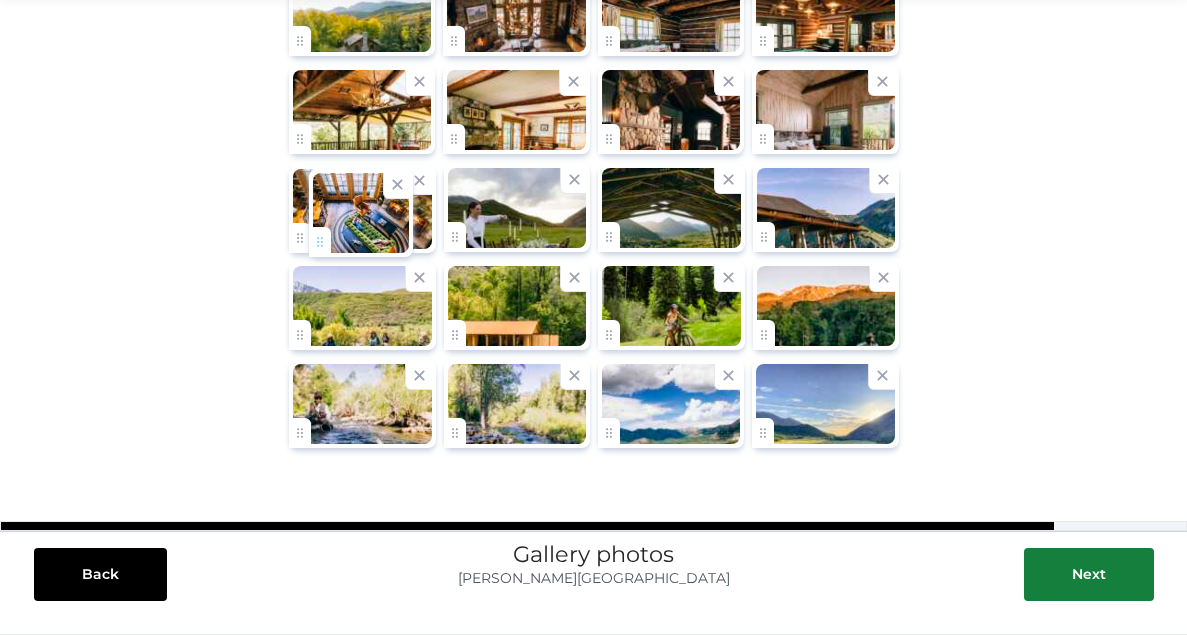 drag, startPoint x: 454, startPoint y: 437, endPoint x: 320, endPoint y: 249, distance: 230.86794 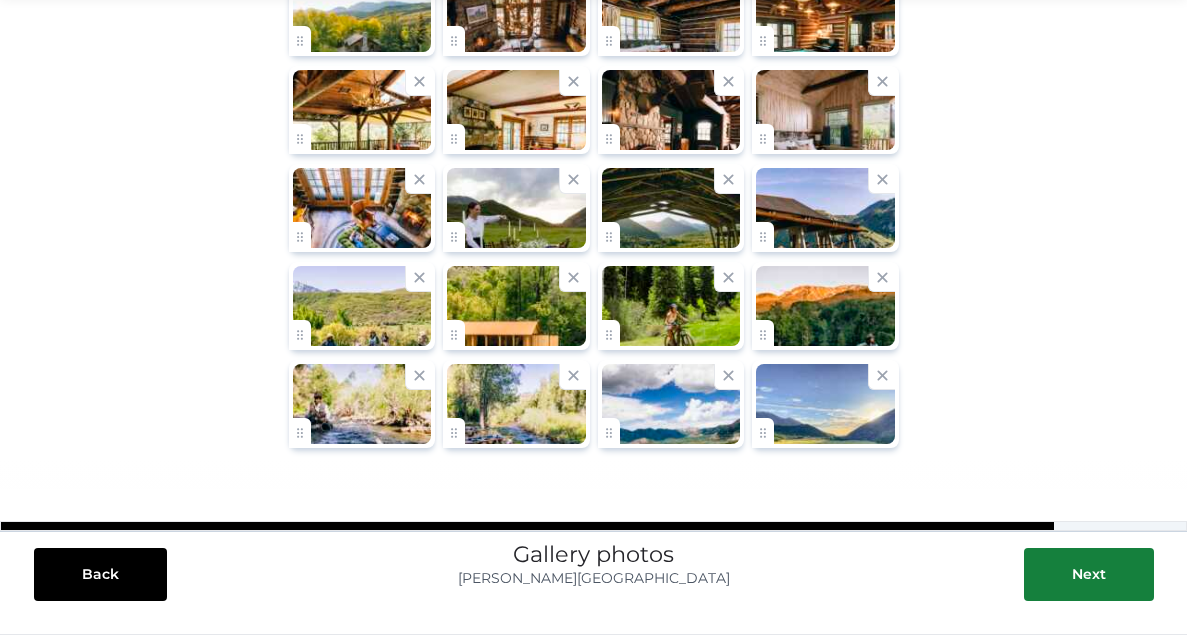 click on "**********" at bounding box center [593, 170] 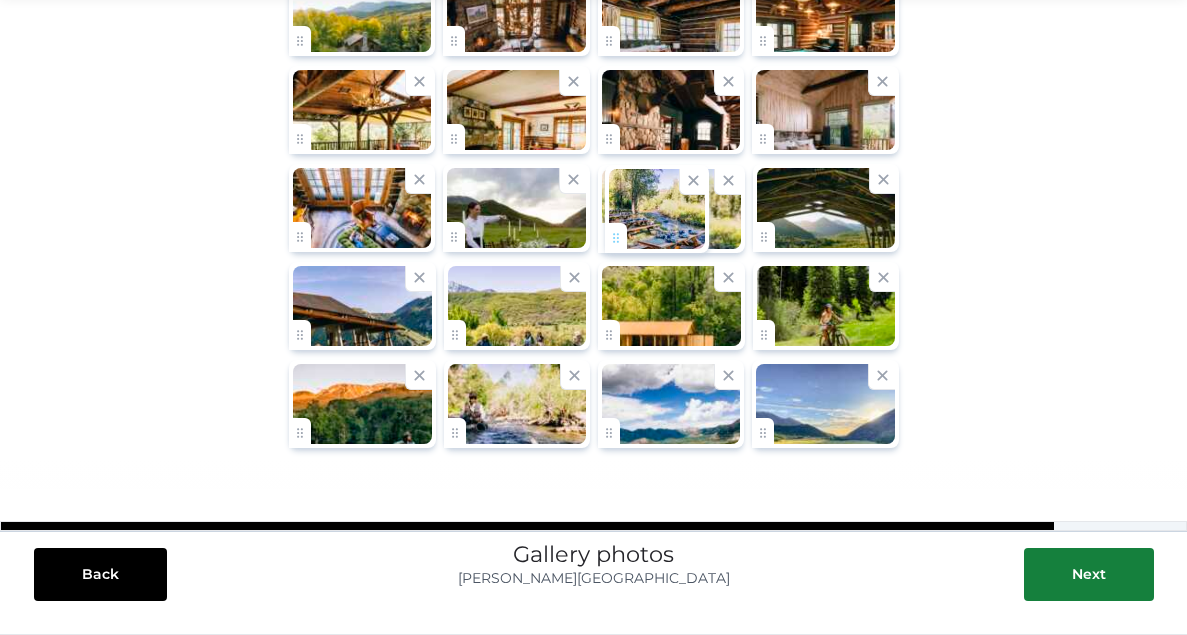 drag, startPoint x: 458, startPoint y: 432, endPoint x: 621, endPoint y: 238, distance: 253.38705 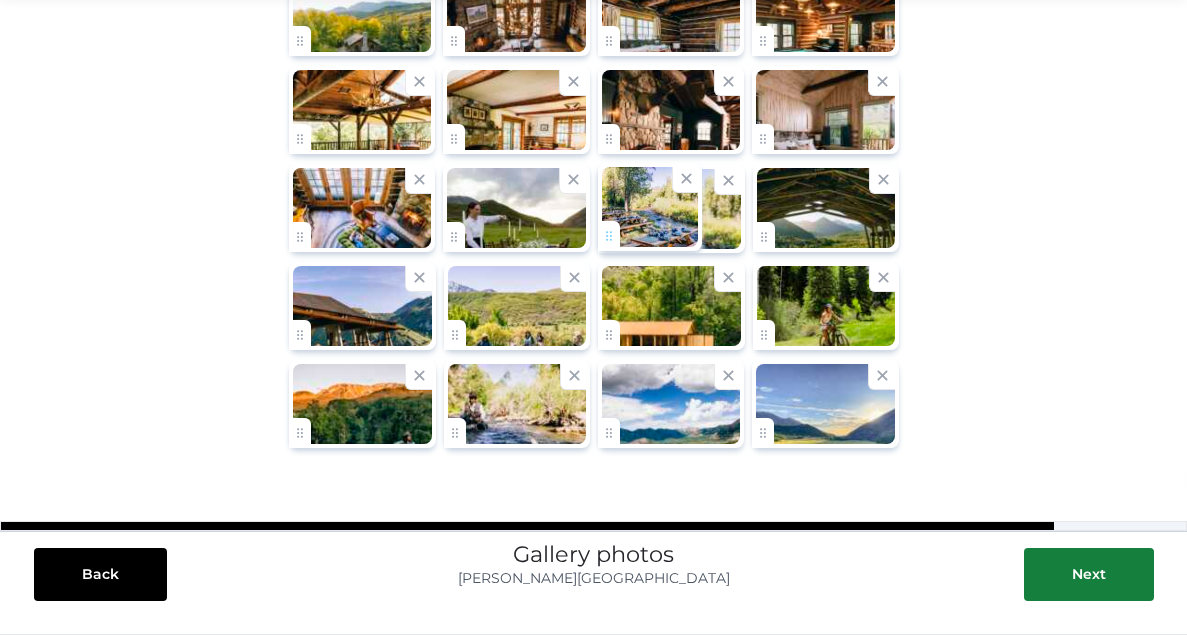 click on "**********" at bounding box center (593, 134) 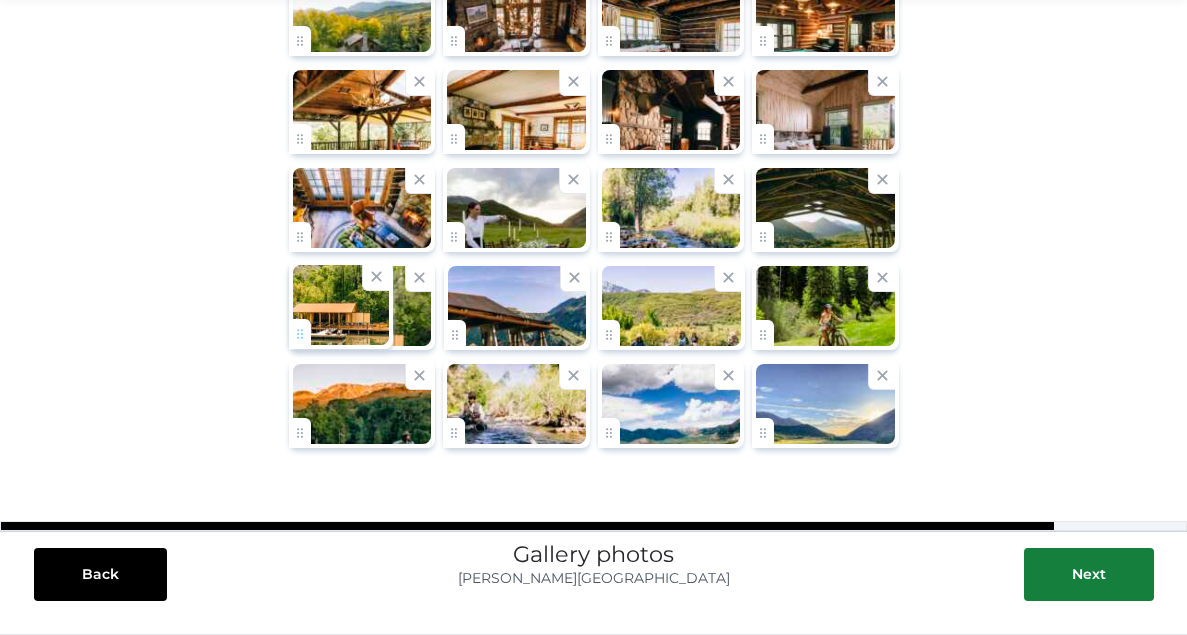 drag, startPoint x: 616, startPoint y: 333, endPoint x: 316, endPoint y: 340, distance: 300.08167 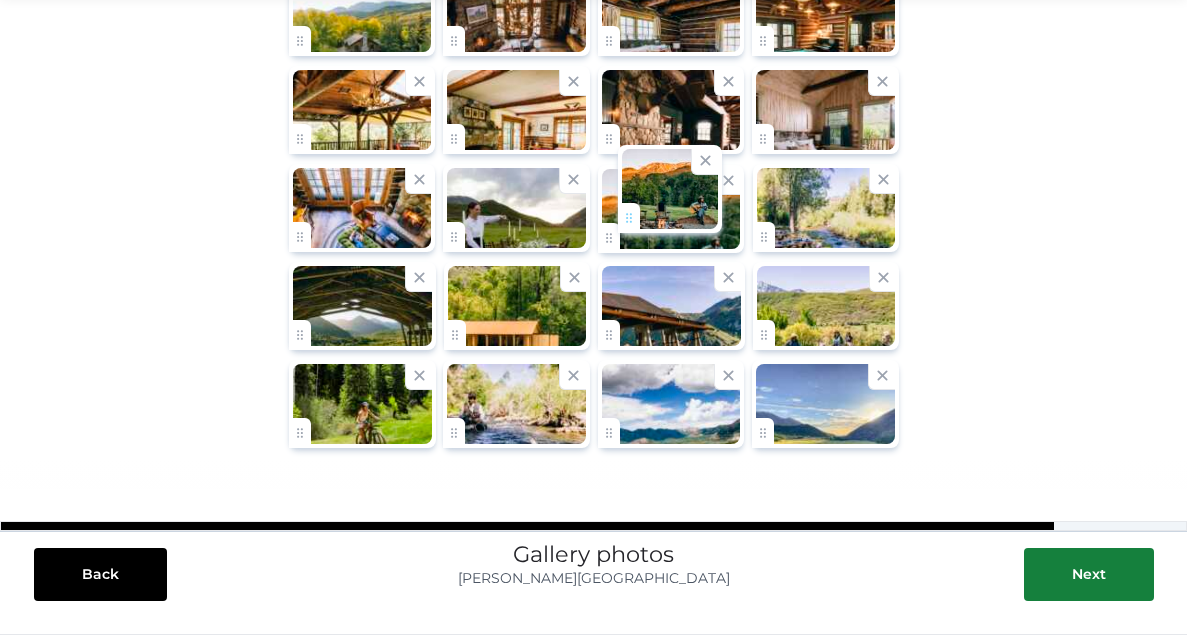 drag, startPoint x: 298, startPoint y: 429, endPoint x: 626, endPoint y: 216, distance: 391.09207 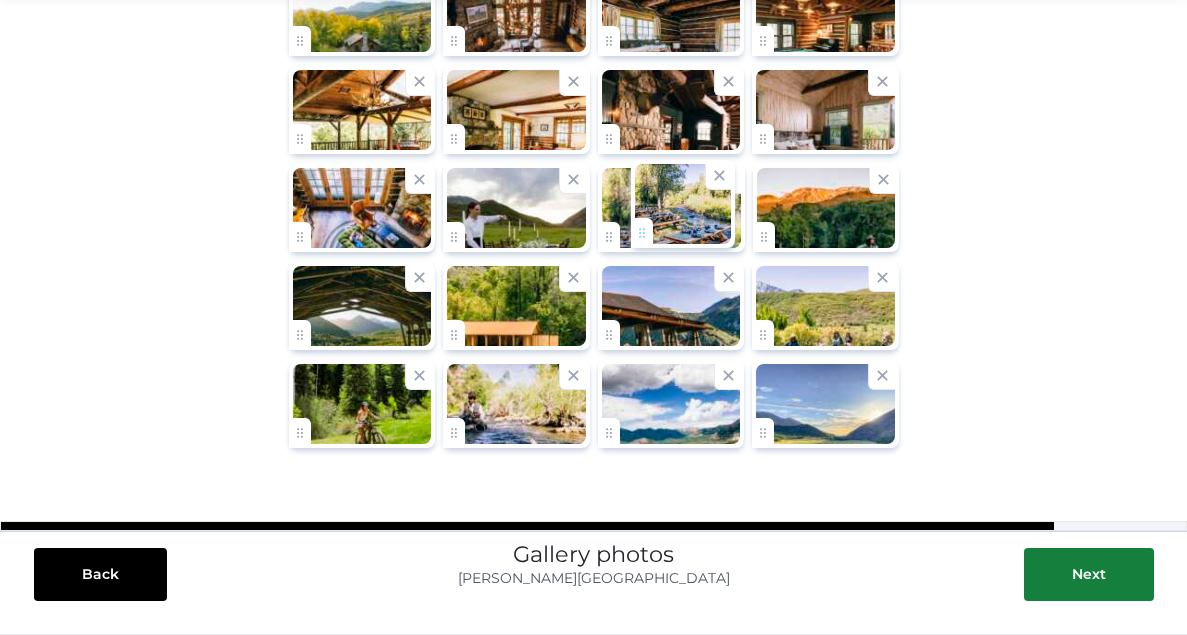drag, startPoint x: 759, startPoint y: 236, endPoint x: 638, endPoint y: 233, distance: 121.037186 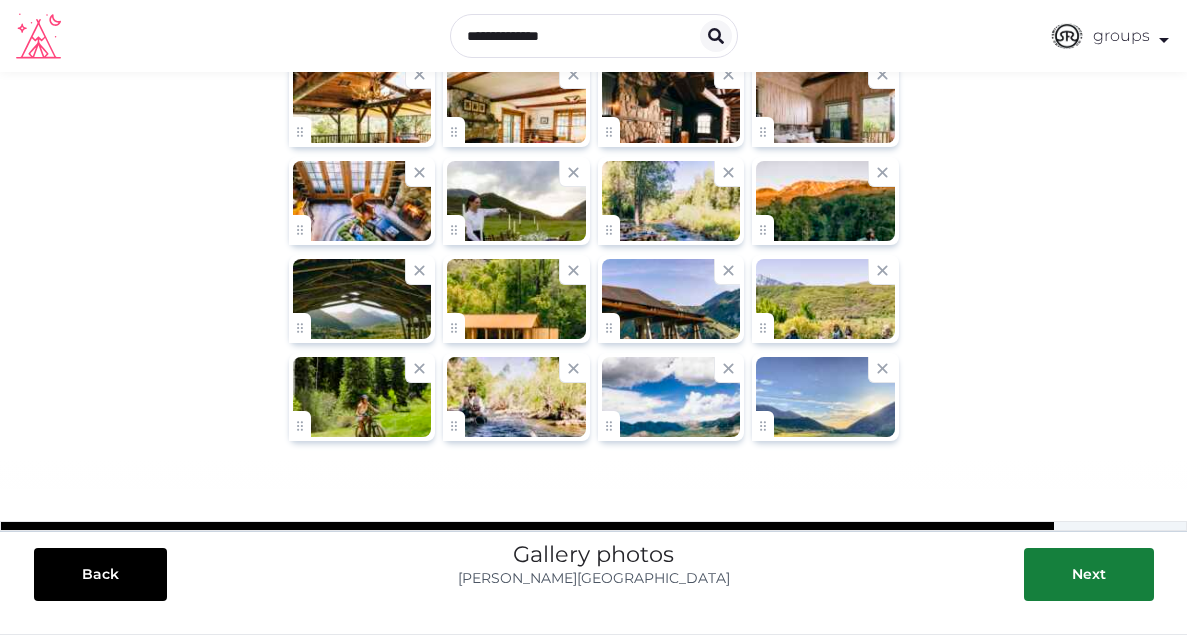 scroll, scrollTop: 454, scrollLeft: 0, axis: vertical 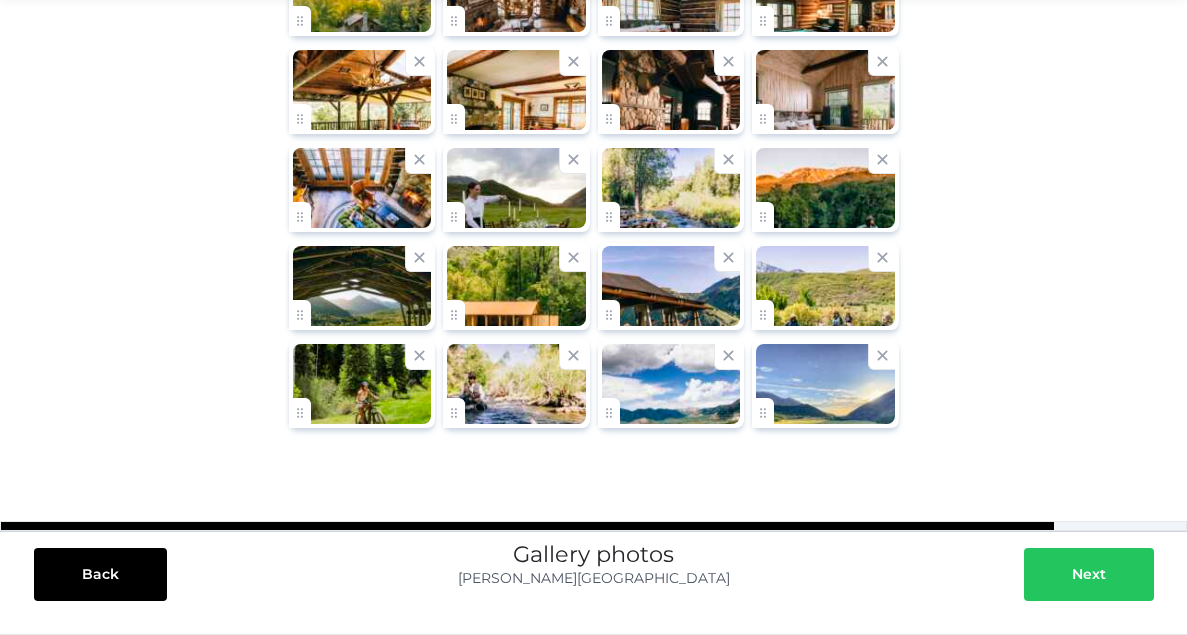 click on "Next" at bounding box center (1089, 574) 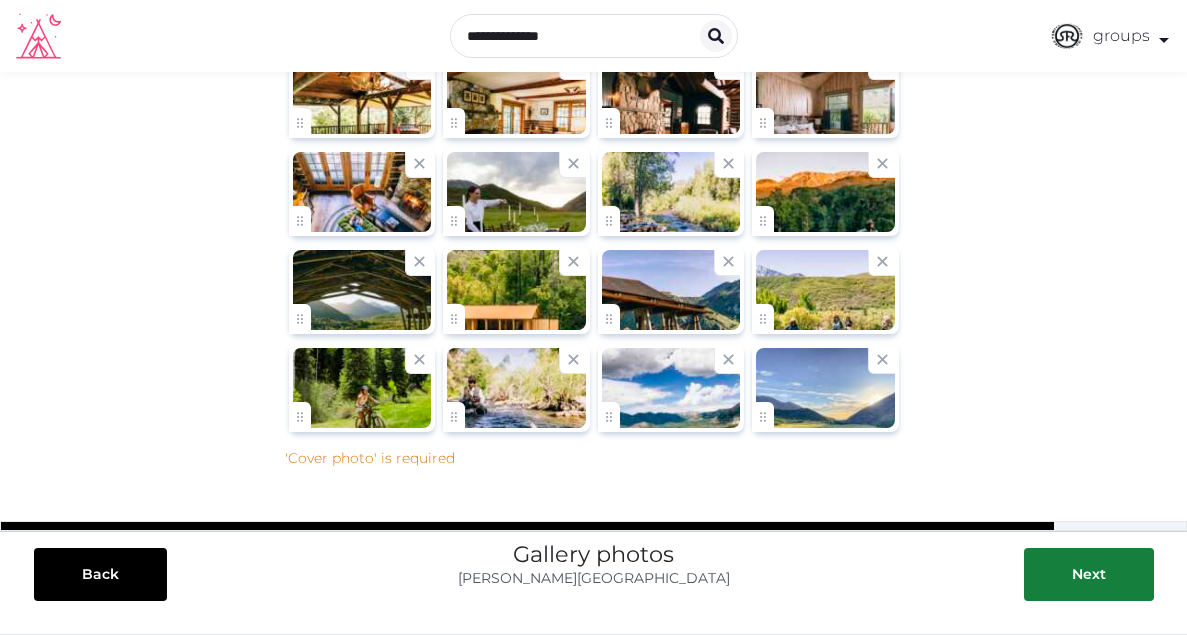 scroll, scrollTop: 522, scrollLeft: 0, axis: vertical 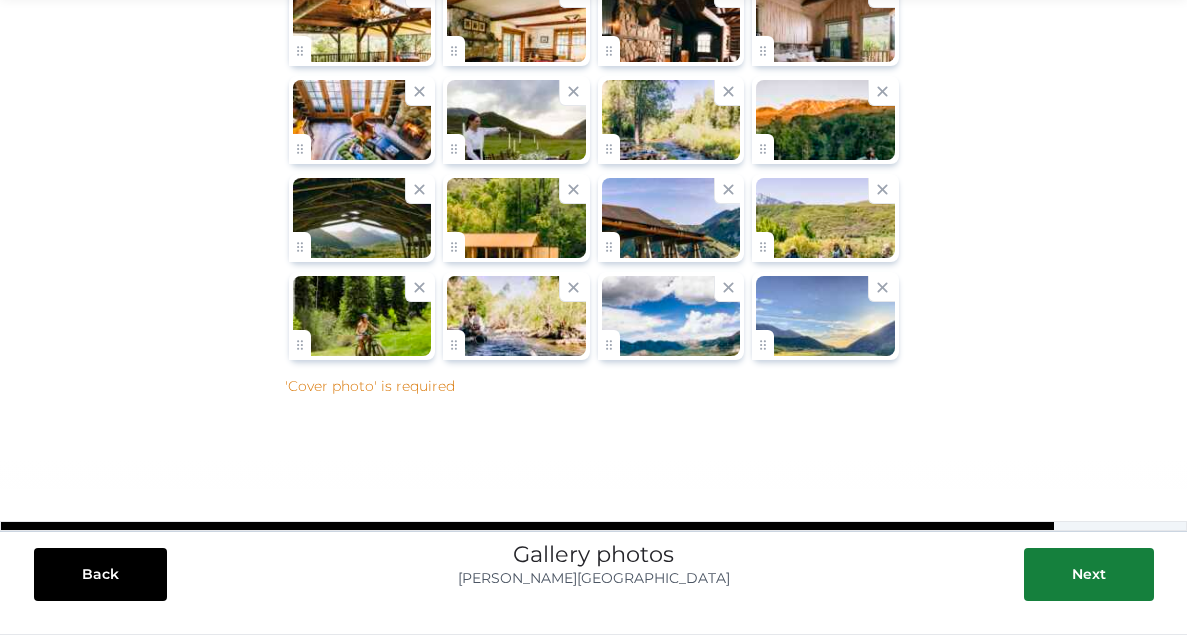 click on "'Cover photo' is required" at bounding box center (594, 386) 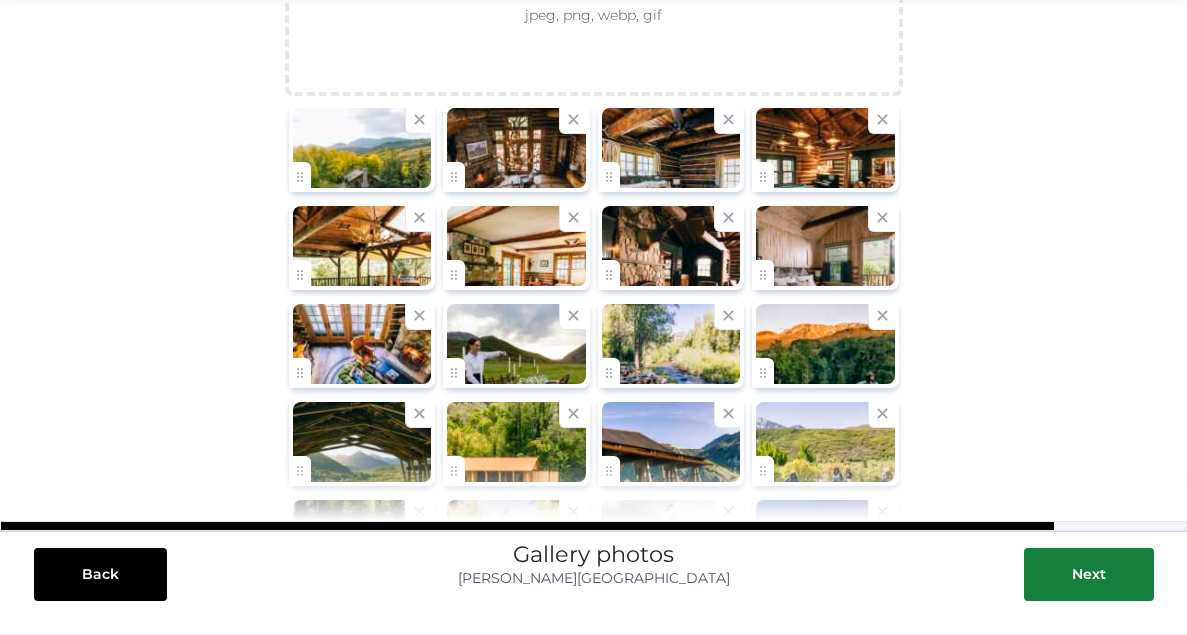 scroll, scrollTop: 114, scrollLeft: 0, axis: vertical 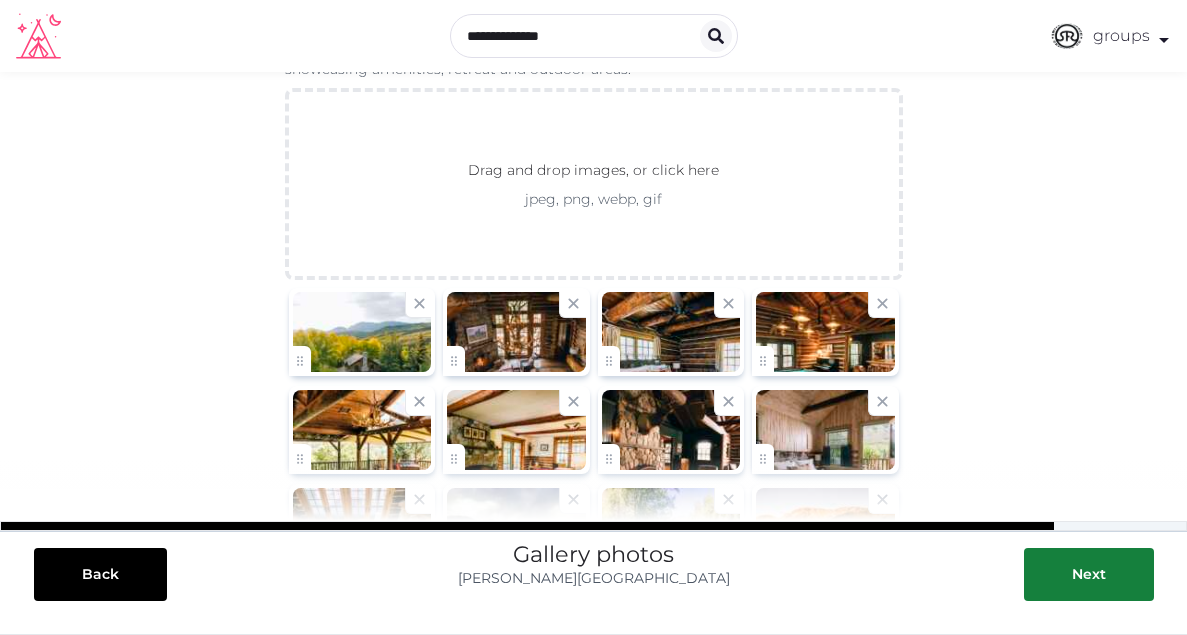 click at bounding box center (362, 332) 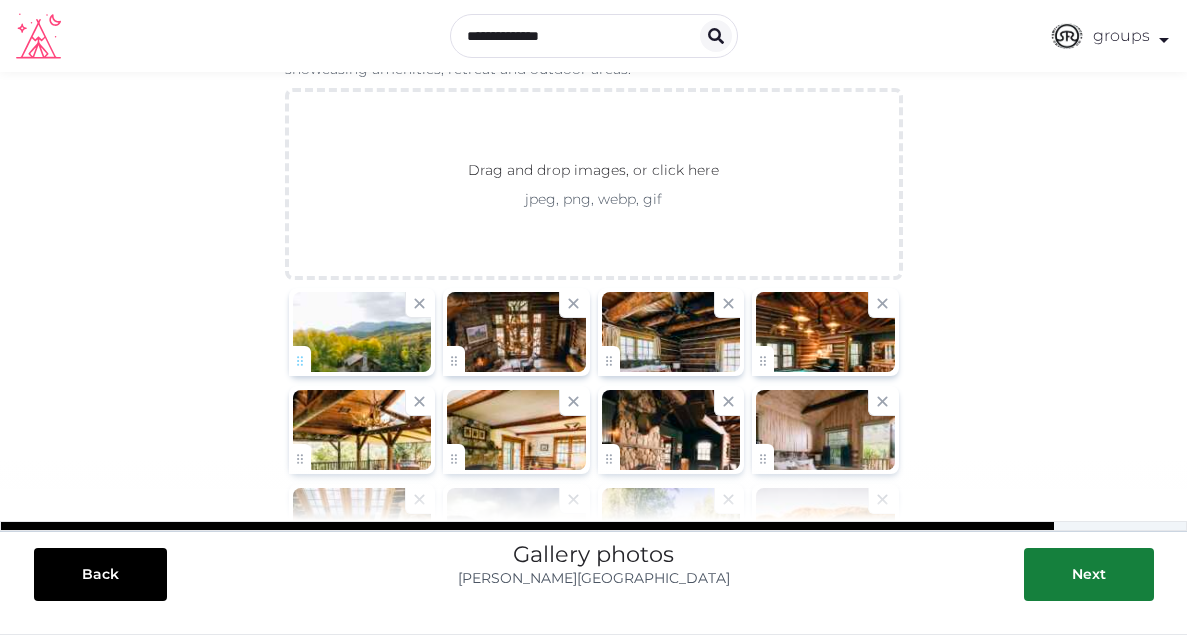 click on "**********" at bounding box center [593, 465] 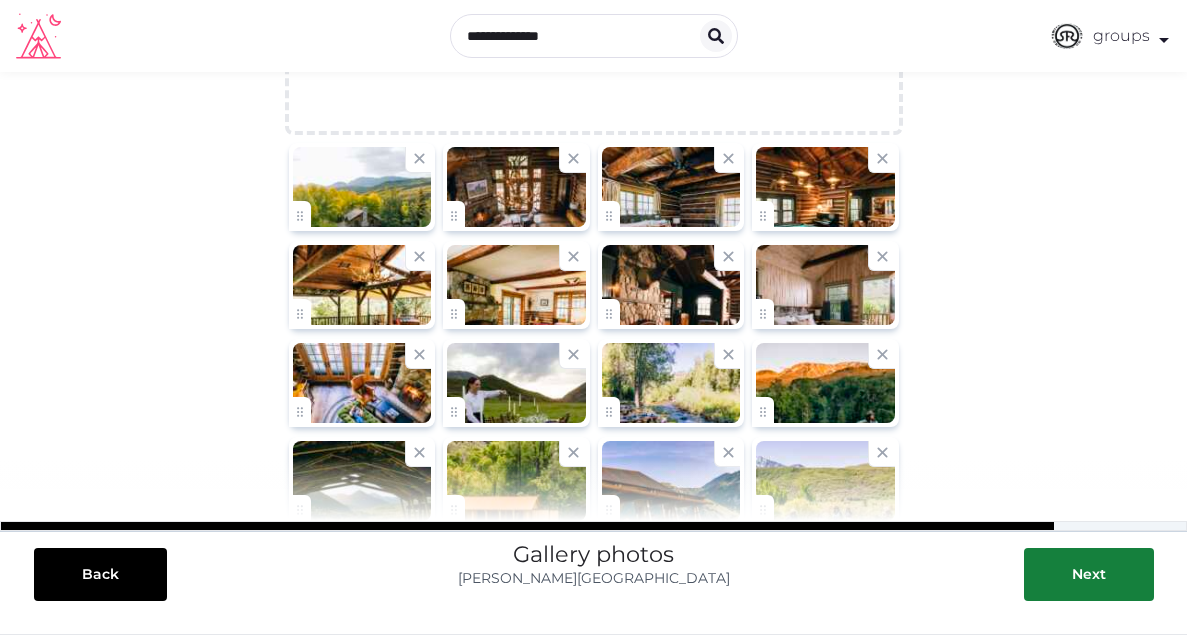 scroll, scrollTop: 522, scrollLeft: 0, axis: vertical 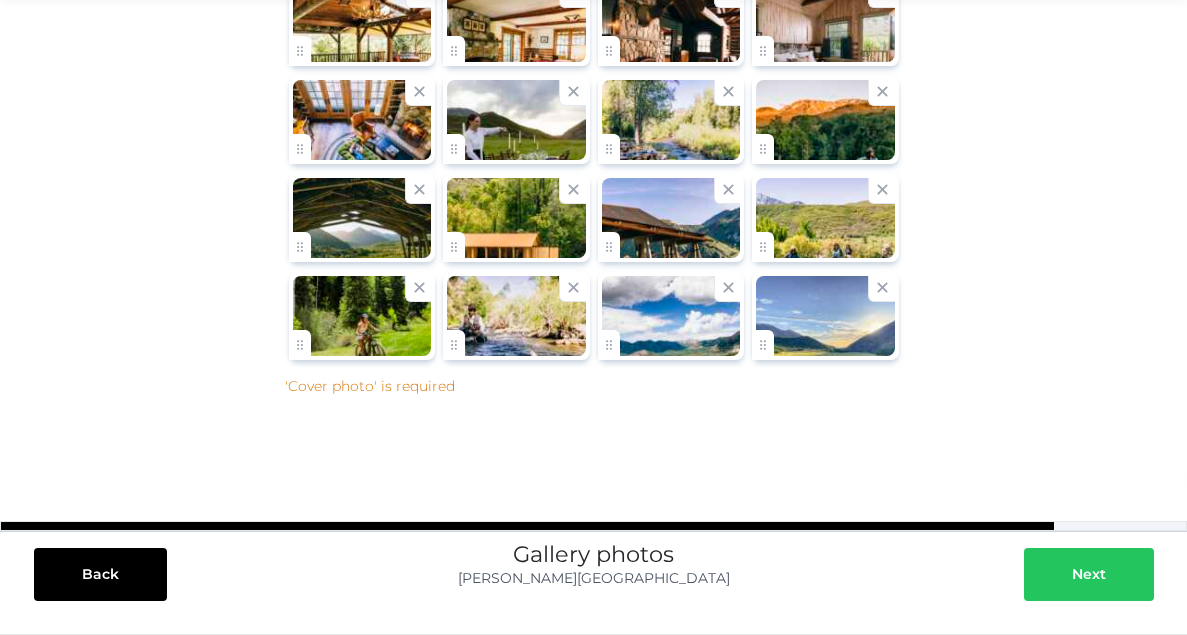 click on "Next" at bounding box center [1089, 574] 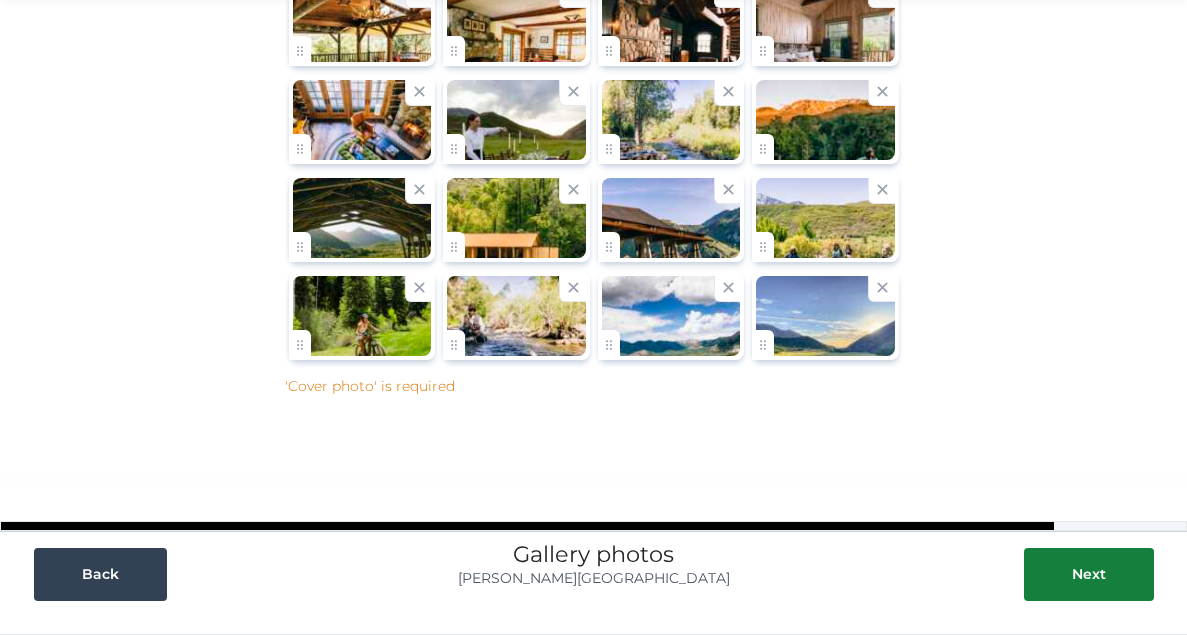 click on "Back" at bounding box center [100, 574] 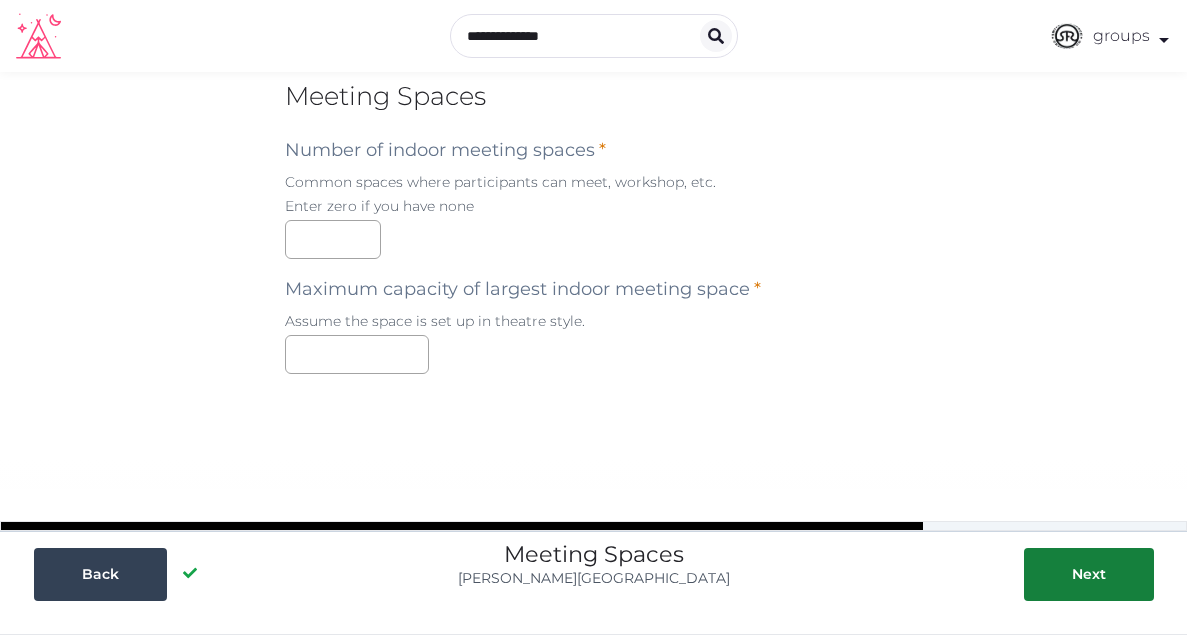 scroll, scrollTop: 0, scrollLeft: 0, axis: both 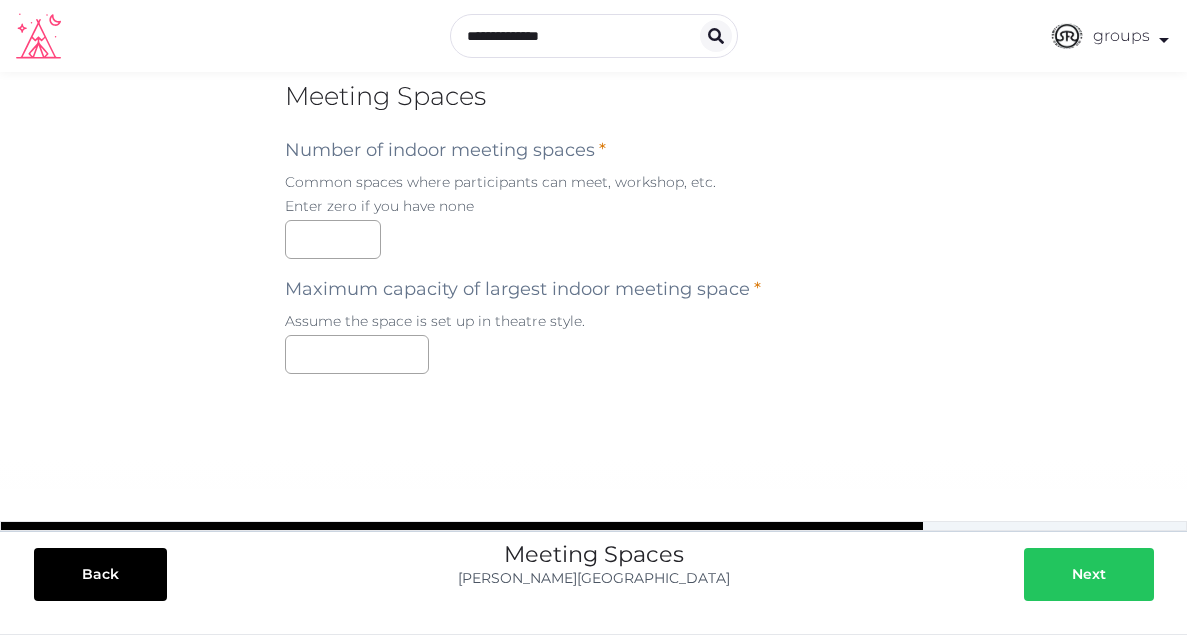 click on "Next" at bounding box center (1089, 574) 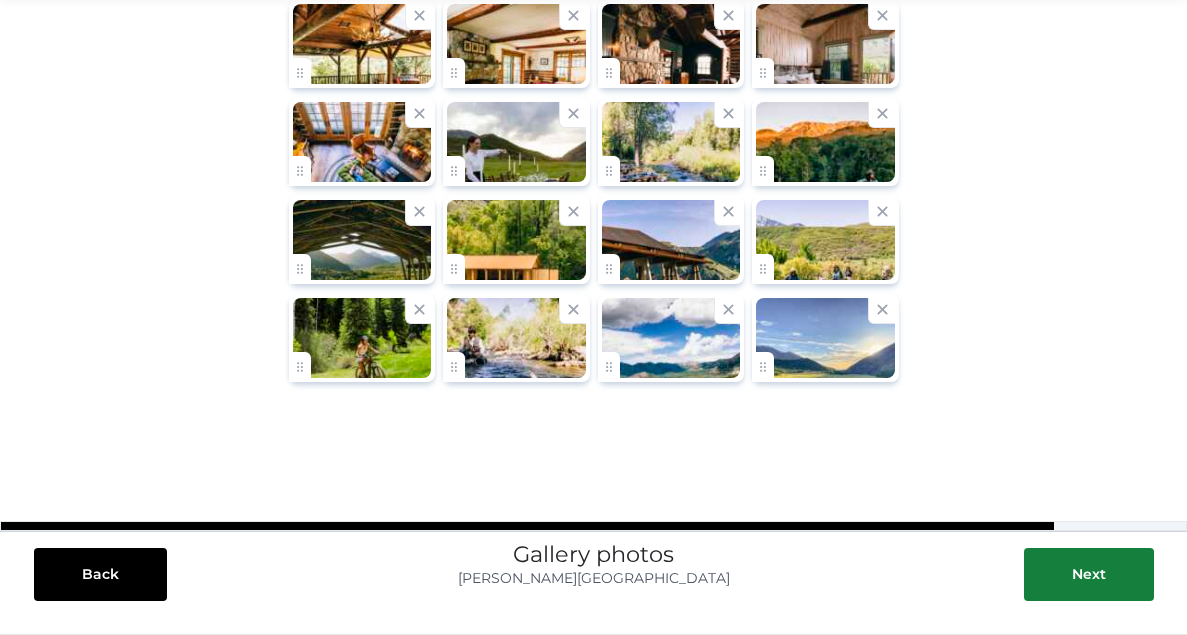 scroll, scrollTop: 495, scrollLeft: 0, axis: vertical 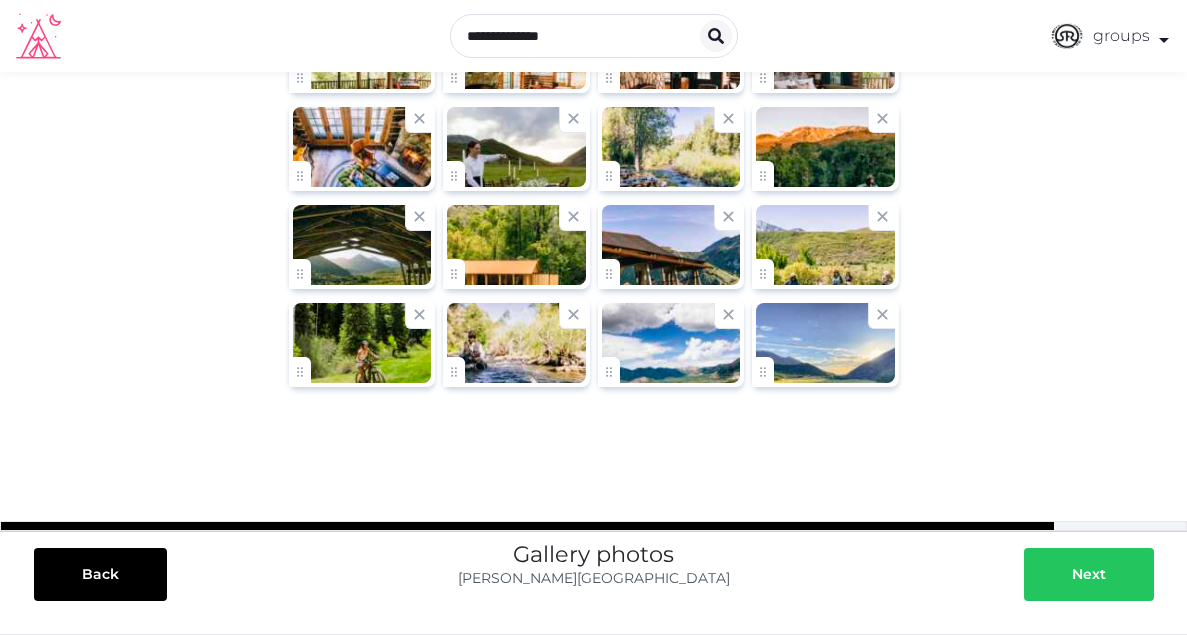 click at bounding box center [1052, 574] 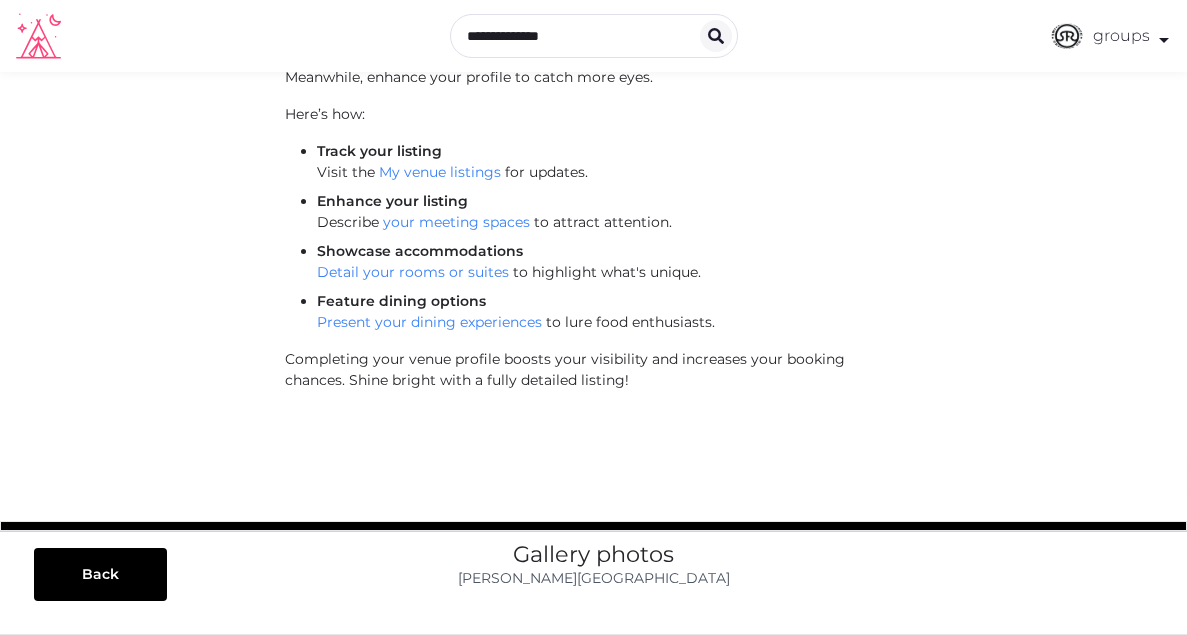 scroll, scrollTop: 0, scrollLeft: 0, axis: both 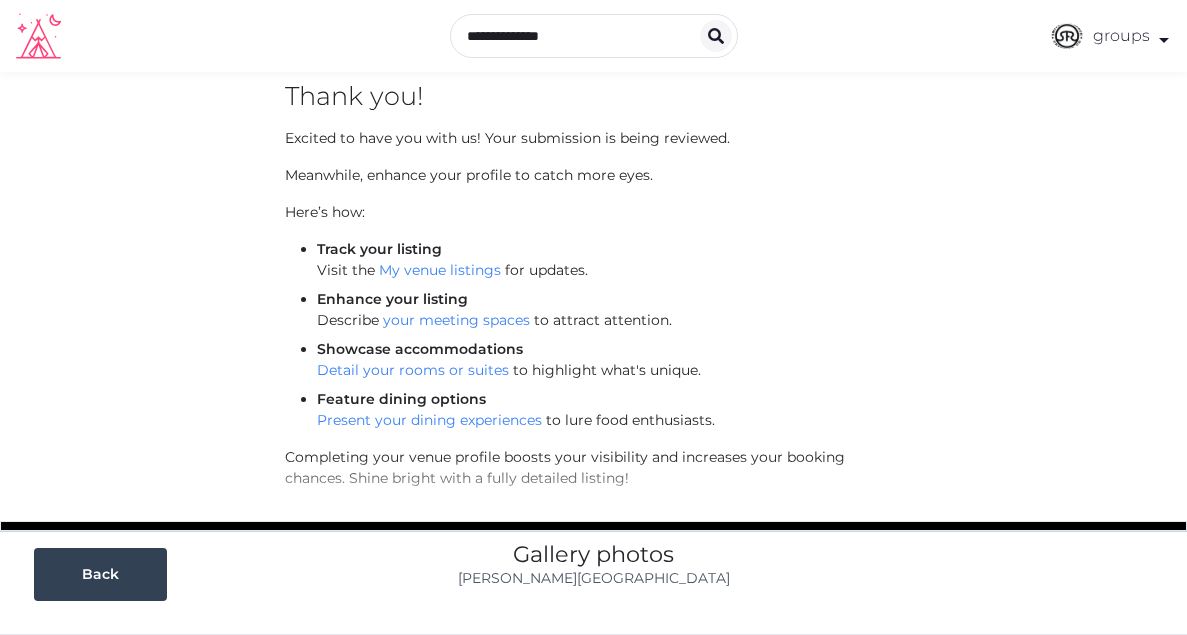 click on "Back" at bounding box center [100, 574] 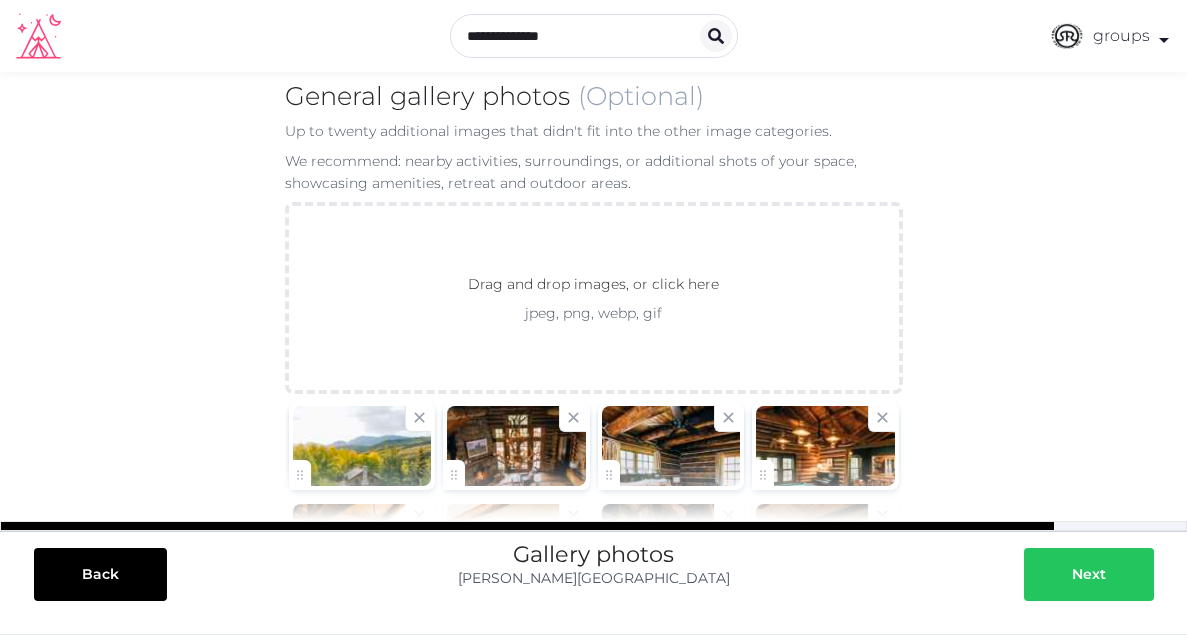 click on "Next" at bounding box center [1089, 574] 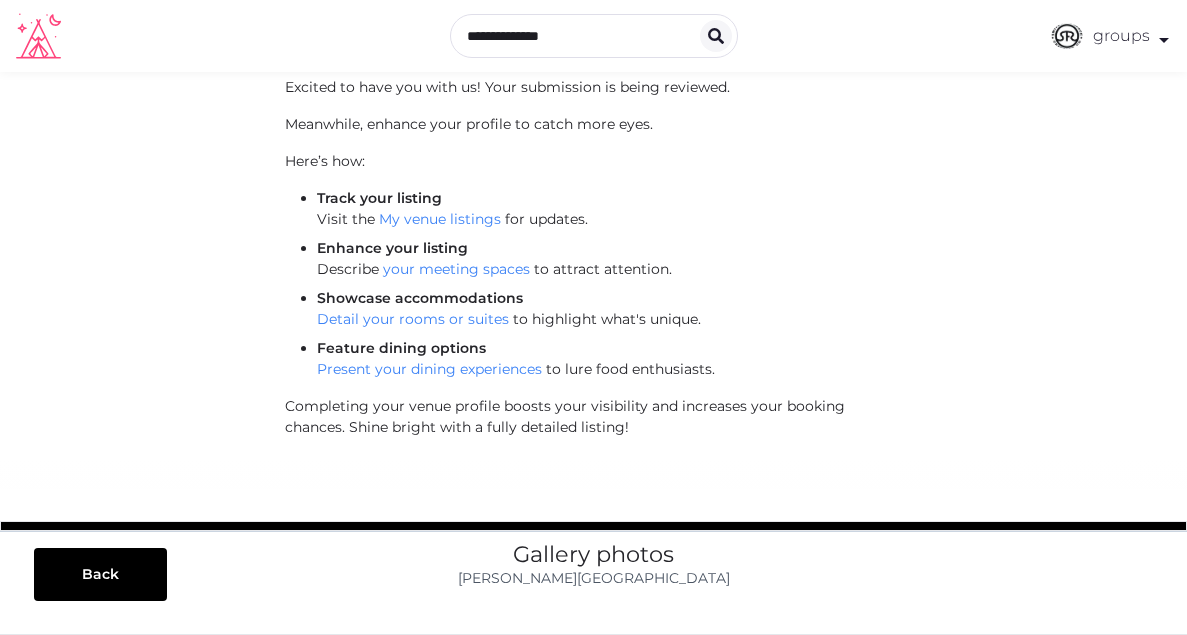 scroll, scrollTop: 50, scrollLeft: 0, axis: vertical 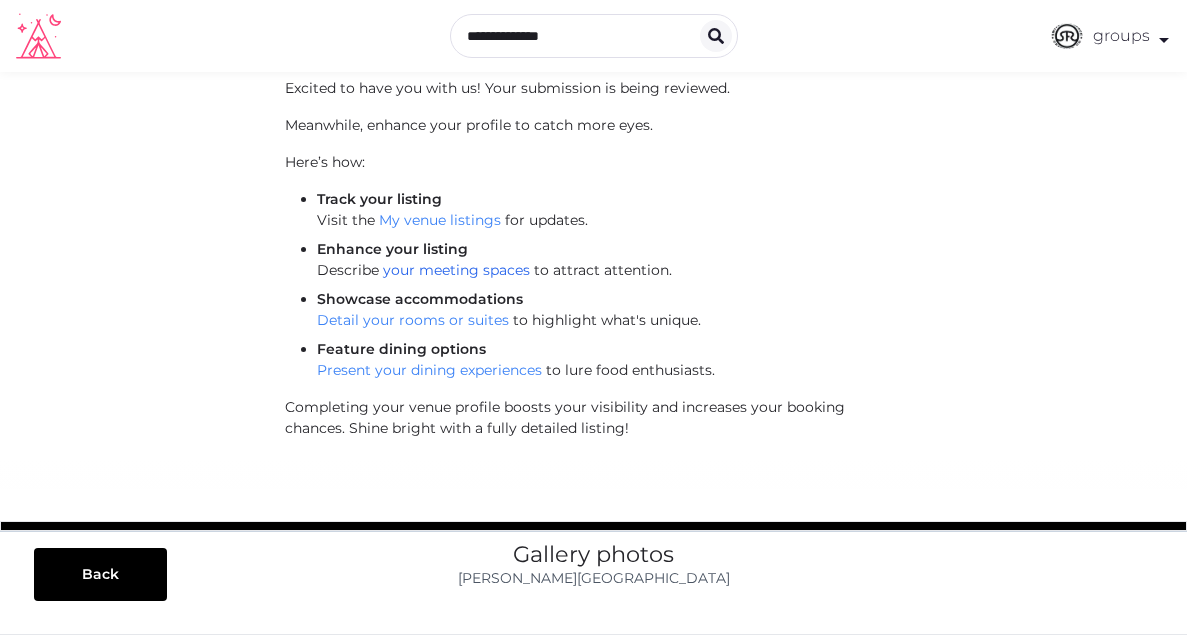 click on "your meeting spaces" at bounding box center (456, 270) 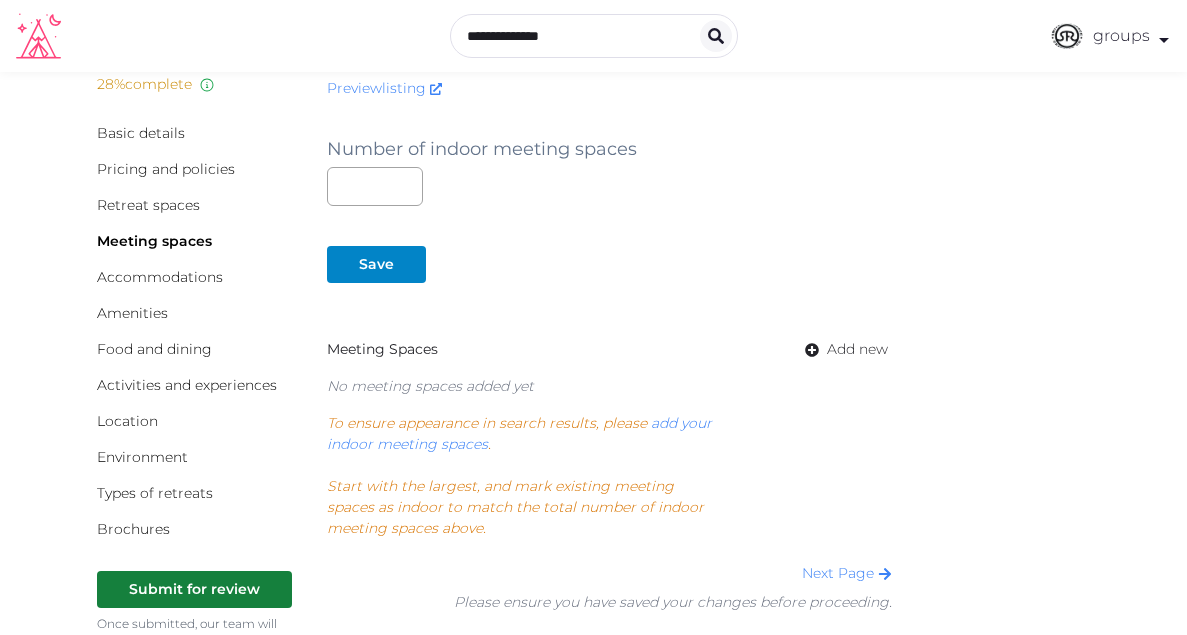 scroll, scrollTop: 50, scrollLeft: 0, axis: vertical 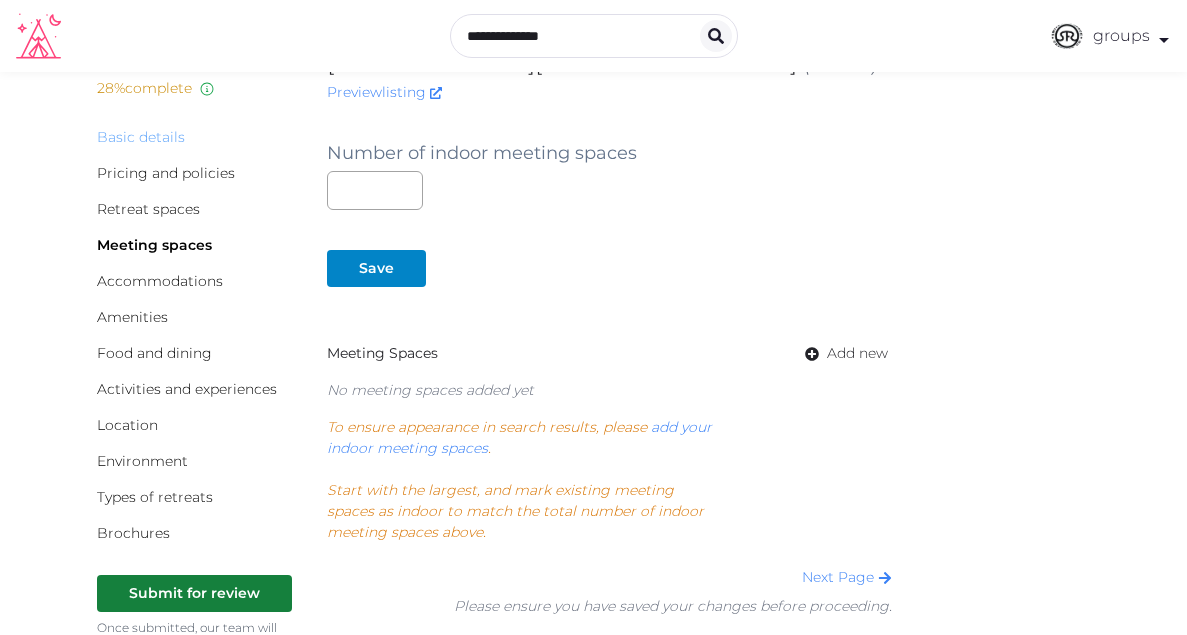 click on "Basic details" at bounding box center [141, 137] 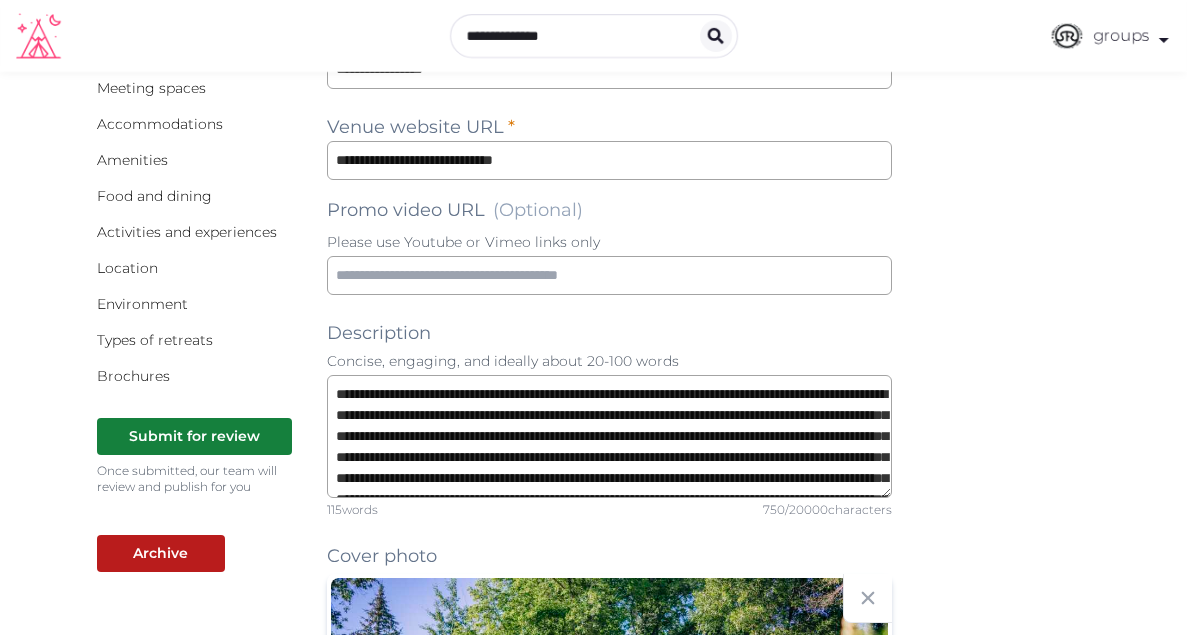 scroll, scrollTop: 259, scrollLeft: 0, axis: vertical 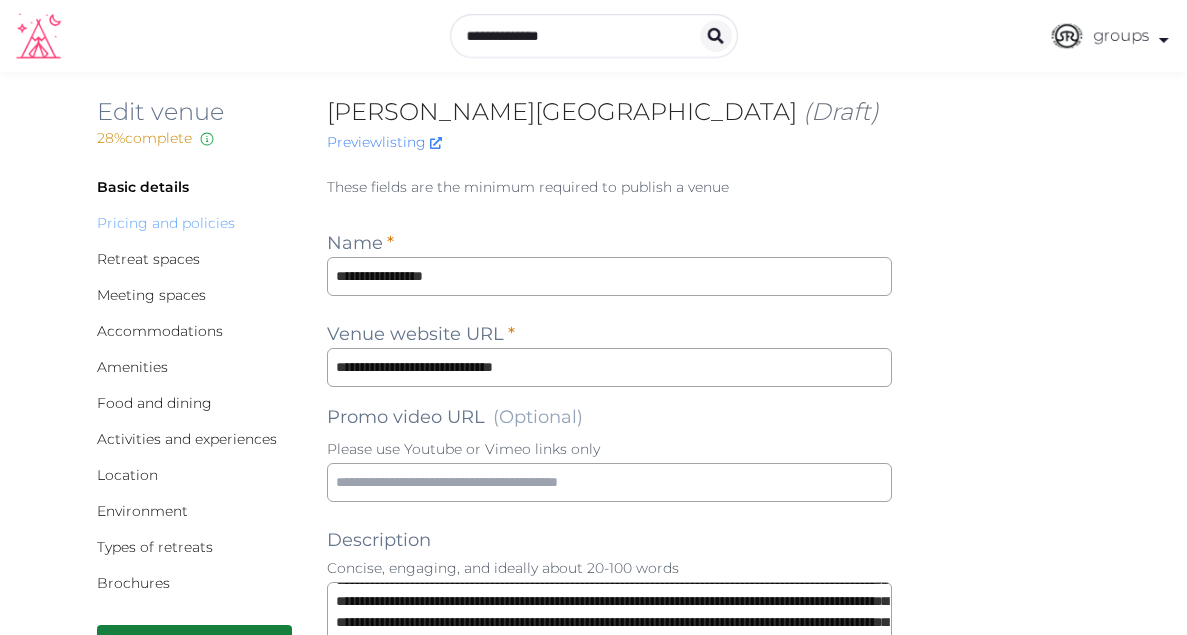 click on "Pricing and policies" at bounding box center (166, 223) 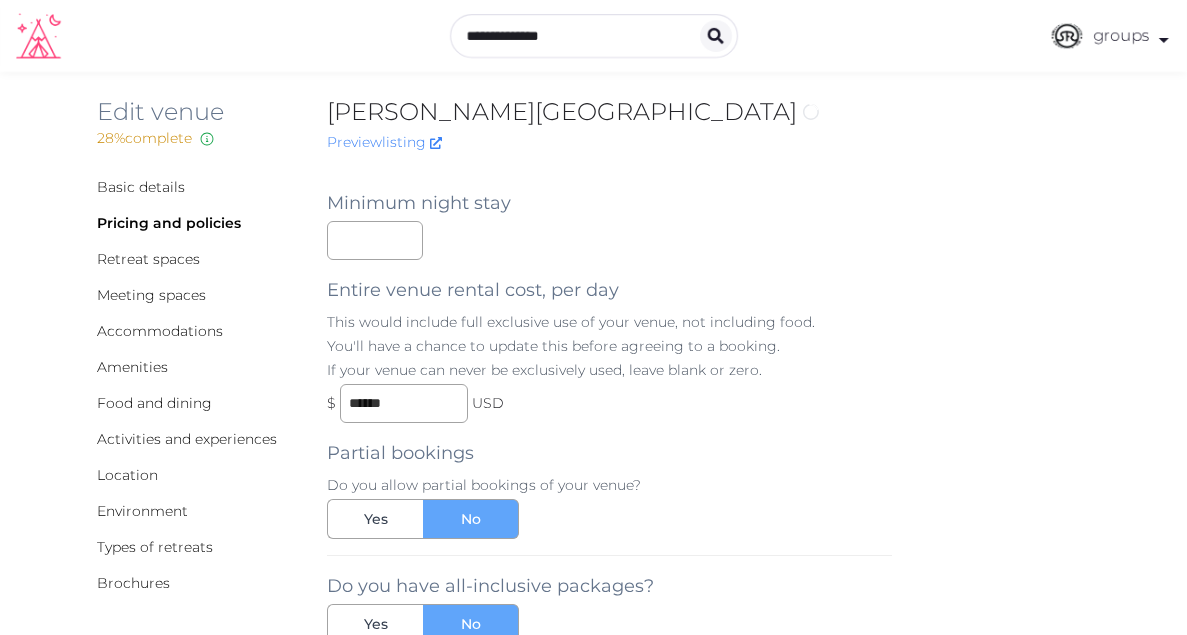 scroll, scrollTop: 0, scrollLeft: 0, axis: both 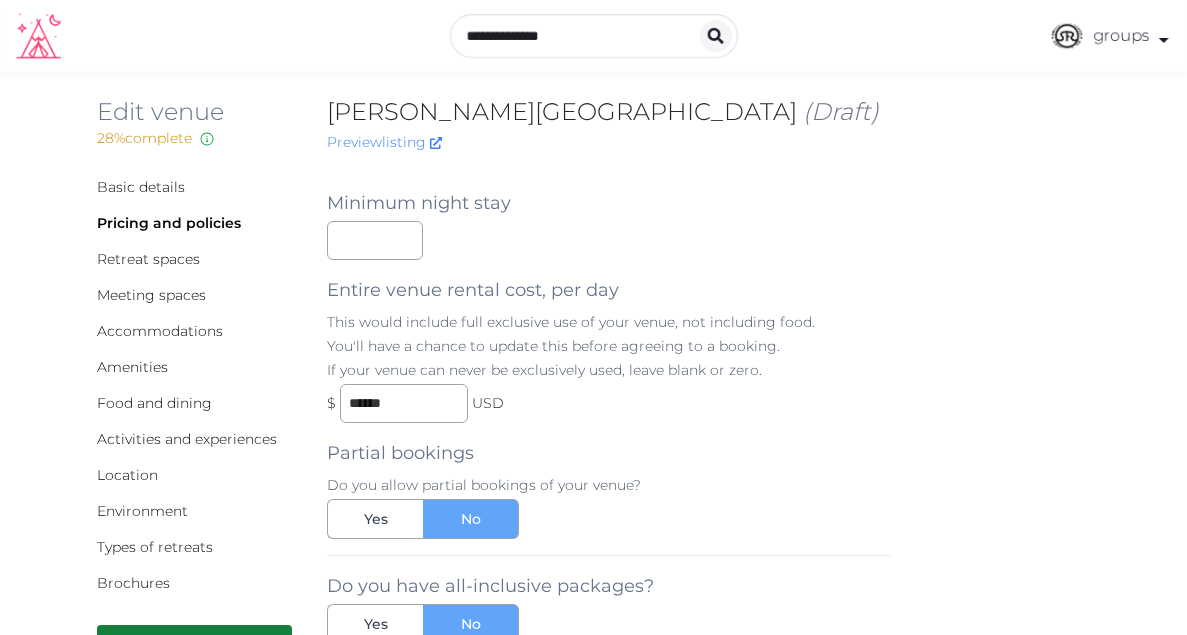 click on "Minimum night stay Entire venue rental cost, per day This would include full exclusive use of your venue, not including food. You'll have a chance to update this before agreeing to a booking. If your venue can never be exclusively used, leave blank or zero. $ ****** USD Partial bookings Do you allow partial bookings of your venue? Yes No Do you have all-inclusive packages? Yes No" at bounding box center [609, 408] 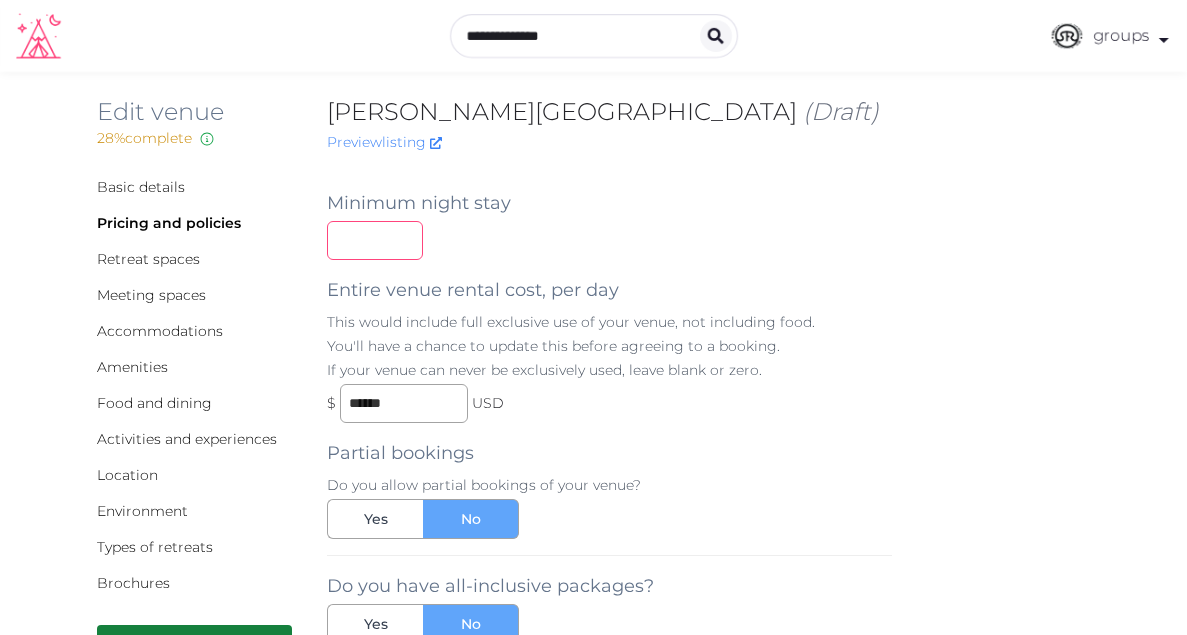 click at bounding box center (375, 240) 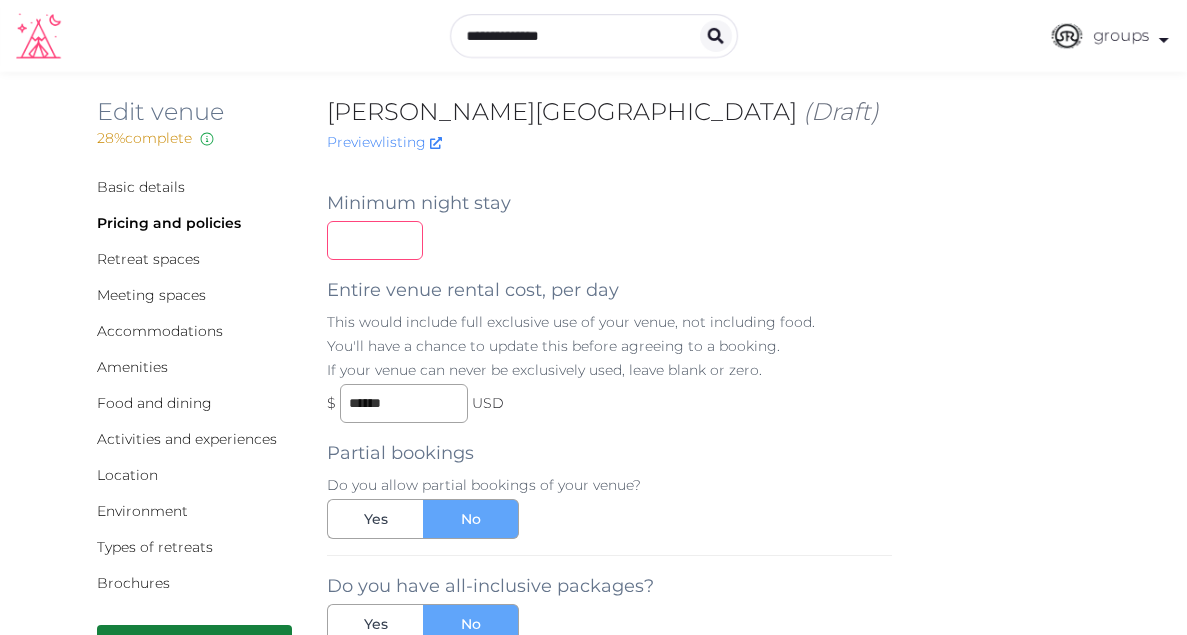 type on "*" 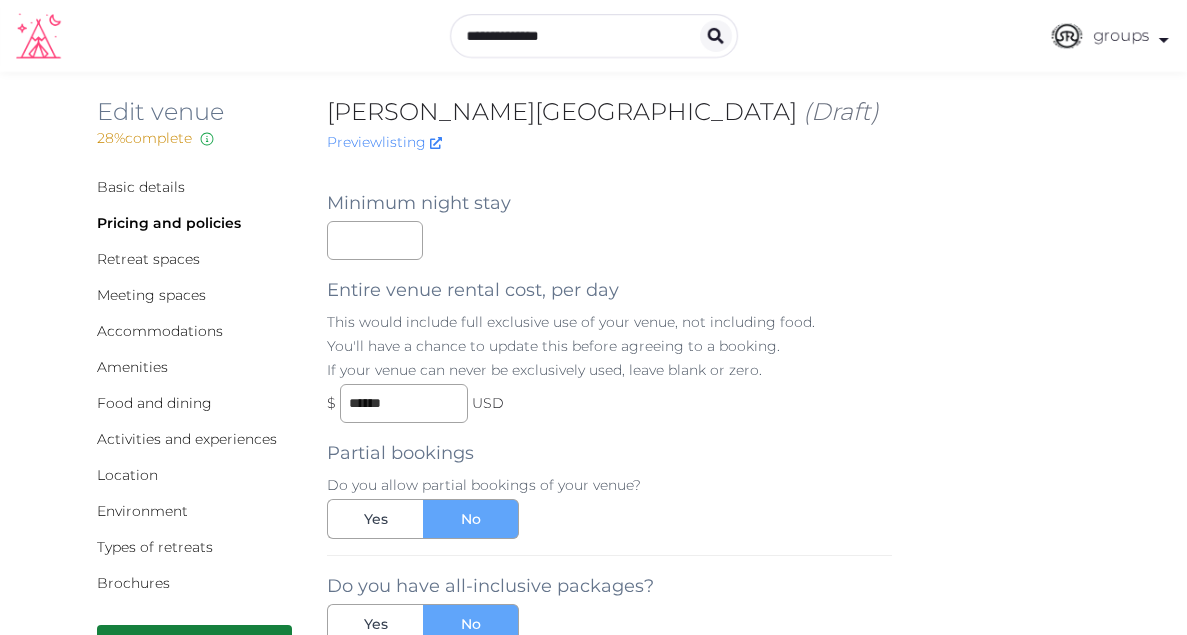 click on "Entire venue rental cost, per day" at bounding box center [473, 290] 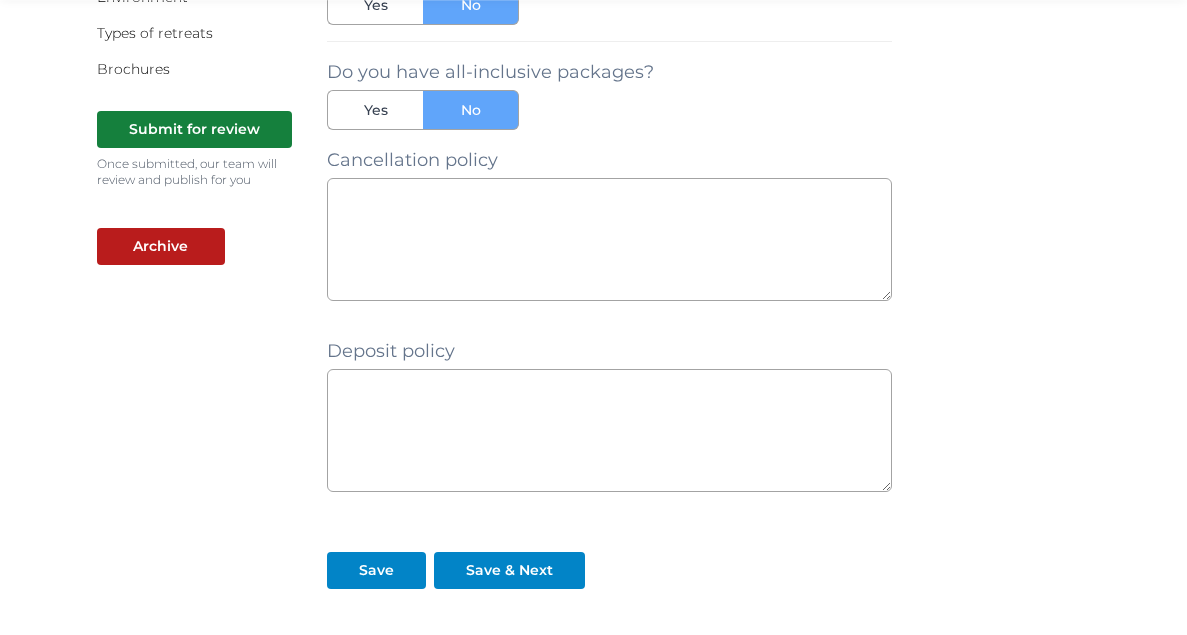scroll, scrollTop: 508, scrollLeft: 0, axis: vertical 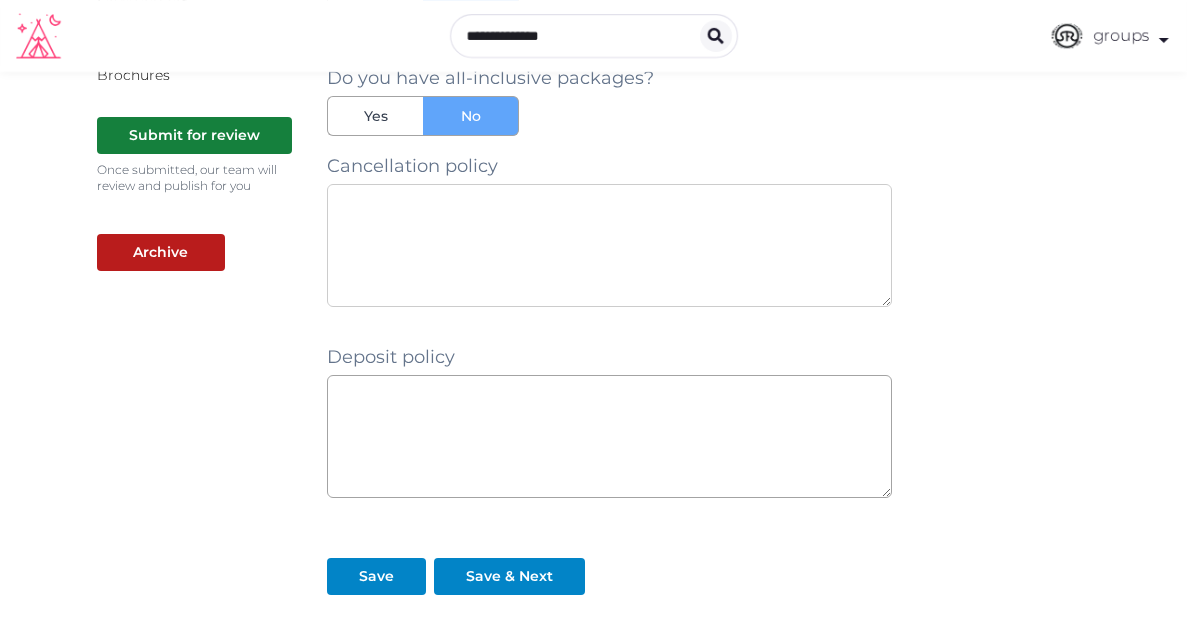 click at bounding box center (609, 245) 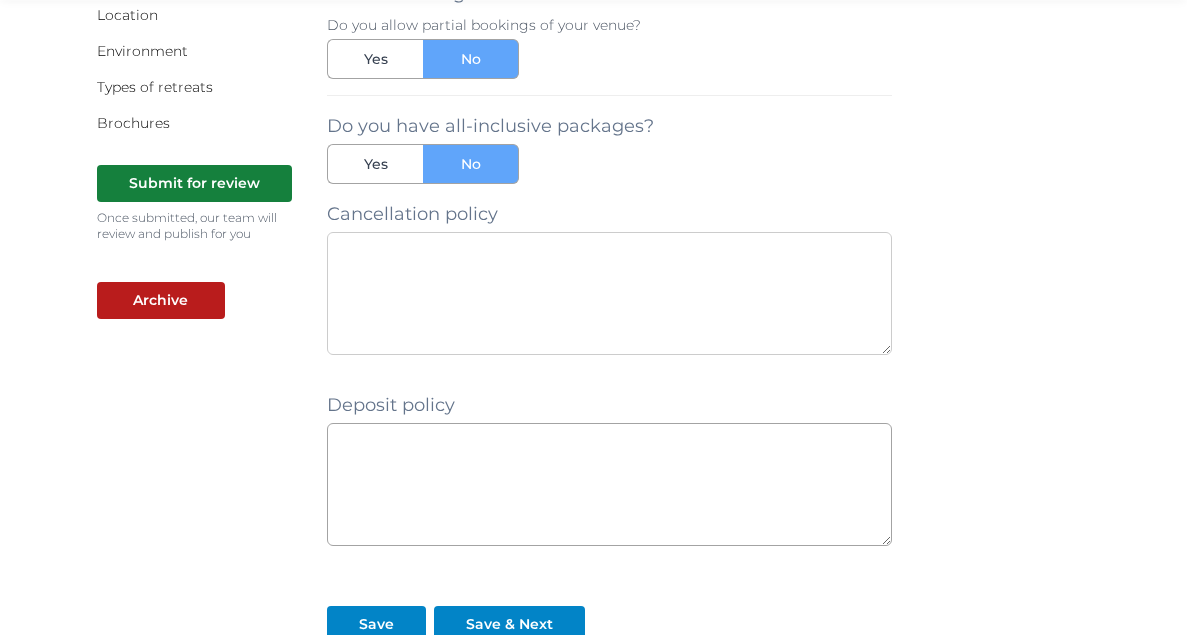 scroll, scrollTop: 427, scrollLeft: 0, axis: vertical 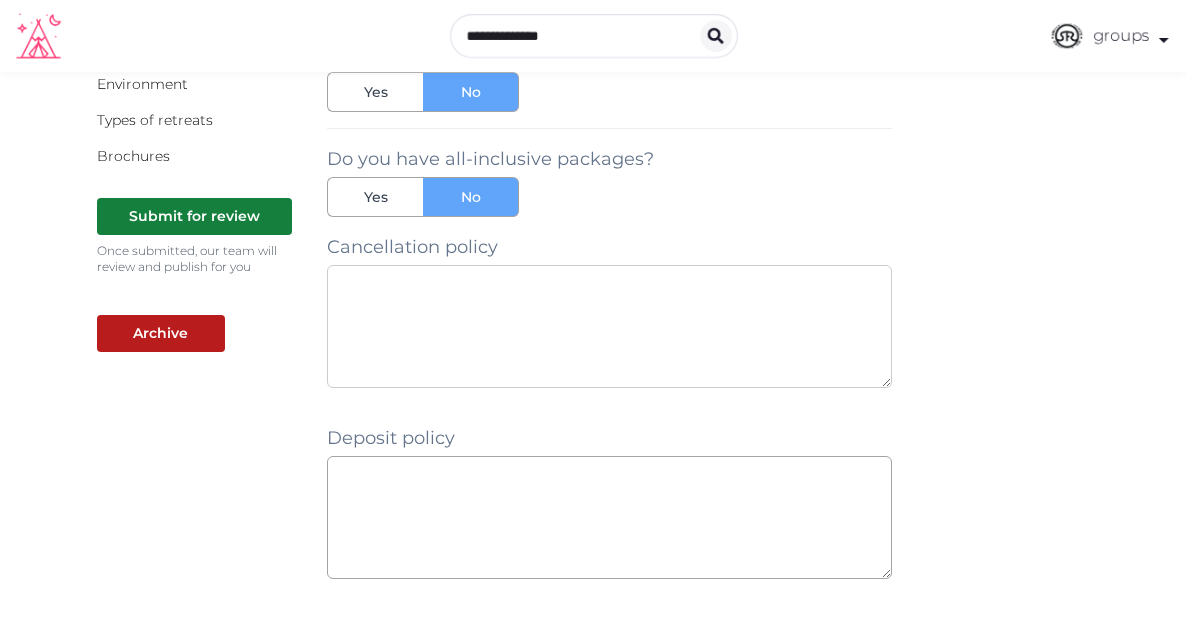 click at bounding box center [609, 326] 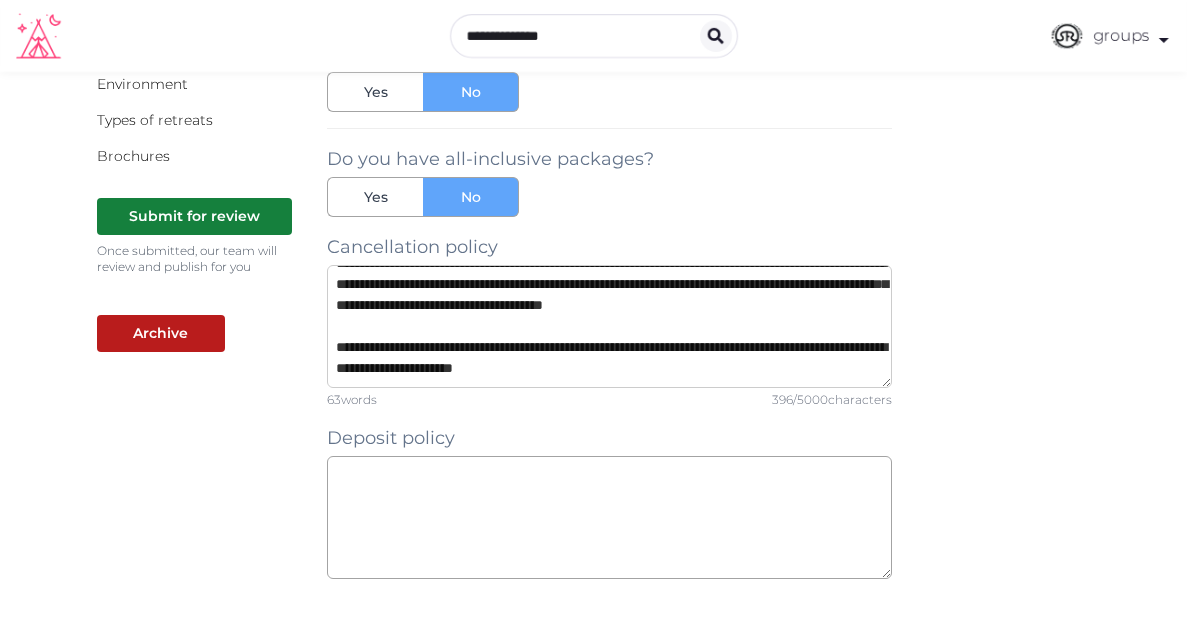scroll, scrollTop: 63, scrollLeft: 0, axis: vertical 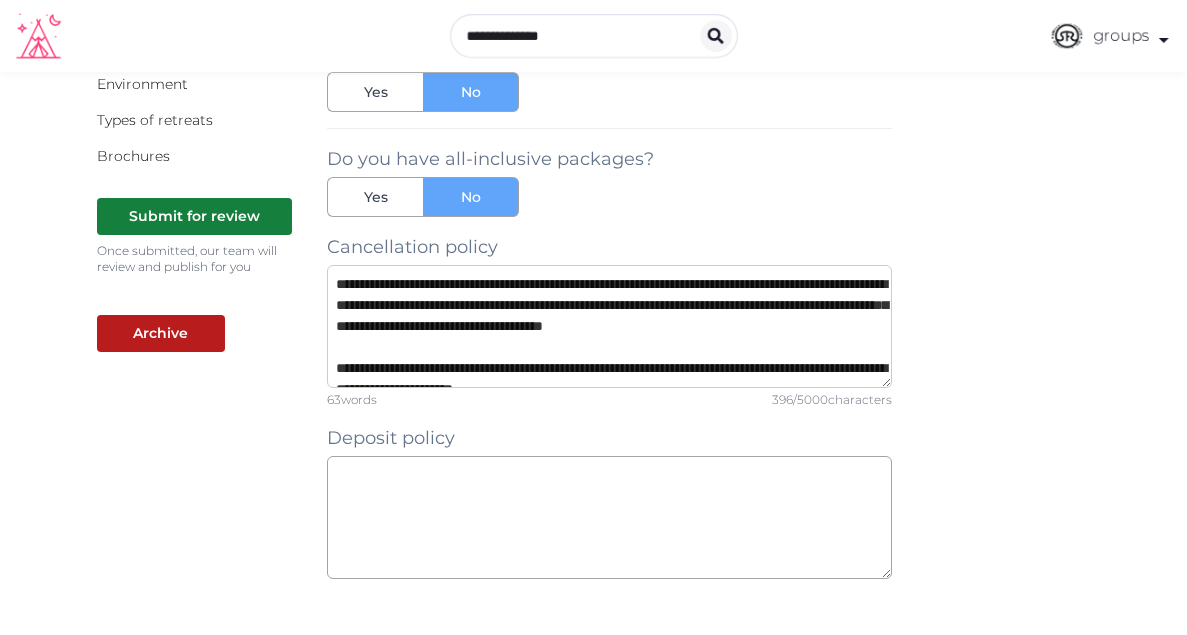 drag, startPoint x: 546, startPoint y: 291, endPoint x: 333, endPoint y: 264, distance: 214.70445 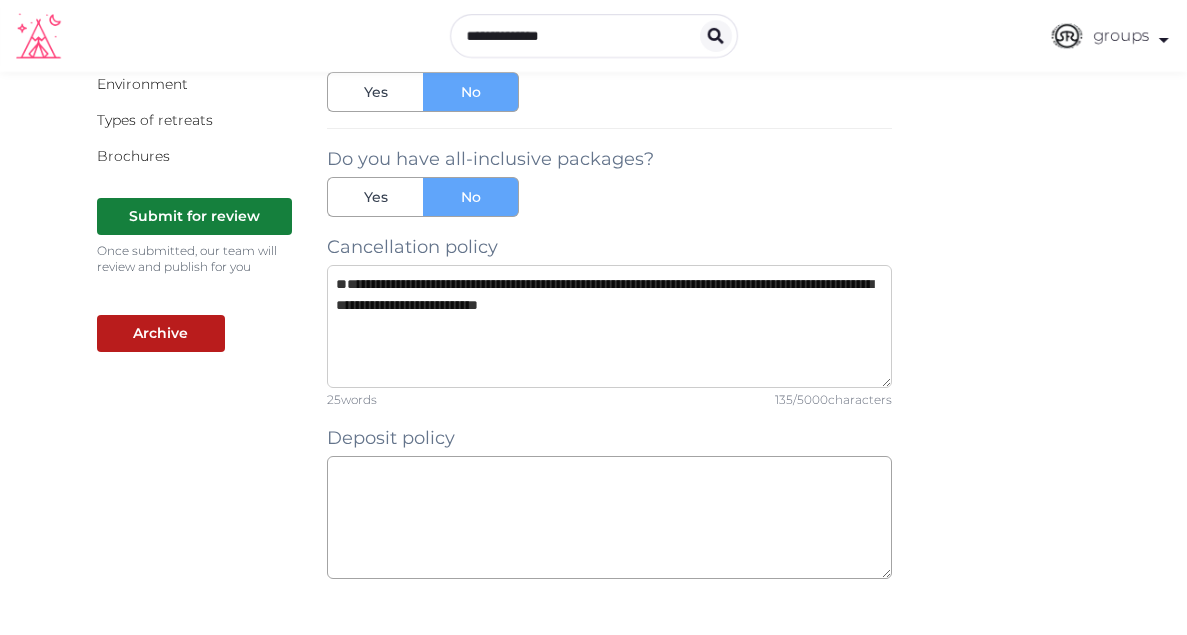 click on "**********" at bounding box center (609, 326) 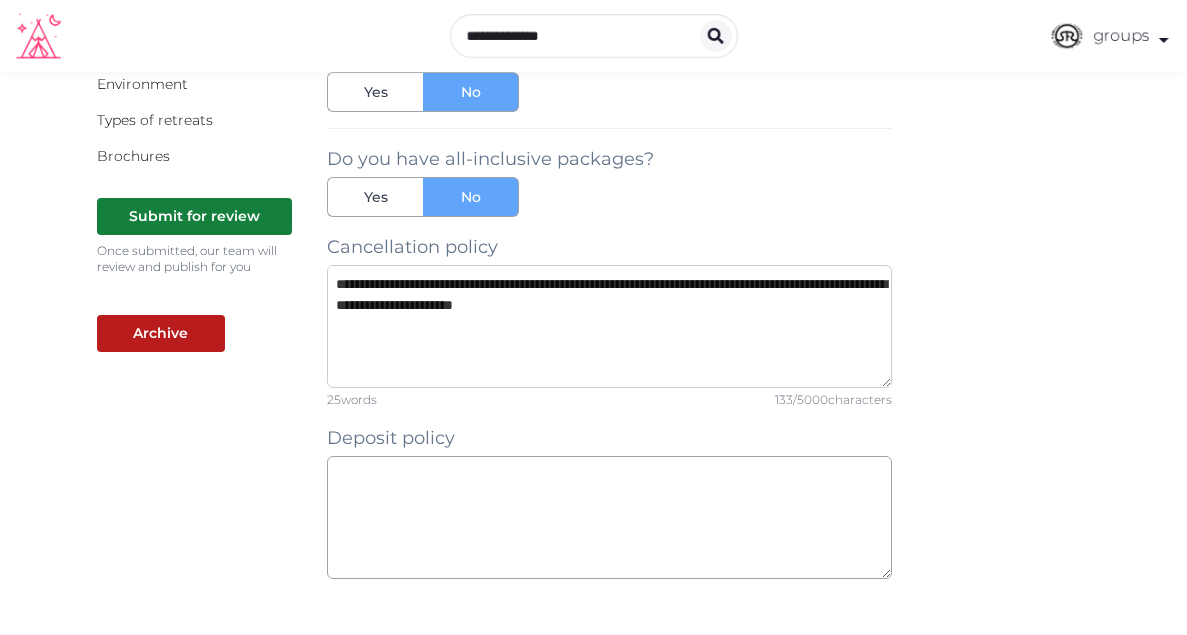 click on "**********" at bounding box center [609, 326] 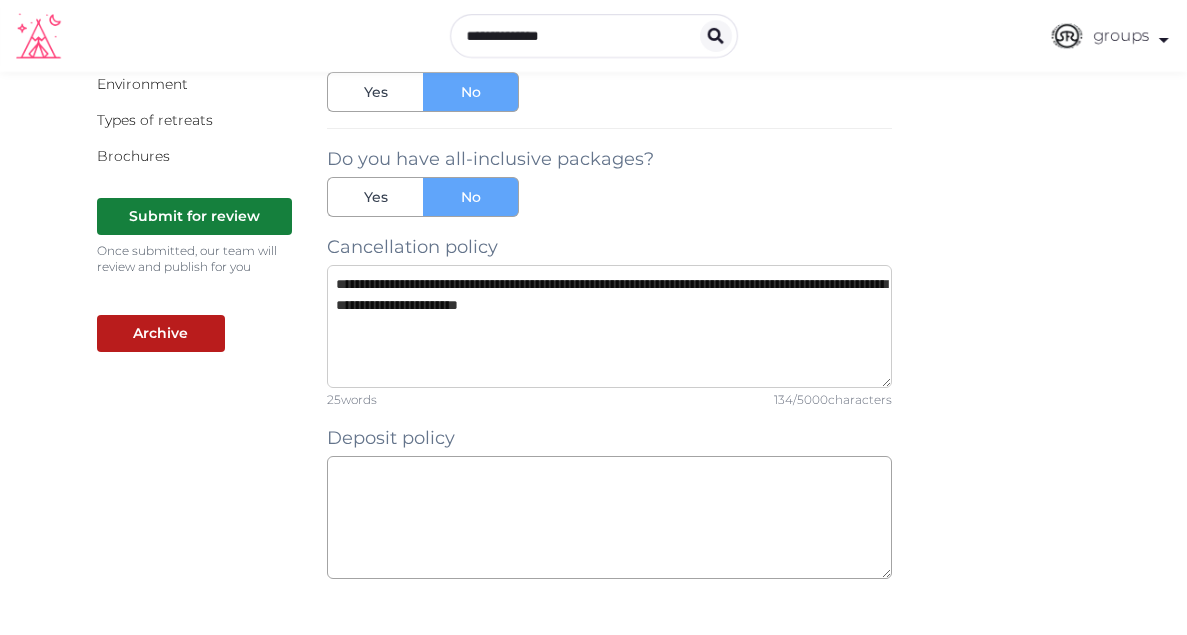 paste on "**********" 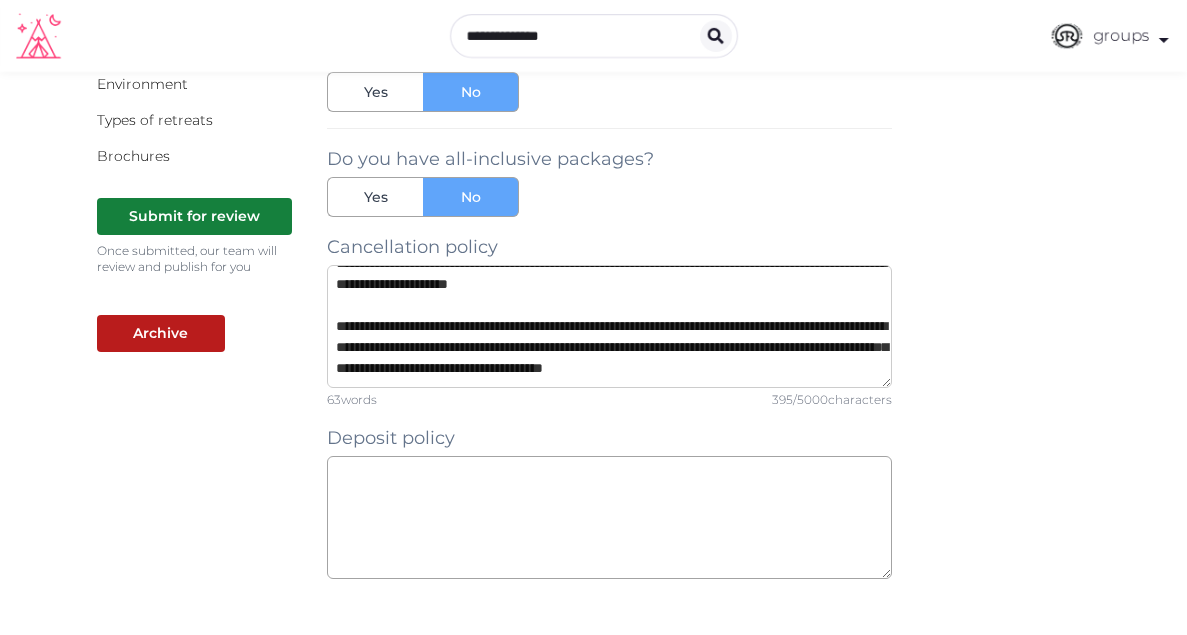 scroll, scrollTop: 0, scrollLeft: 0, axis: both 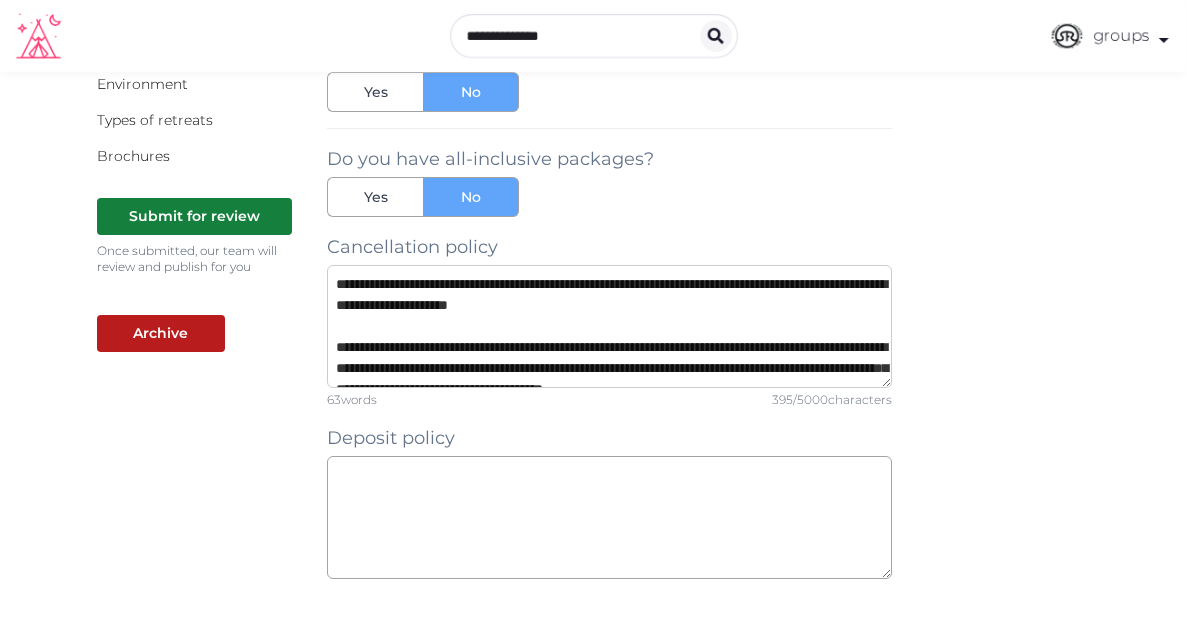 click on "**********" at bounding box center [609, 326] 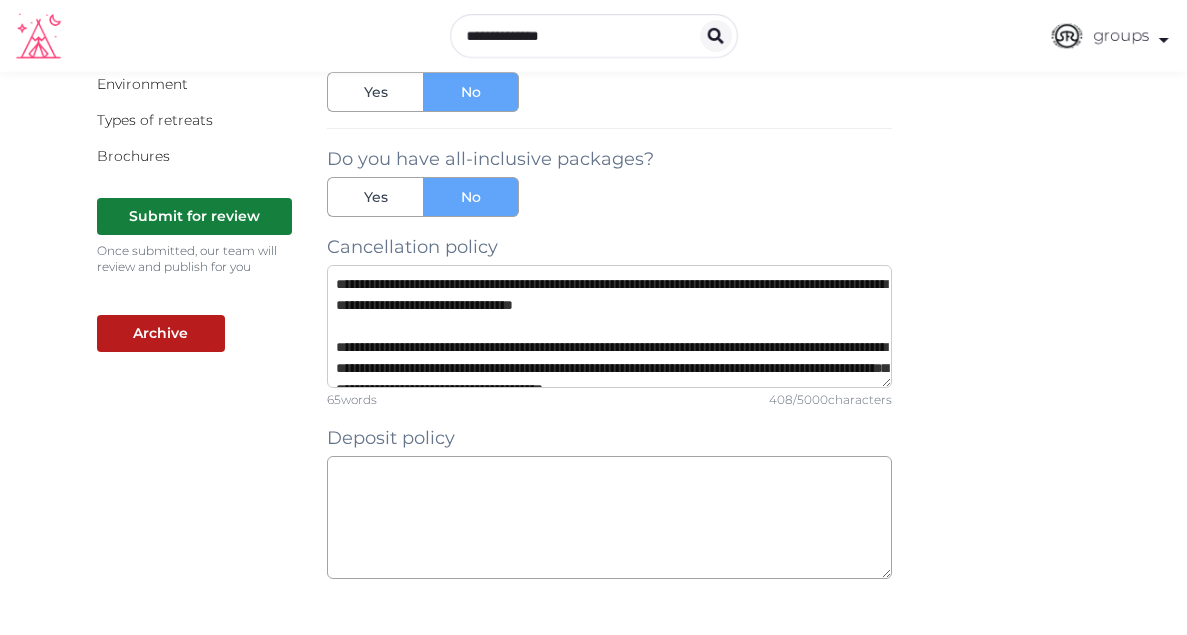 click on "**********" at bounding box center [609, 326] 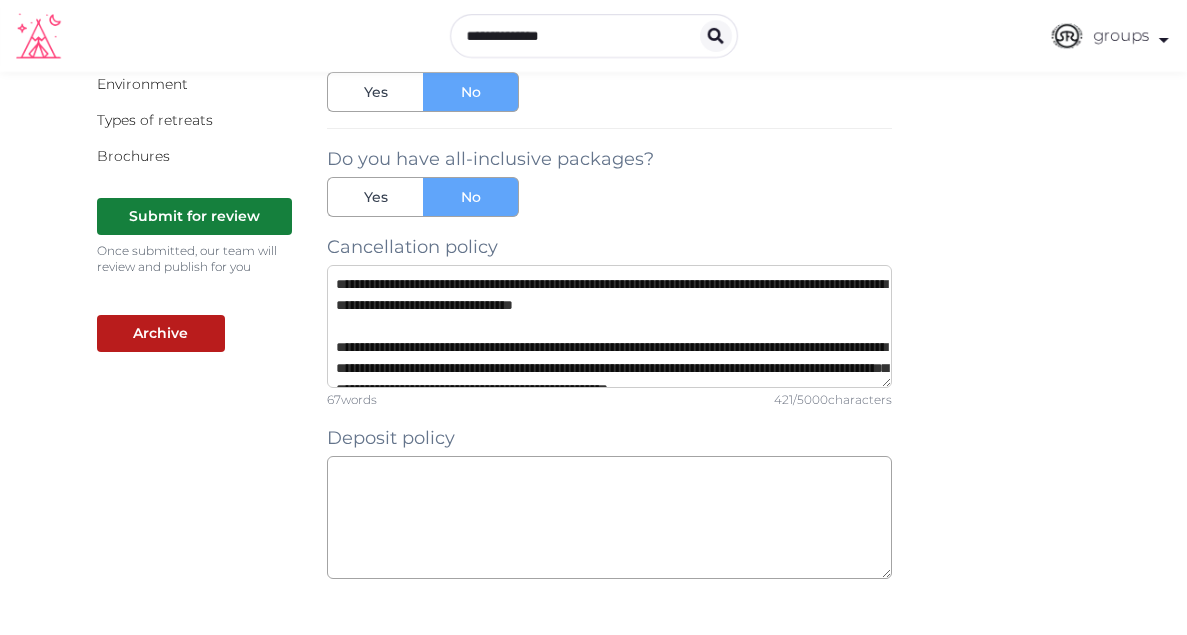 scroll, scrollTop: 42, scrollLeft: 0, axis: vertical 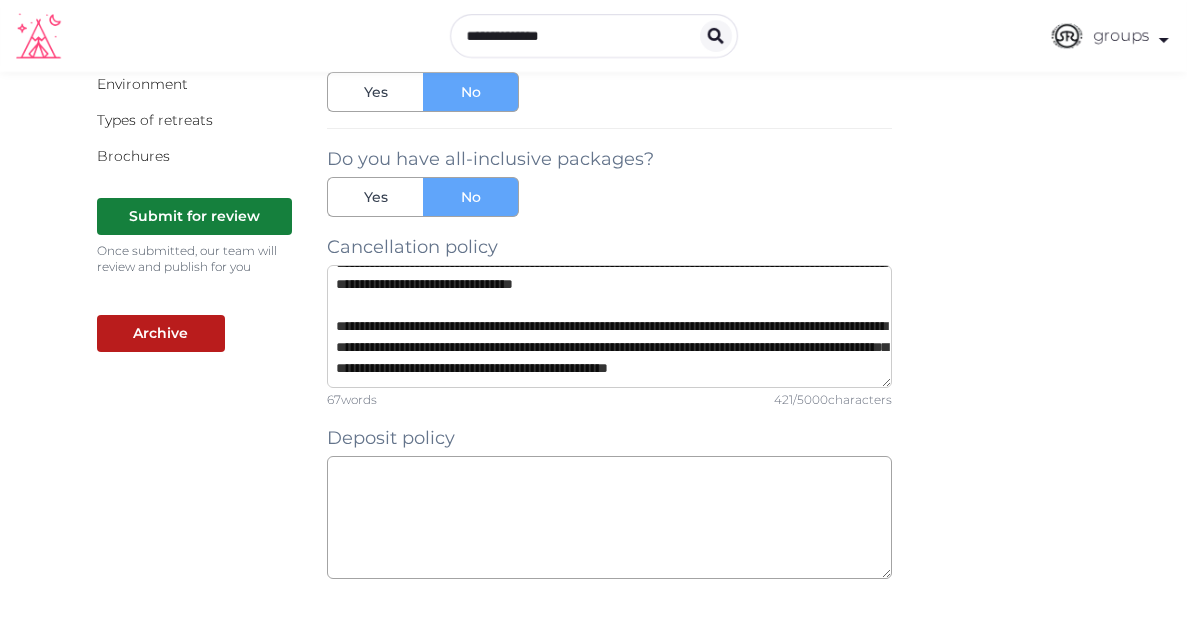 type on "**********" 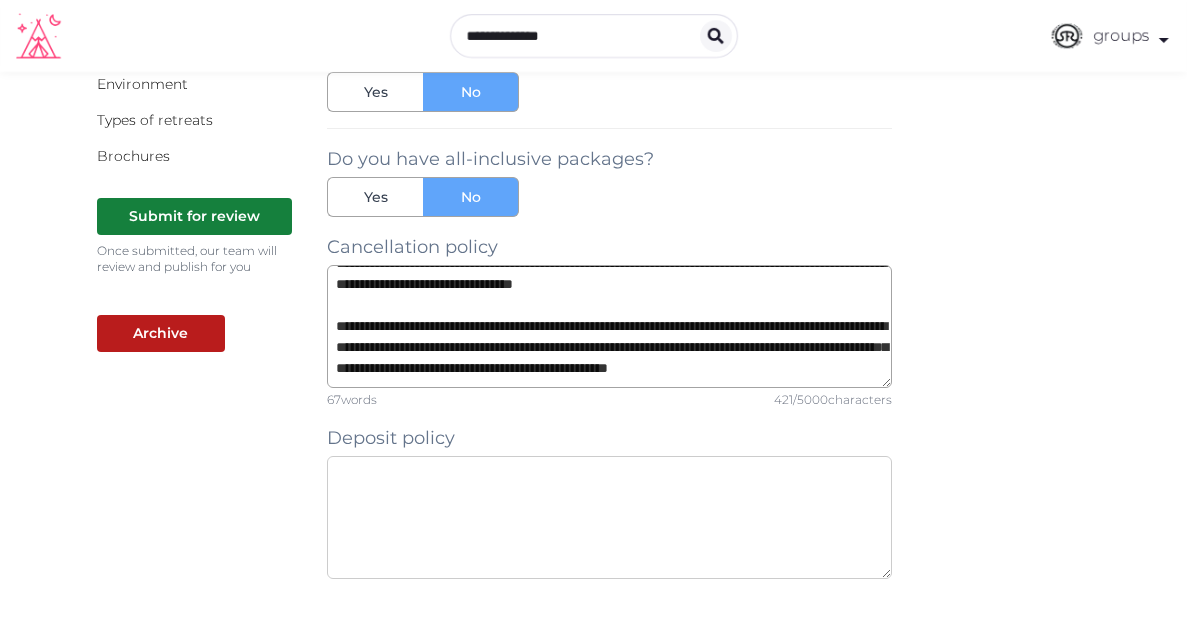click at bounding box center (609, 517) 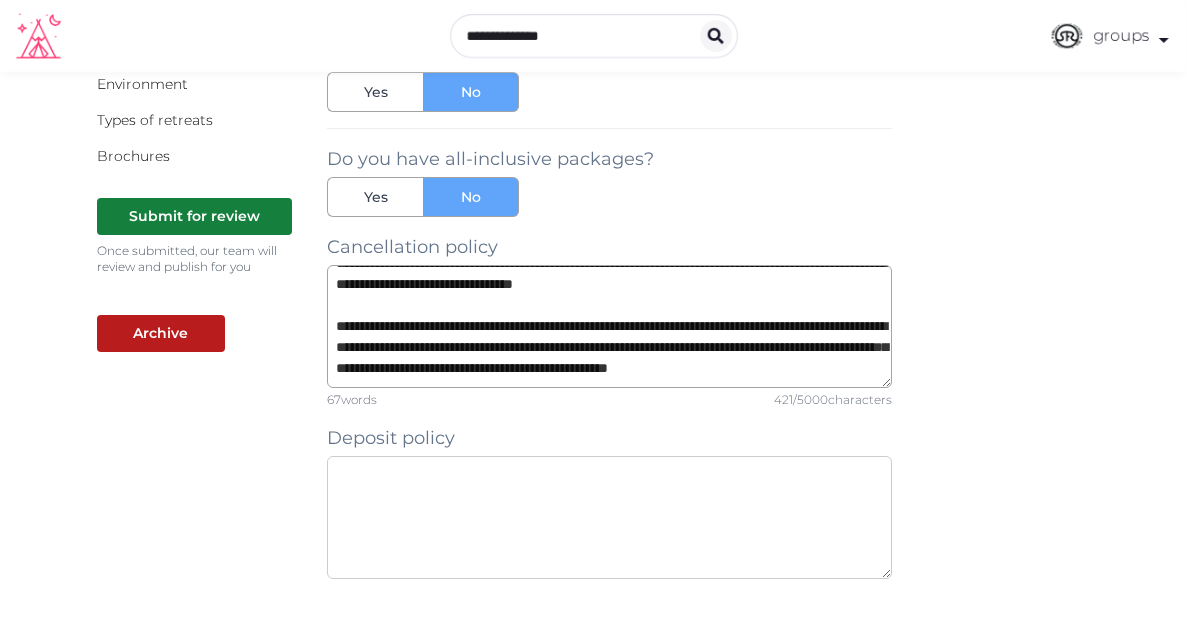 scroll, scrollTop: 0, scrollLeft: 0, axis: both 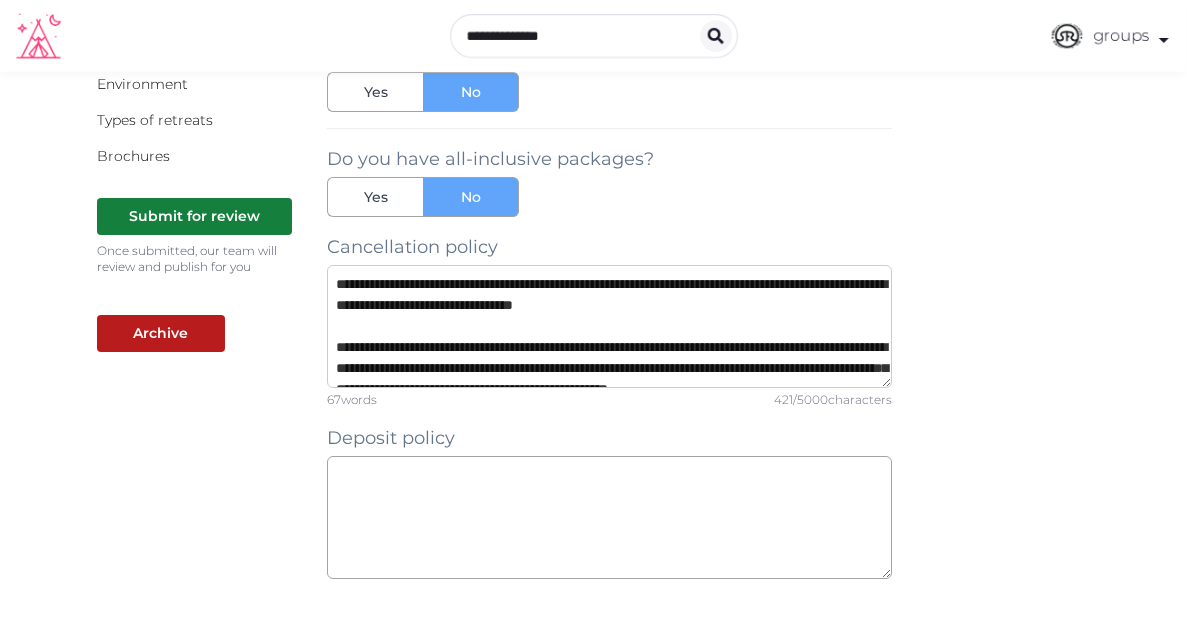 click on "**********" at bounding box center [609, 326] 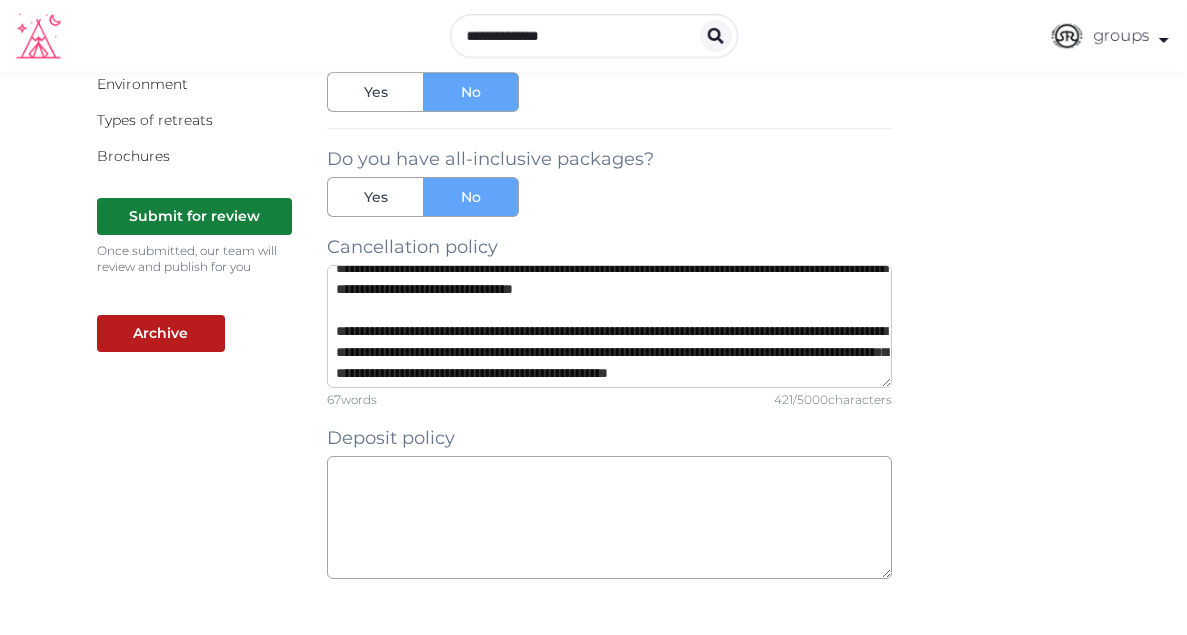 scroll, scrollTop: 0, scrollLeft: 0, axis: both 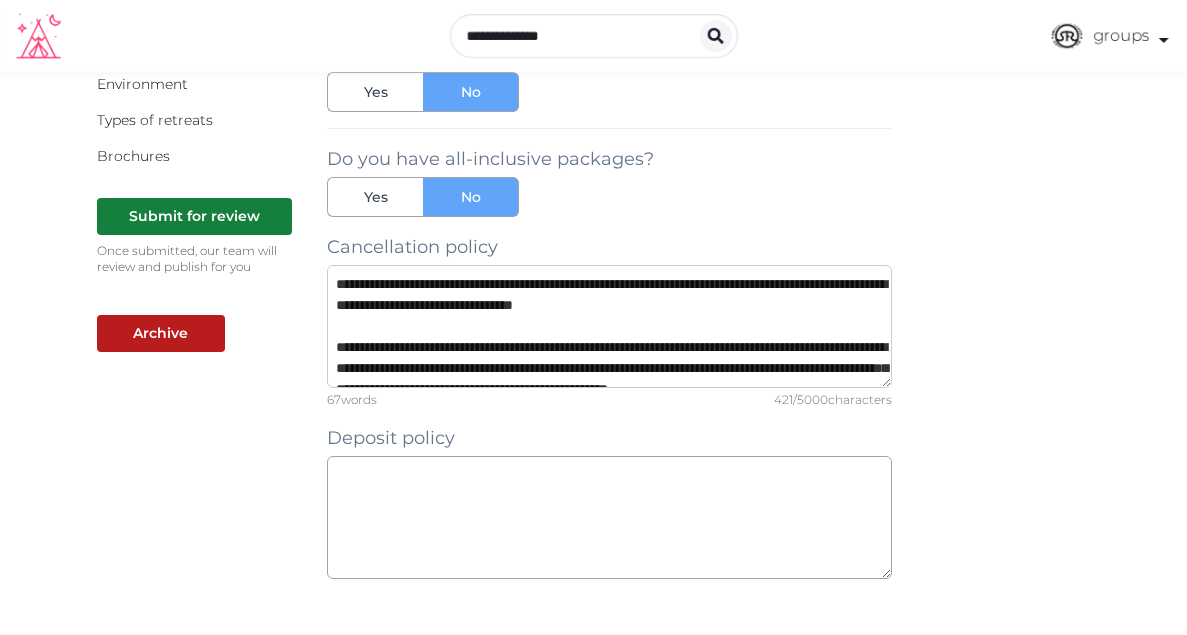 drag, startPoint x: 334, startPoint y: 286, endPoint x: 840, endPoint y: 315, distance: 506.83035 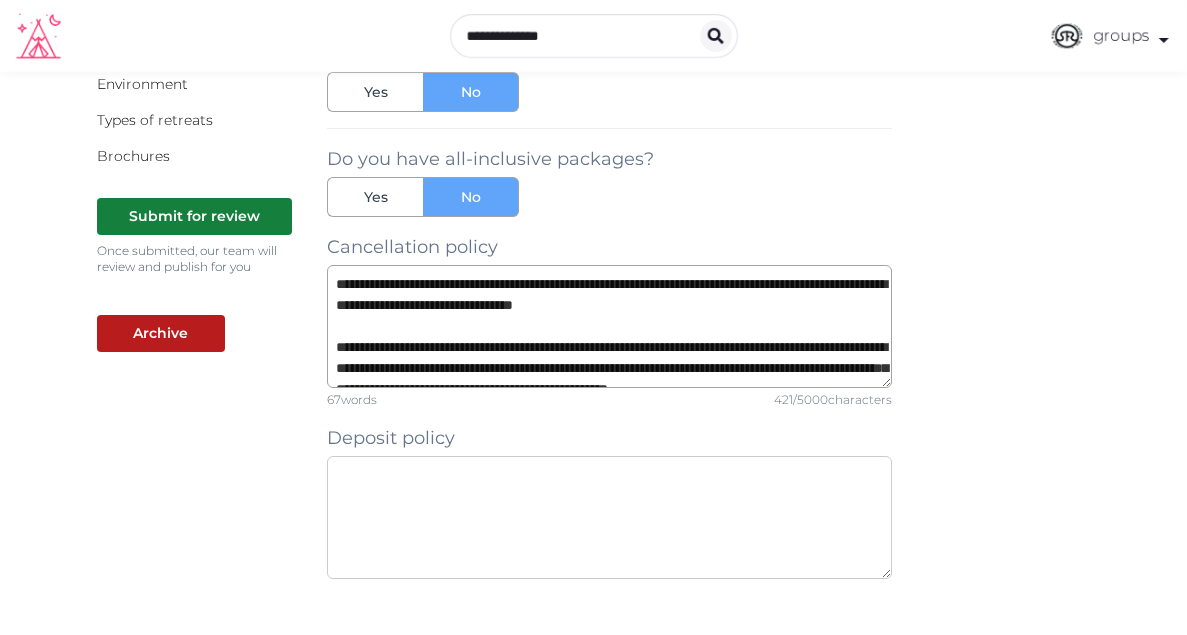 click at bounding box center [609, 517] 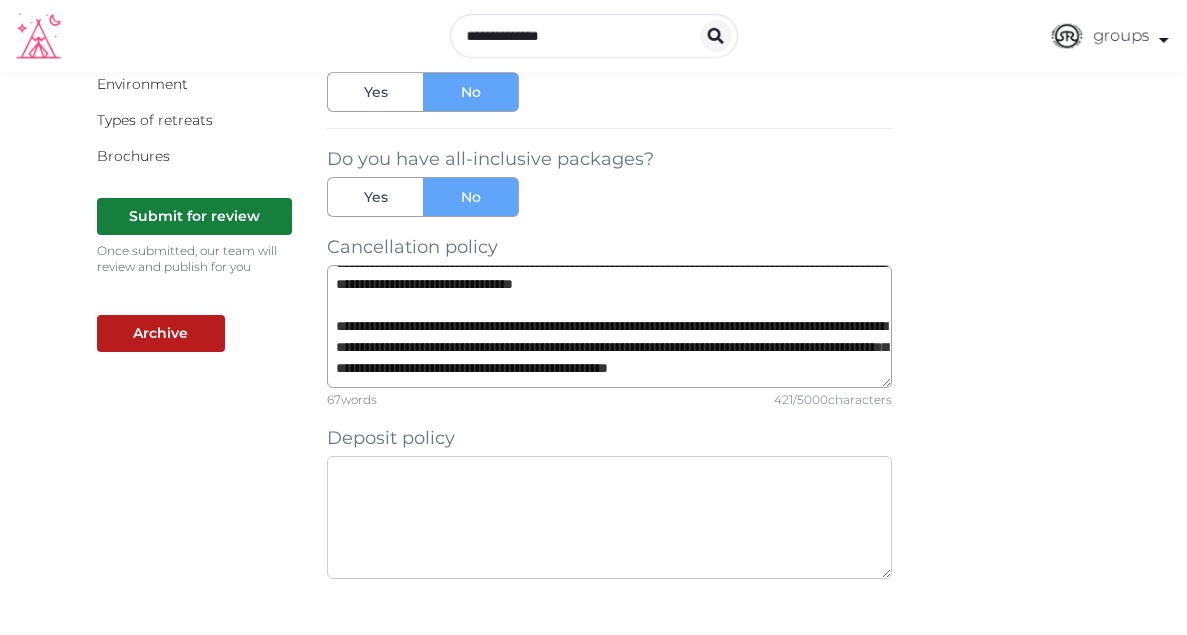 scroll, scrollTop: 0, scrollLeft: 0, axis: both 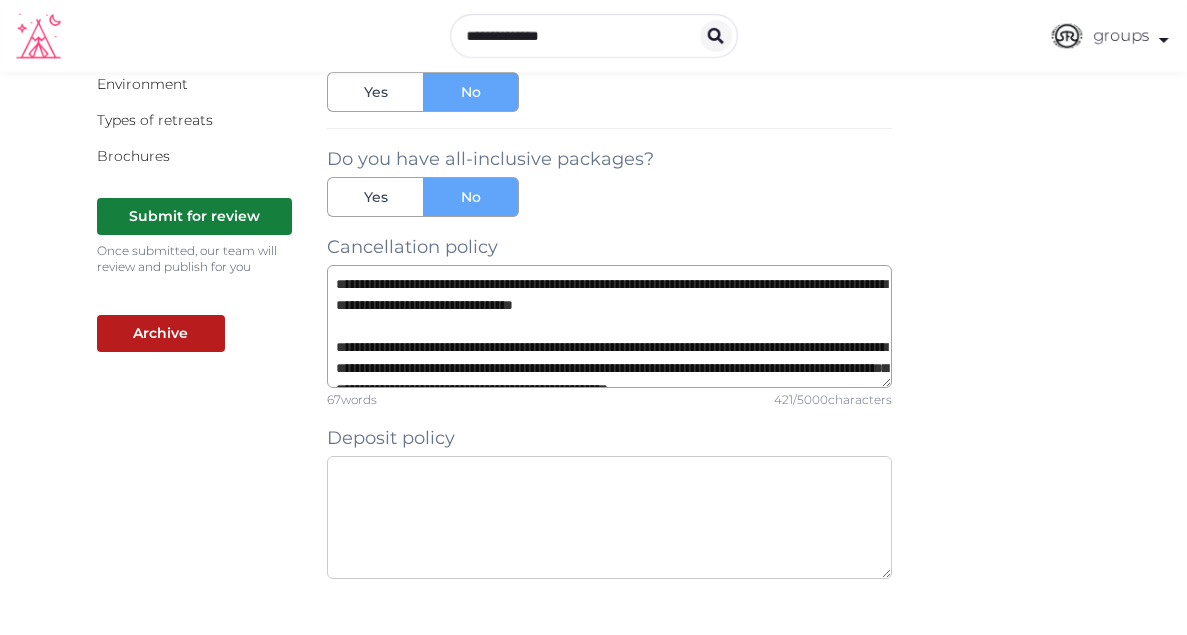 click at bounding box center [609, 517] 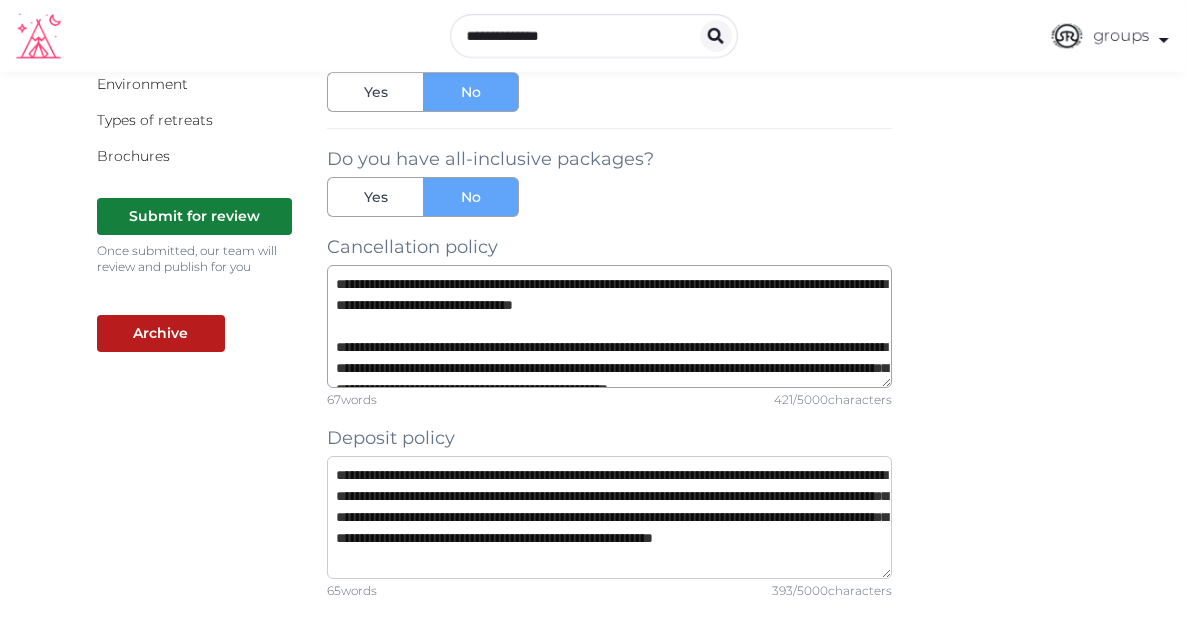 scroll, scrollTop: 21, scrollLeft: 0, axis: vertical 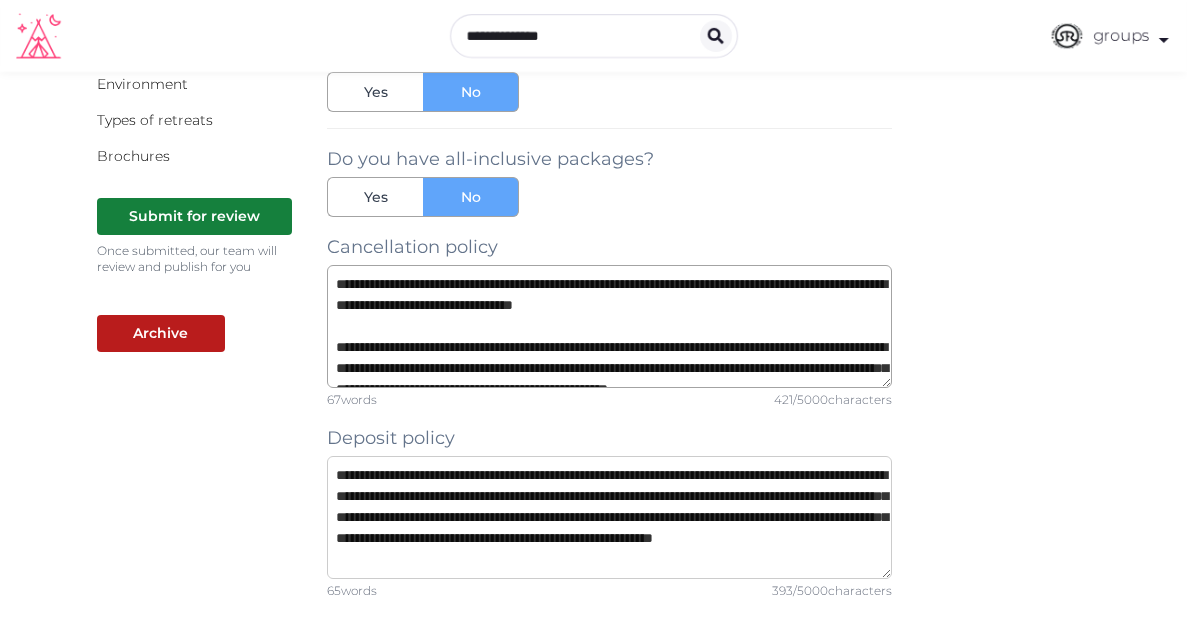 type on "**********" 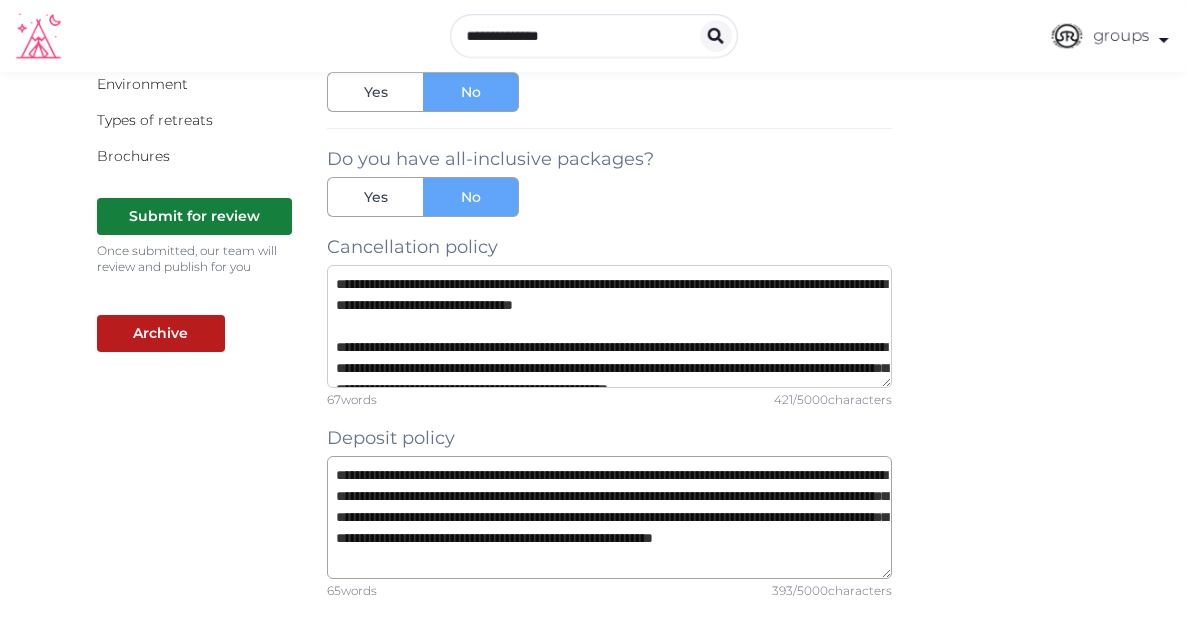 drag, startPoint x: 819, startPoint y: 301, endPoint x: 328, endPoint y: 274, distance: 491.7418 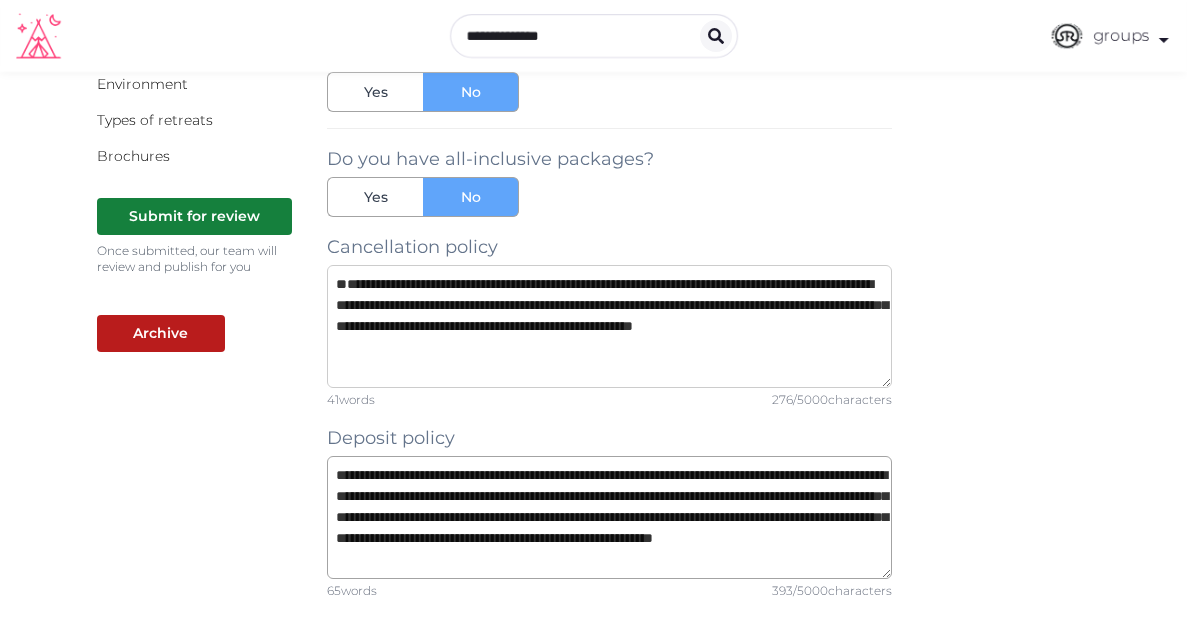 paste on "**********" 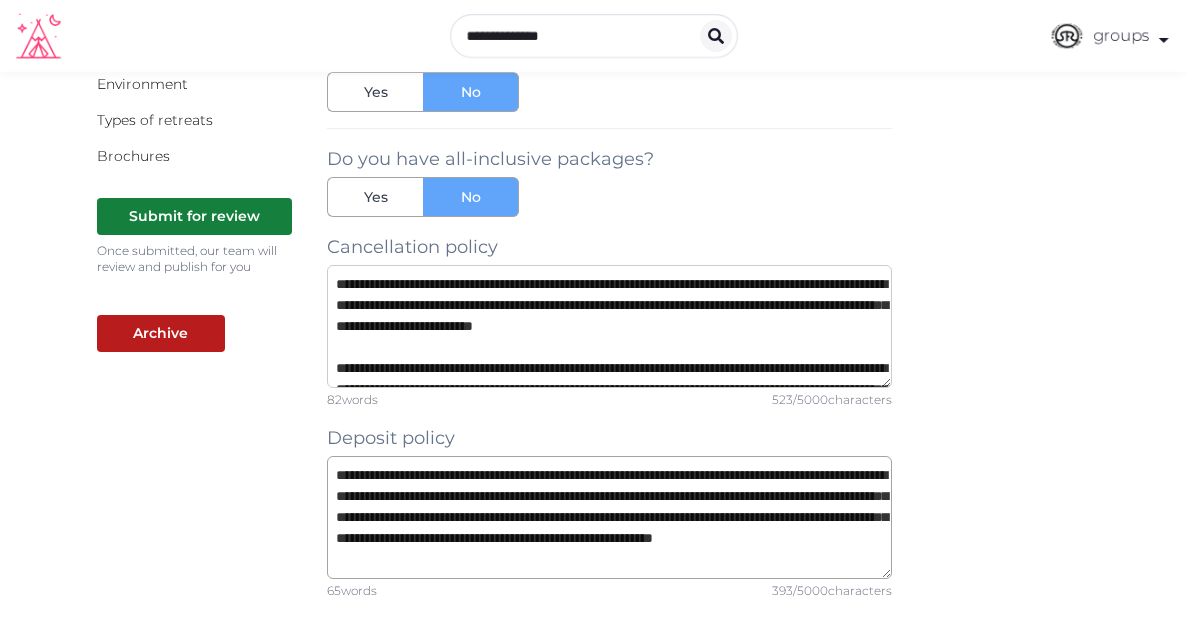 scroll, scrollTop: 0, scrollLeft: 0, axis: both 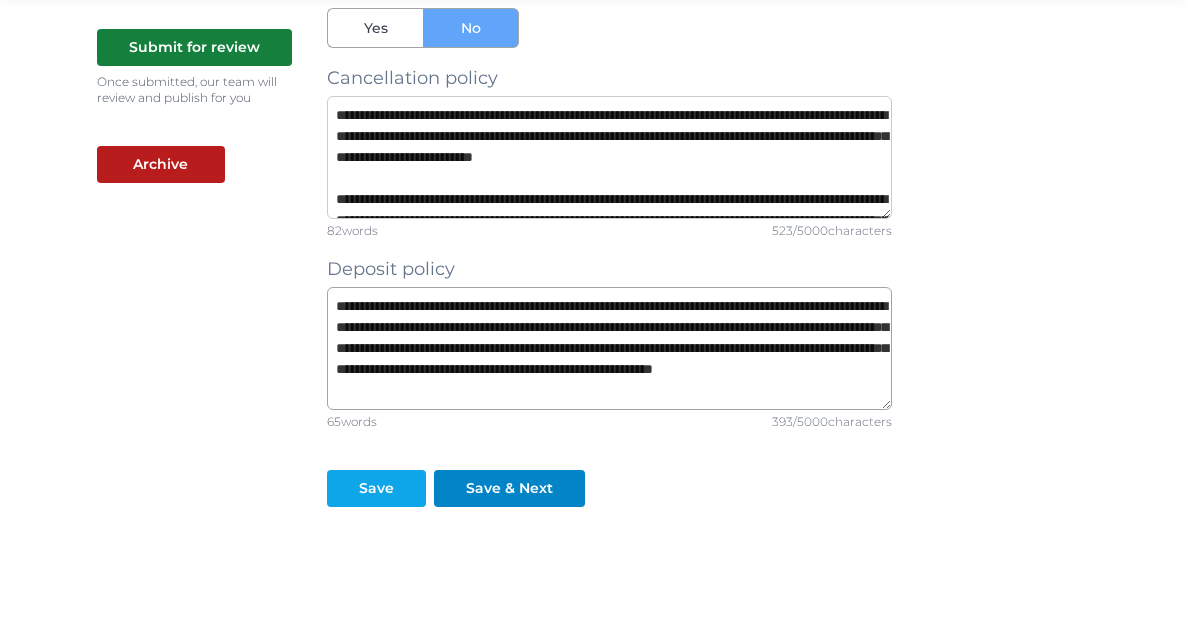type on "**********" 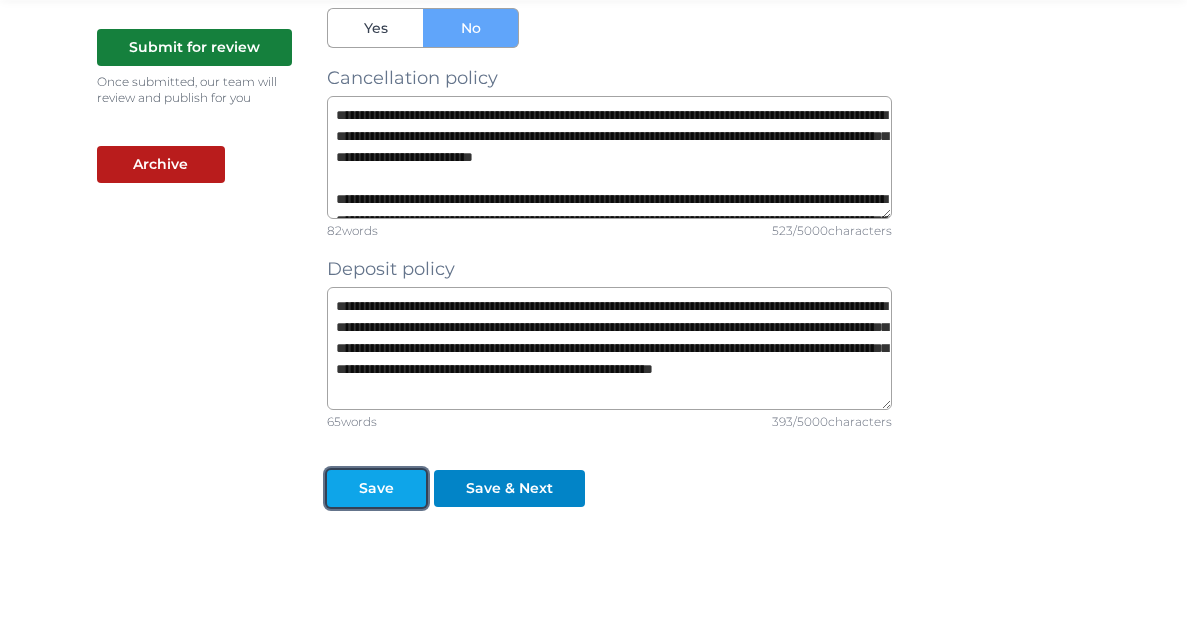 click on "Save" at bounding box center (376, 488) 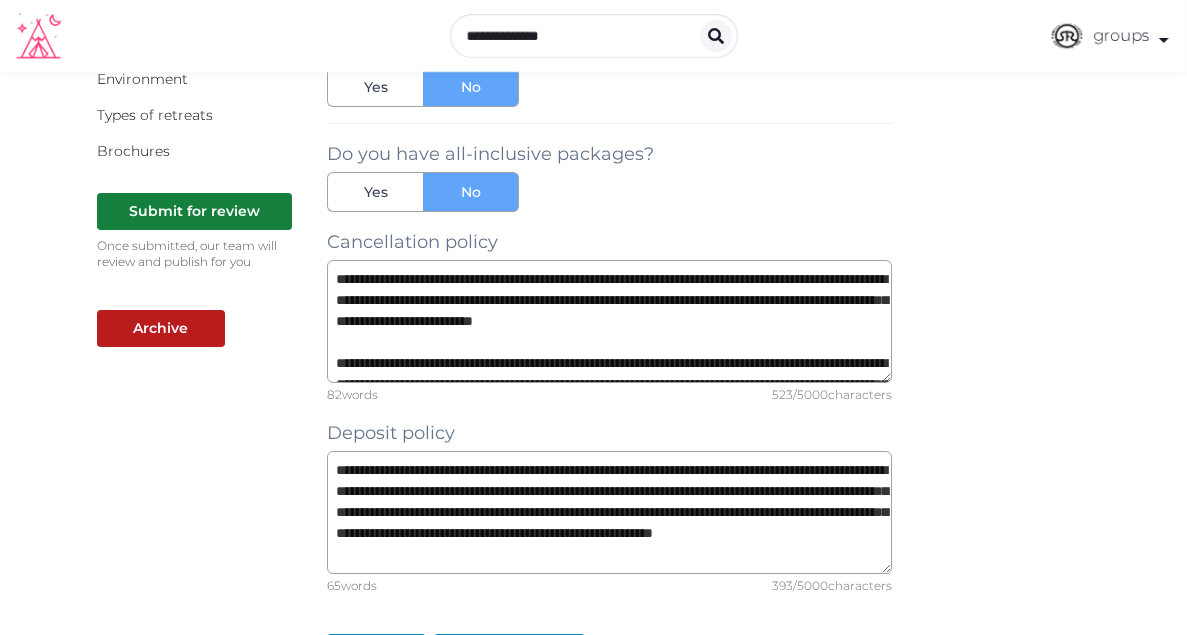 scroll, scrollTop: 0, scrollLeft: 0, axis: both 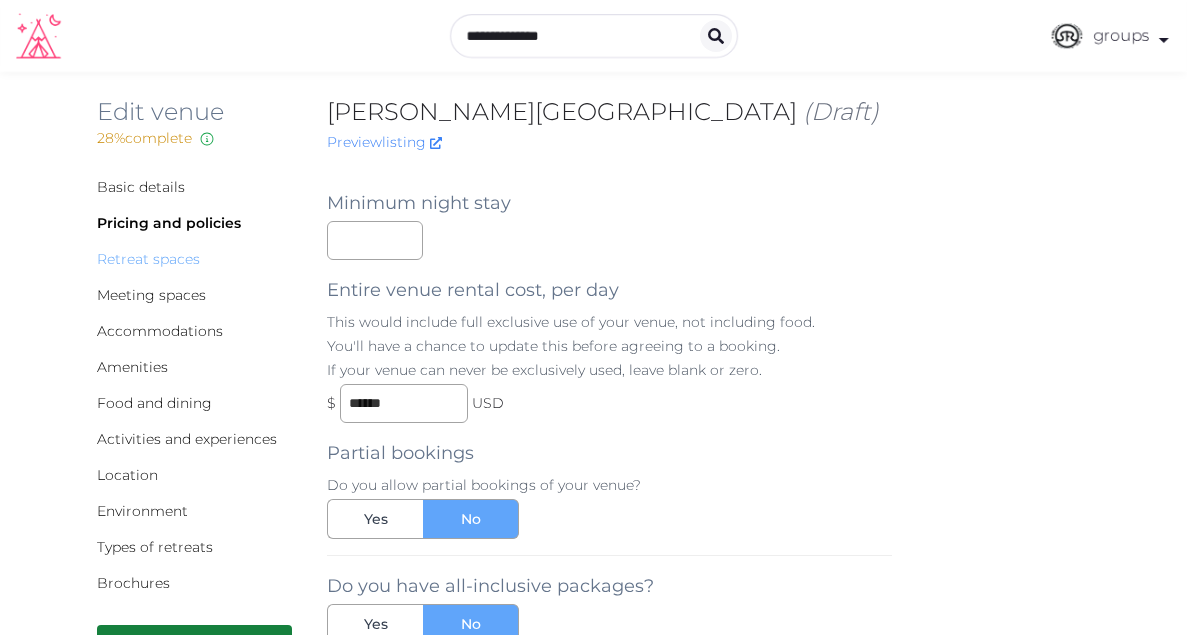 click on "Retreat spaces" at bounding box center (148, 259) 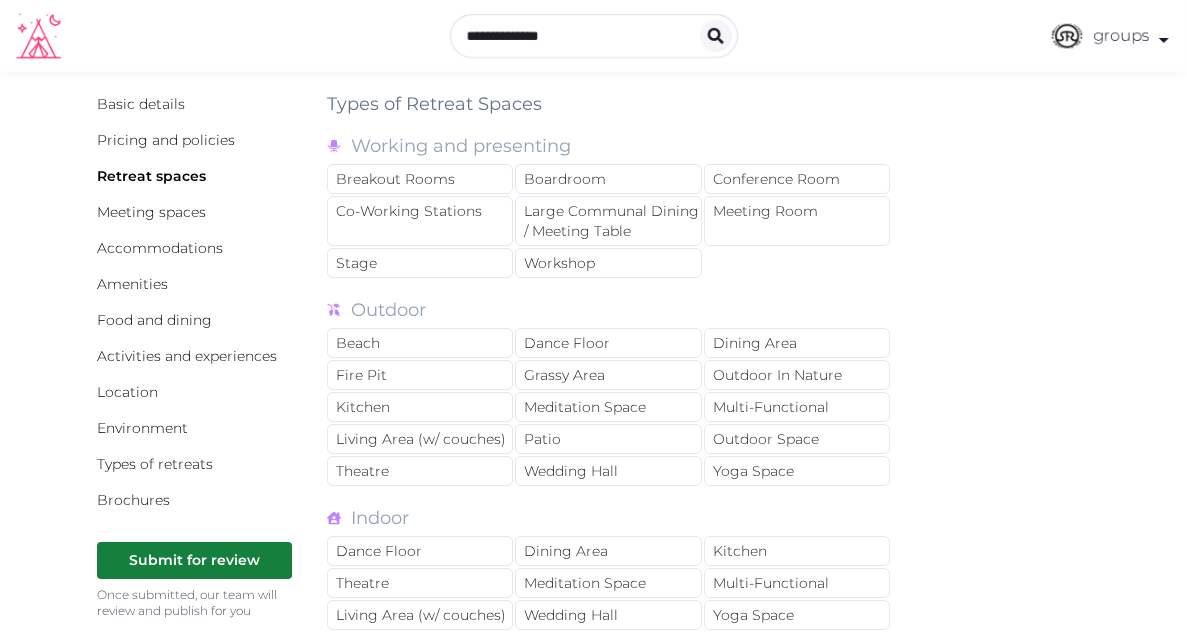 scroll, scrollTop: 87, scrollLeft: 0, axis: vertical 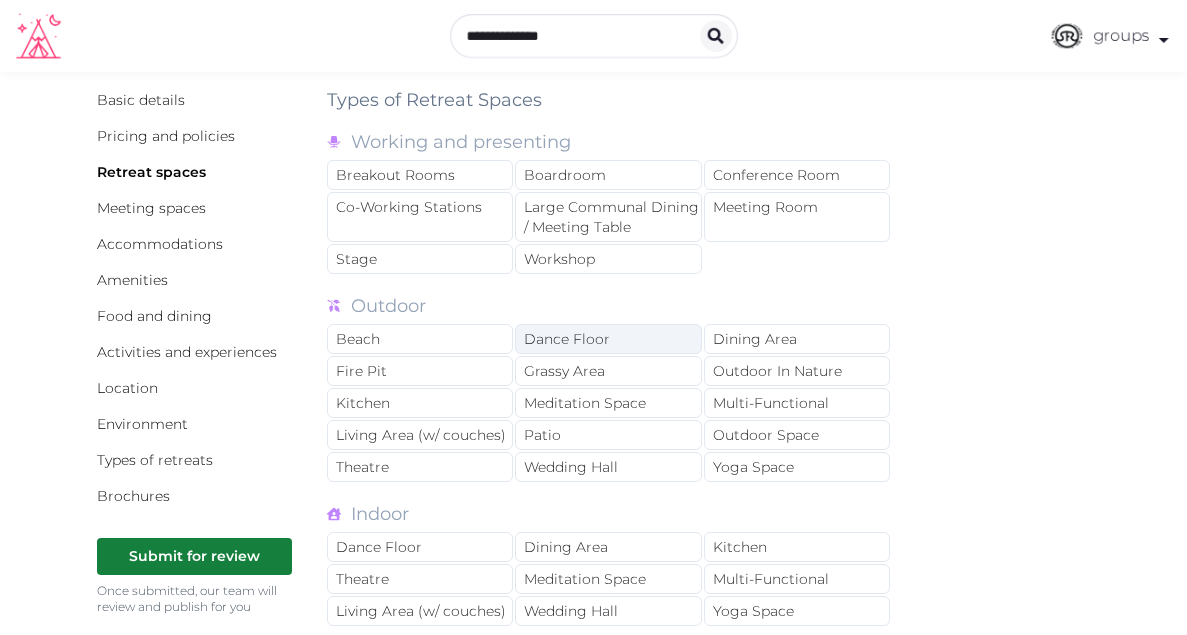 click on "Dance Floor" at bounding box center [608, 339] 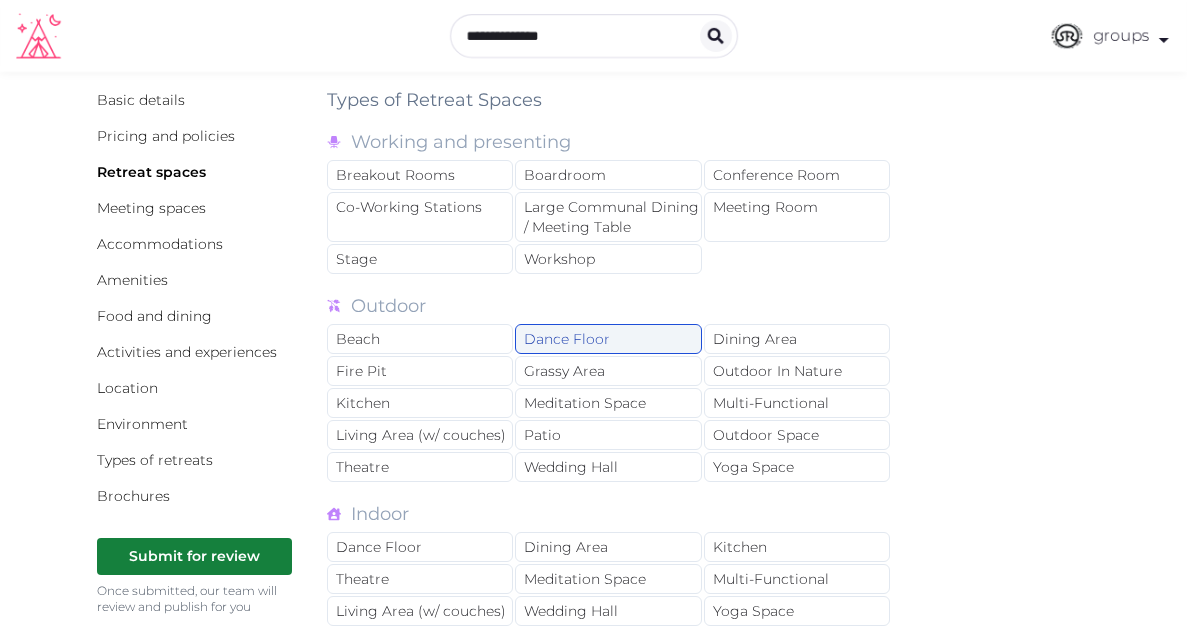click on "Dance Floor" at bounding box center [608, 339] 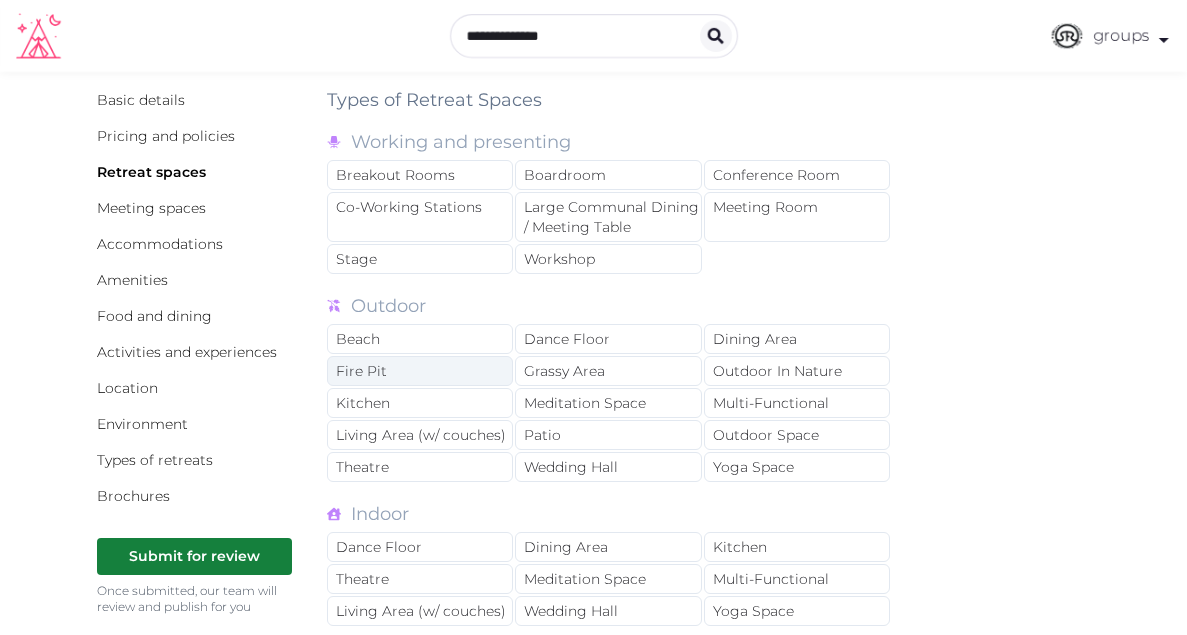 click on "Fire Pit" at bounding box center (420, 371) 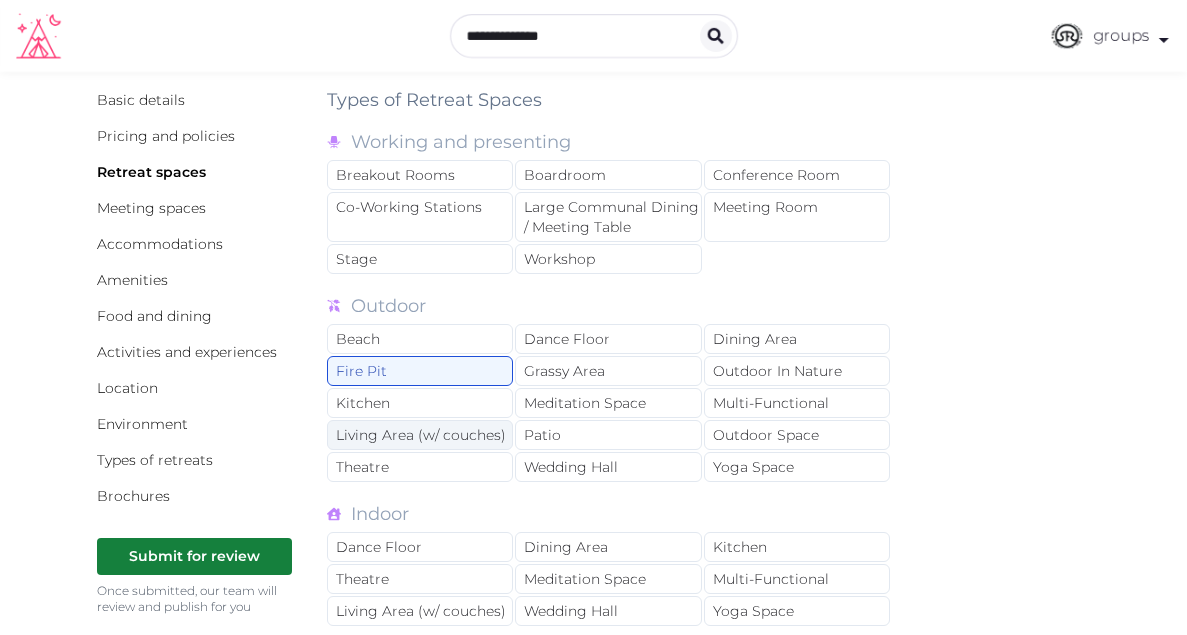 click on "Living Area (w/ couches)" at bounding box center (420, 435) 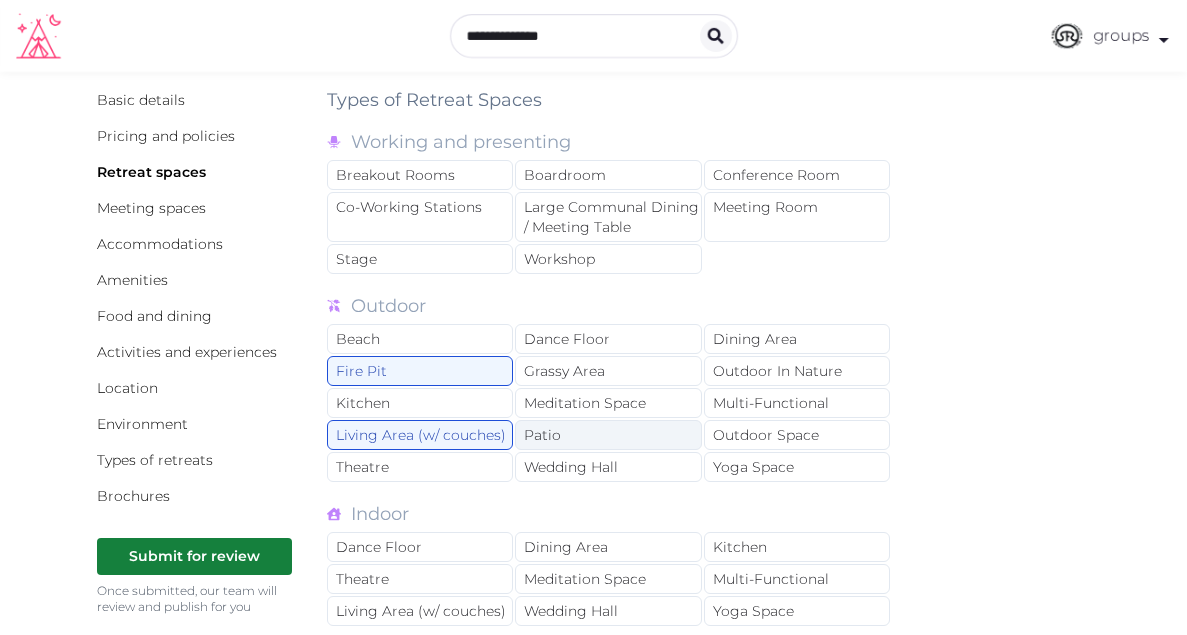 click on "Patio" at bounding box center (608, 435) 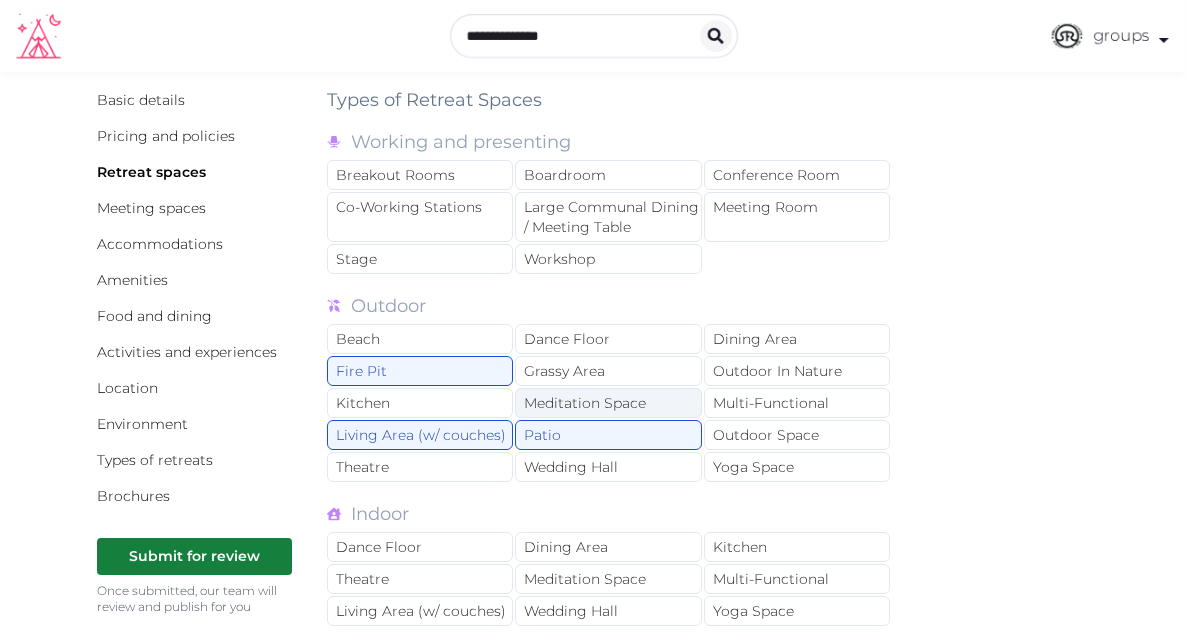 click on "Meditation Space" at bounding box center (608, 403) 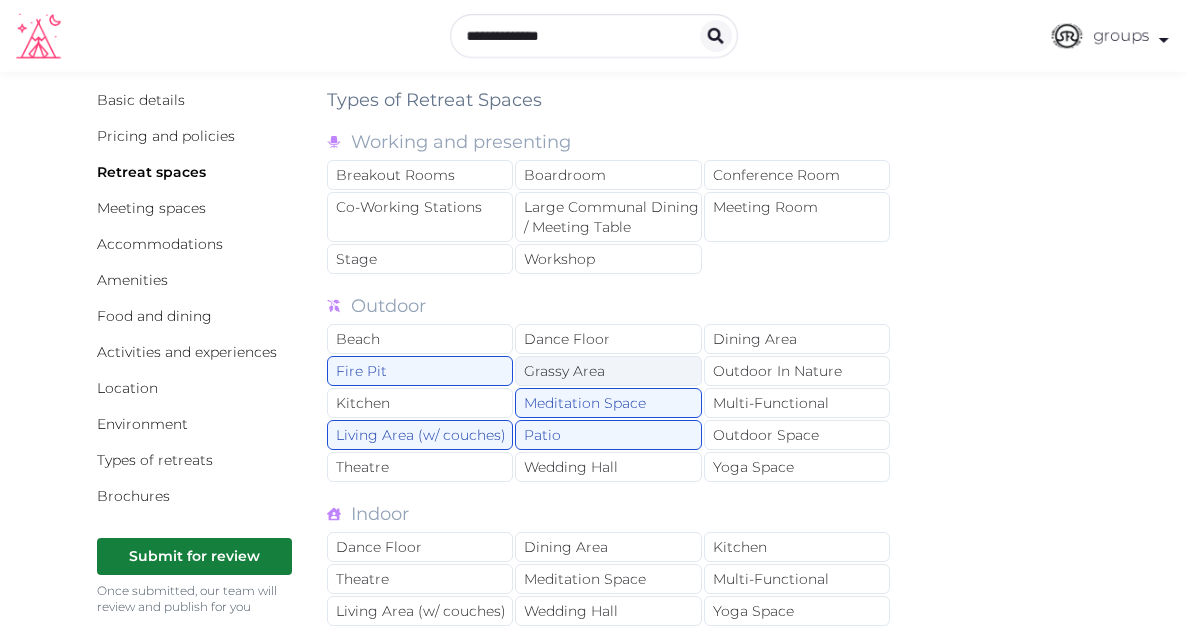 click on "Grassy Area" at bounding box center [608, 371] 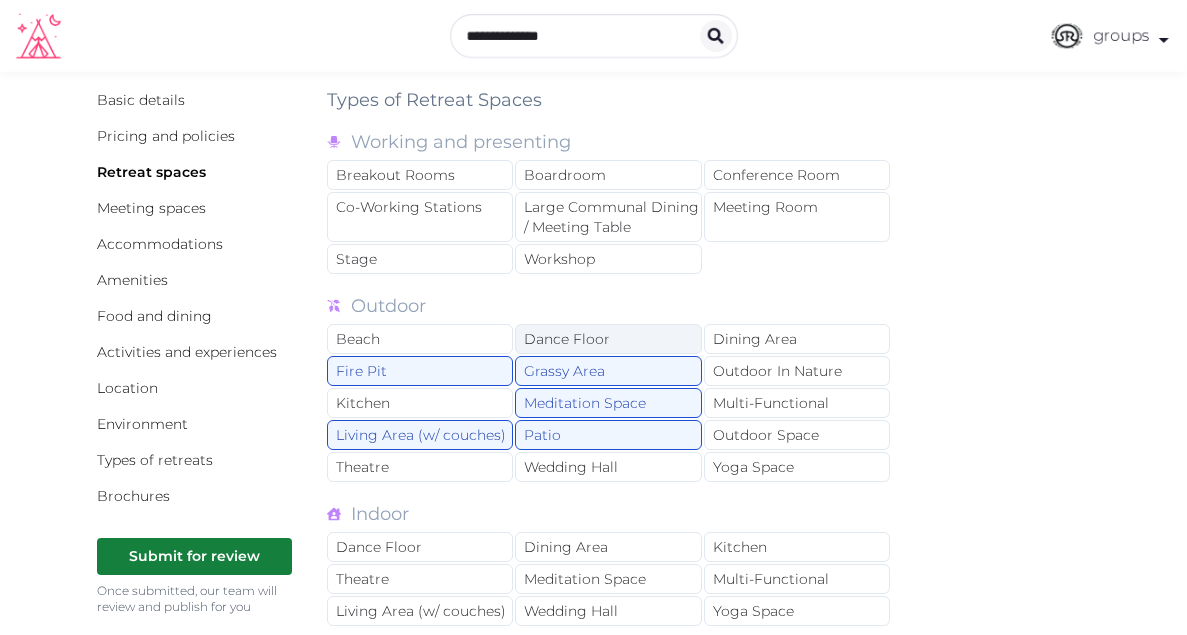 click on "Dance Floor" at bounding box center [608, 339] 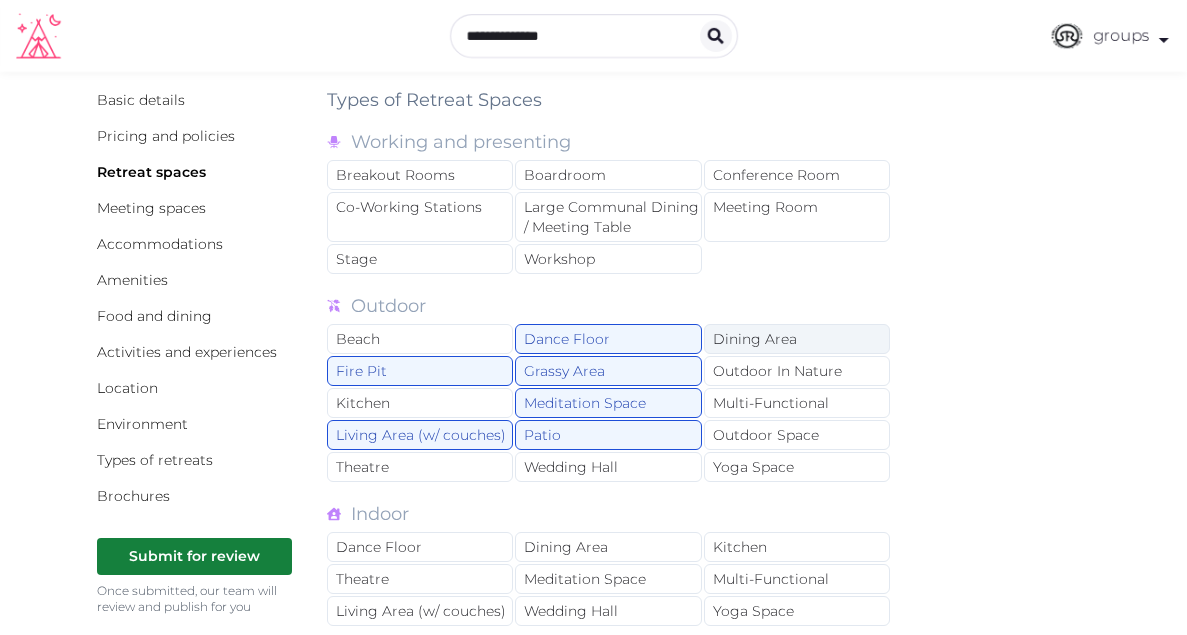 click on "Dining Area" at bounding box center (797, 339) 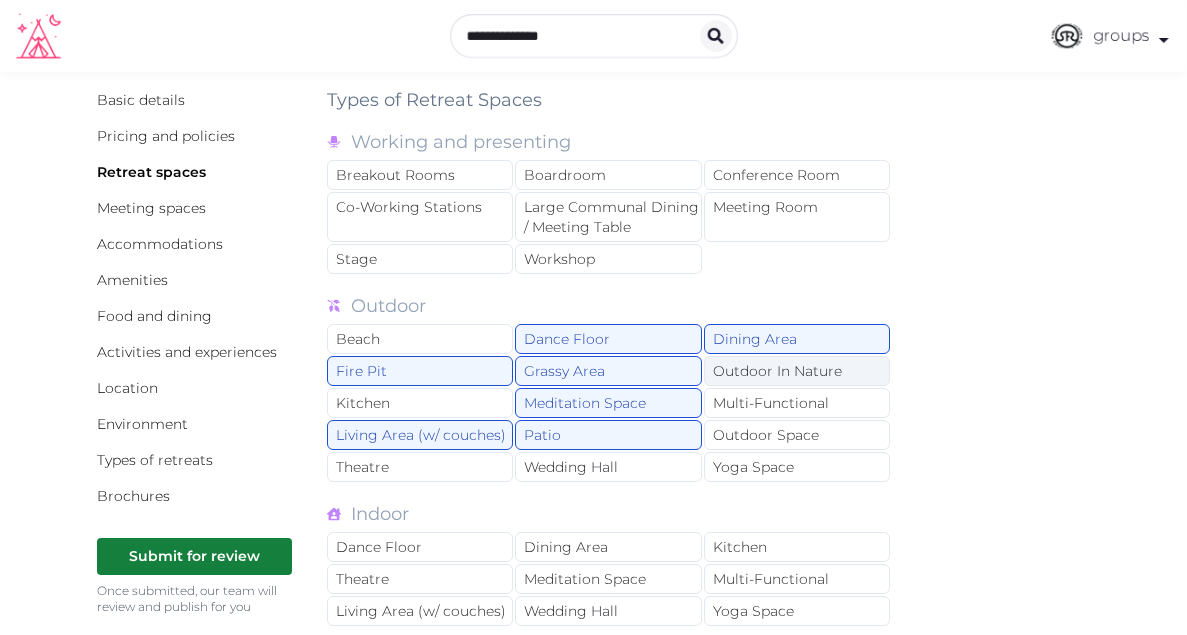 click on "Outdoor In Nature" at bounding box center [797, 371] 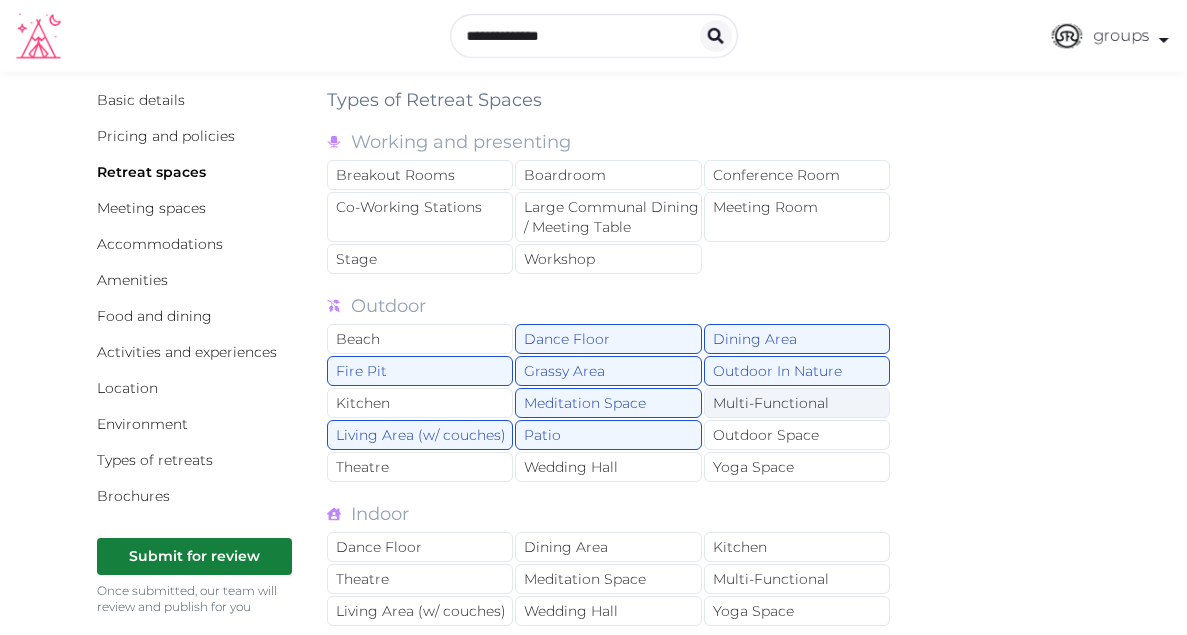 click on "Multi-Functional" at bounding box center [797, 403] 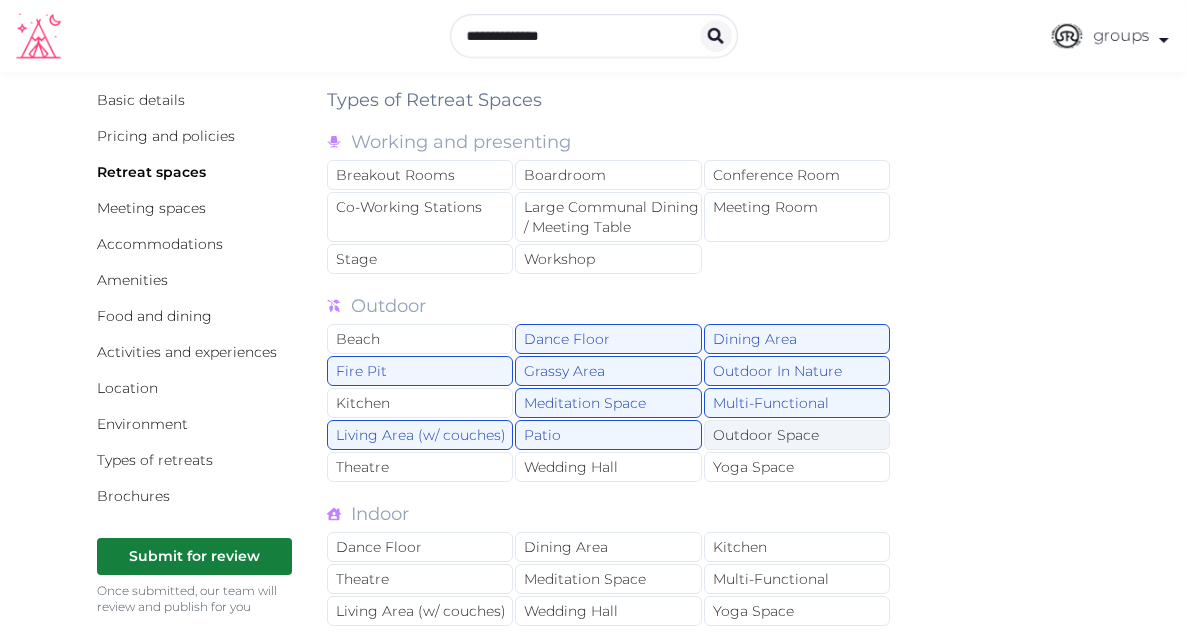 click on "Outdoor Space" at bounding box center (797, 435) 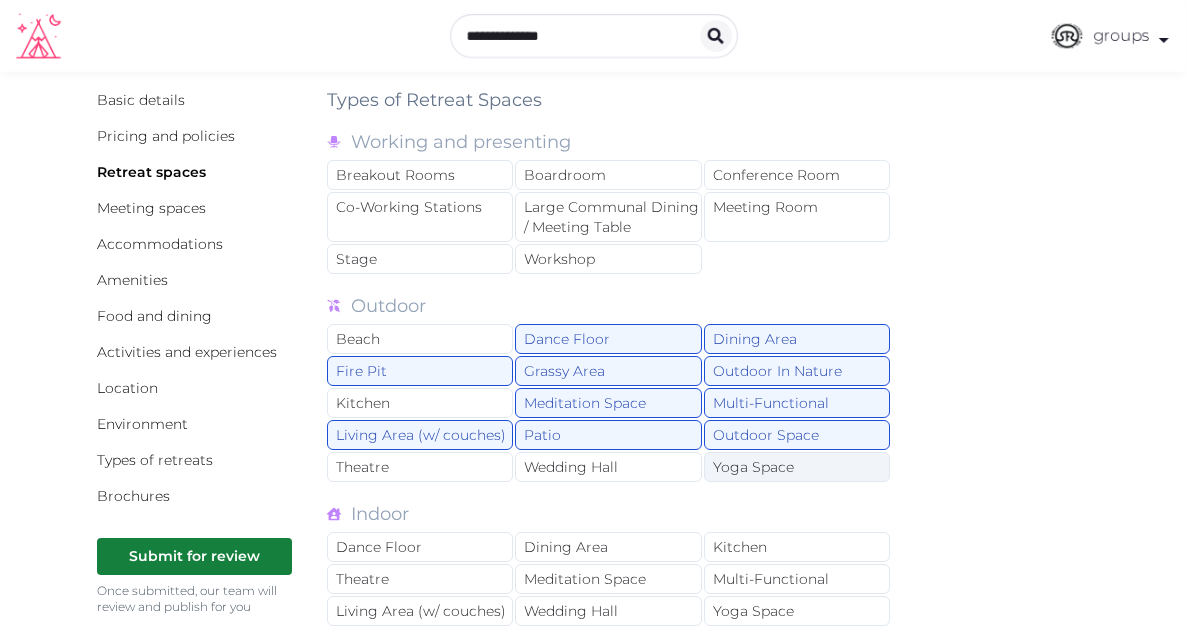 click on "Yoga Space" at bounding box center [797, 467] 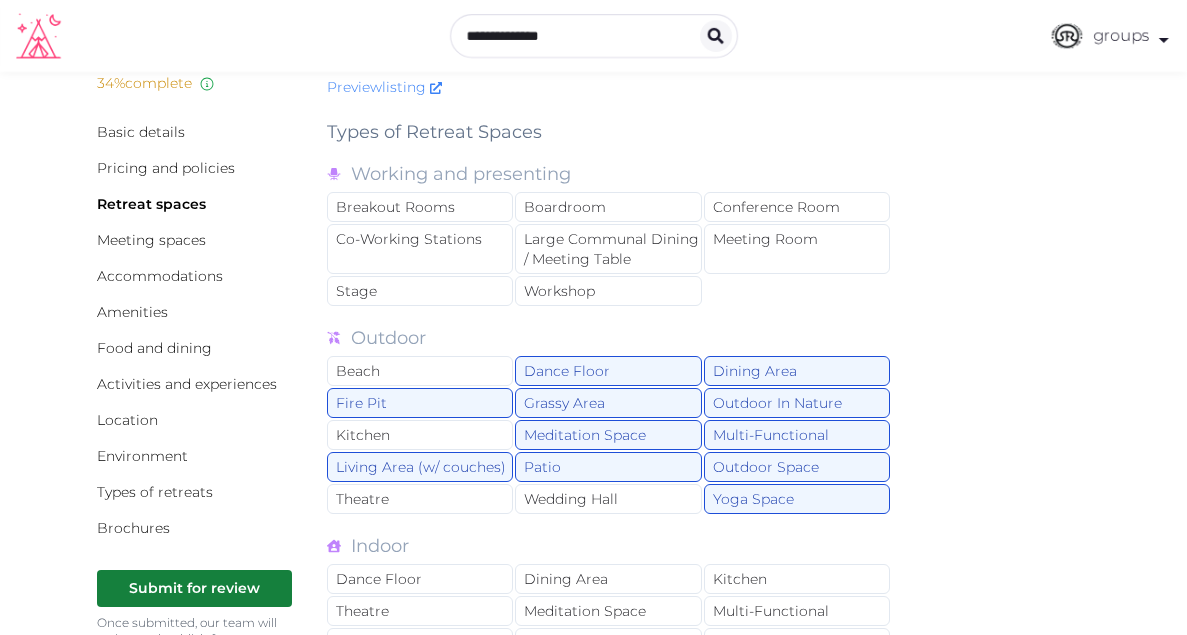 scroll, scrollTop: 50, scrollLeft: 0, axis: vertical 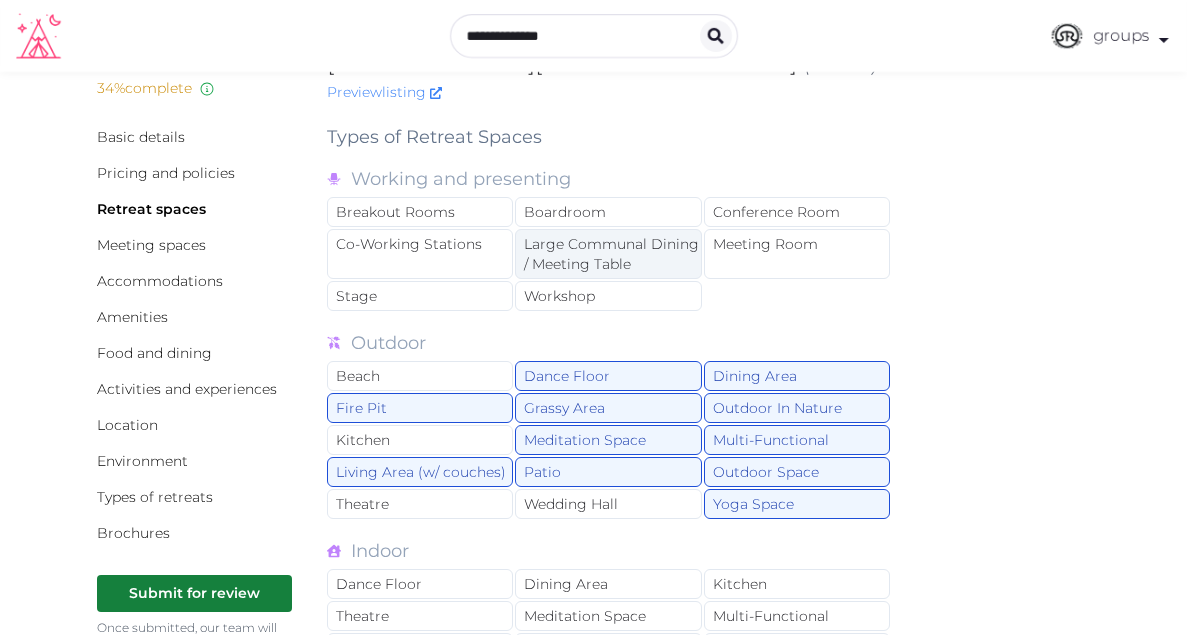 click on "Large Communal Dining / Meeting Table" at bounding box center (608, 254) 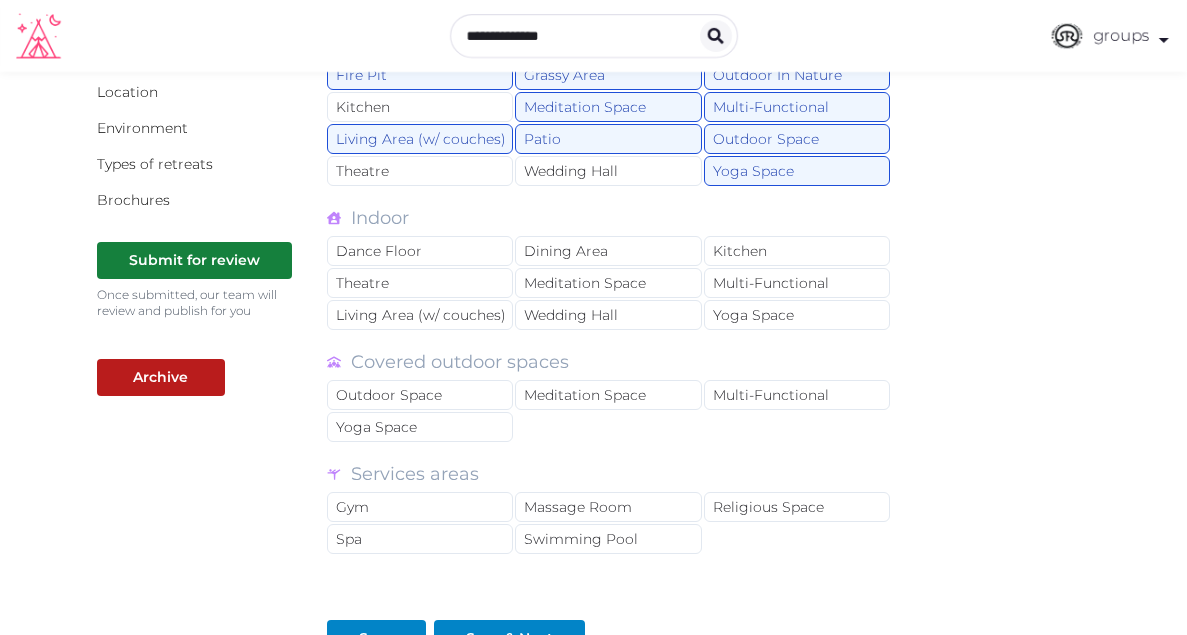 scroll, scrollTop: 394, scrollLeft: 0, axis: vertical 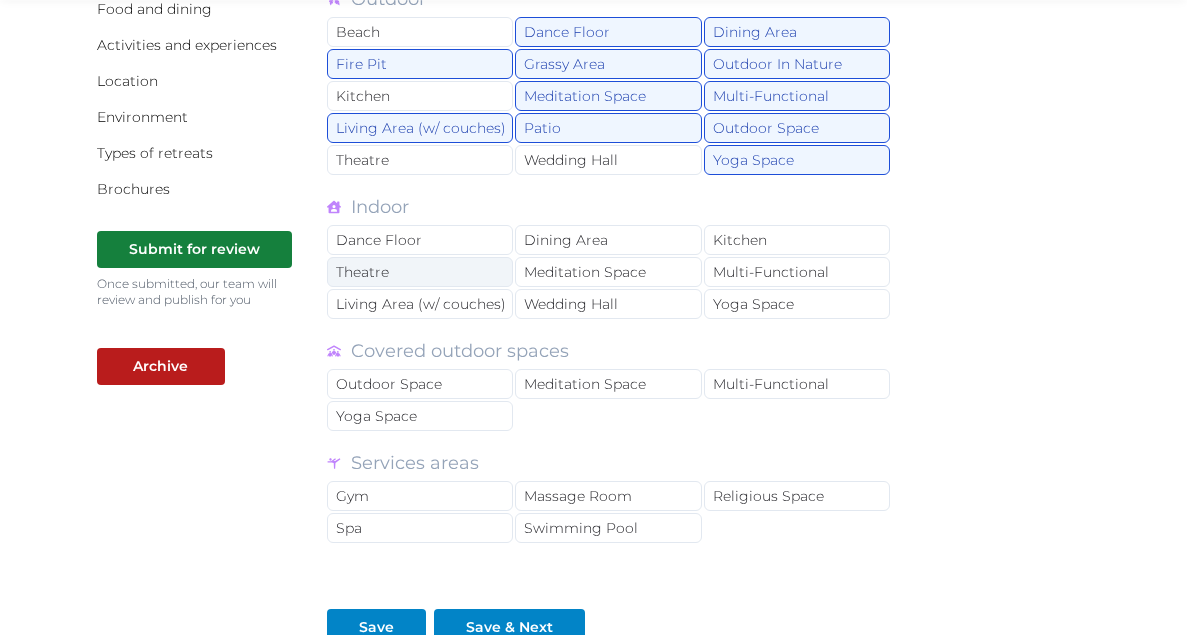 click on "Theatre" at bounding box center [420, 272] 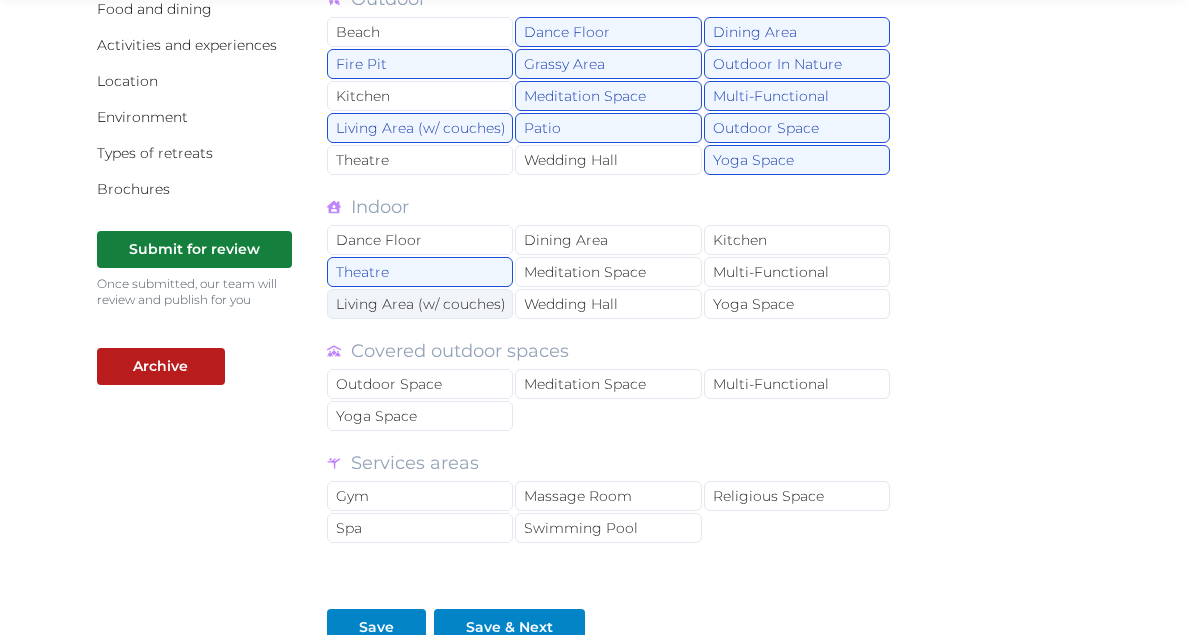 click on "Living Area (w/ couches)" at bounding box center (420, 304) 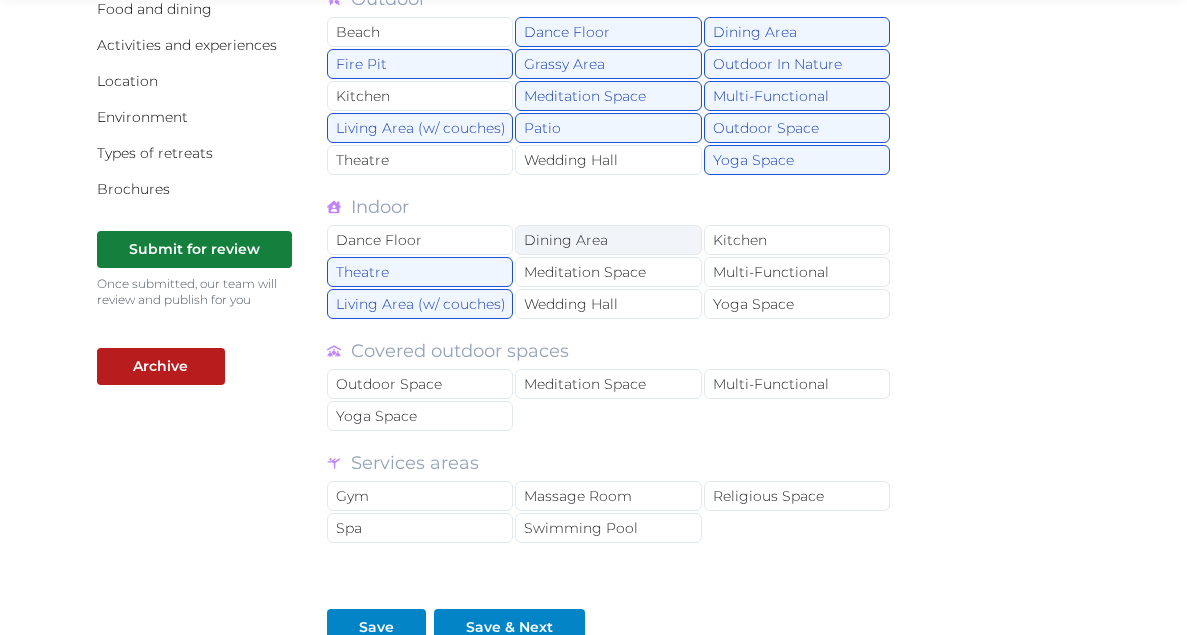 click on "Dining Area" at bounding box center [608, 240] 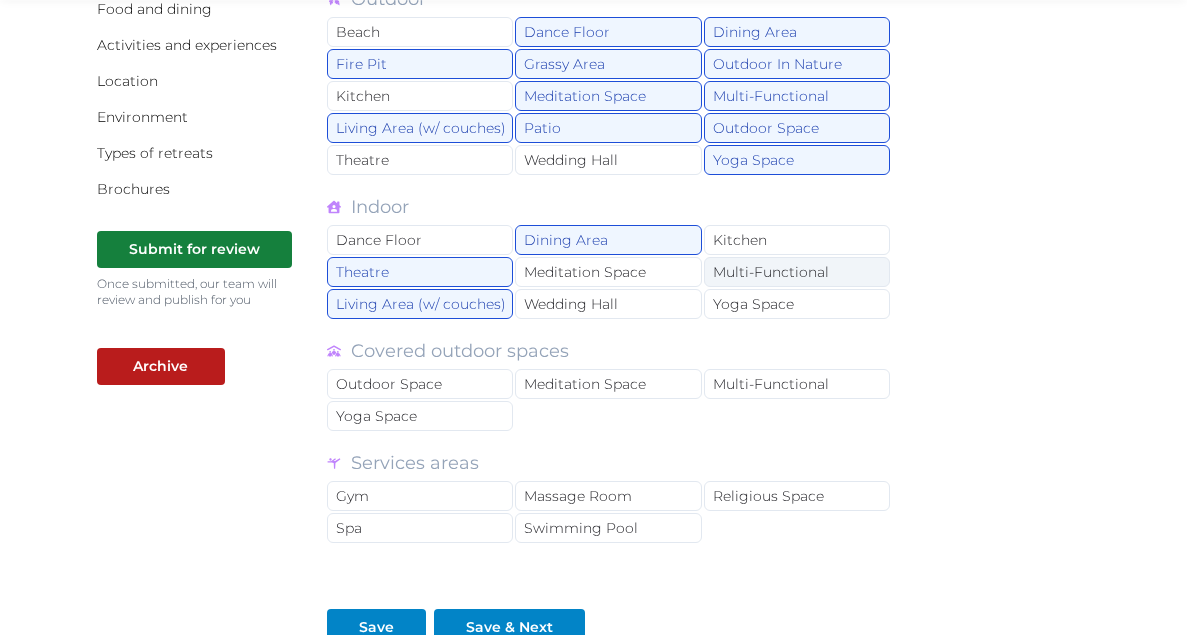click on "Multi-Functional" at bounding box center [797, 272] 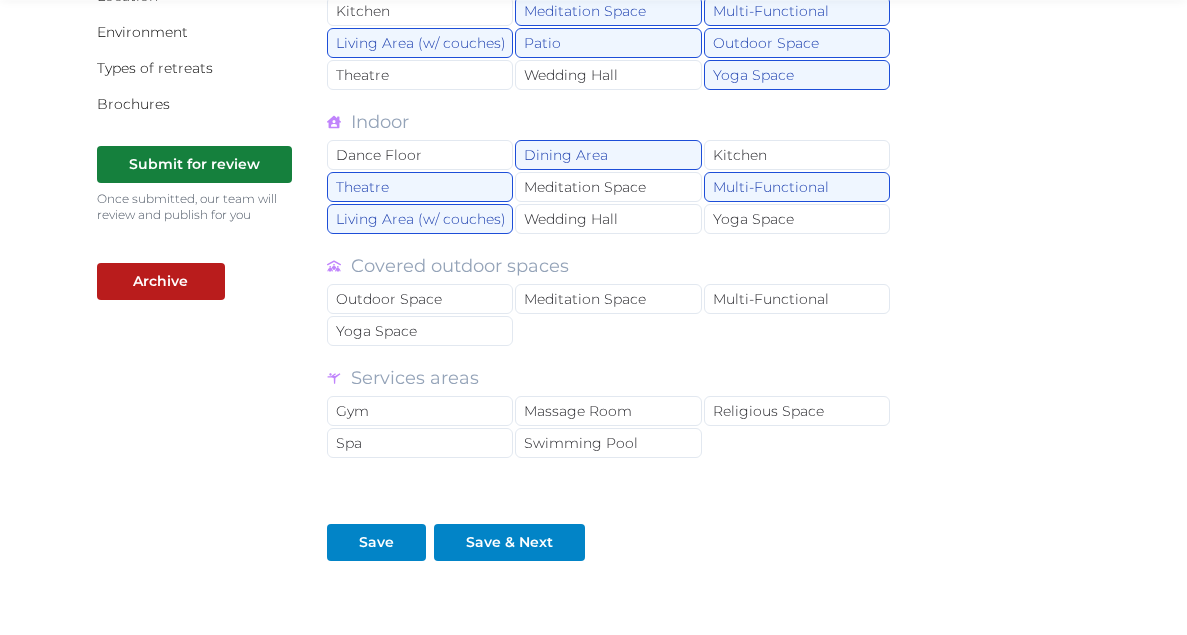 scroll, scrollTop: 481, scrollLeft: 0, axis: vertical 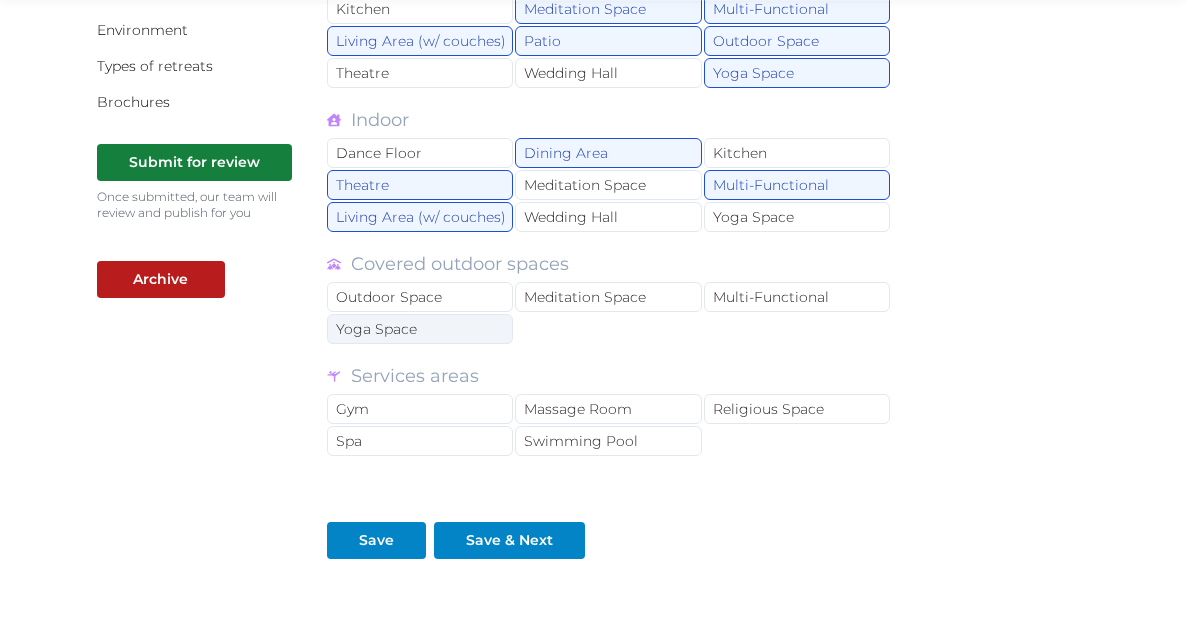 click on "Yoga Space" at bounding box center [420, 329] 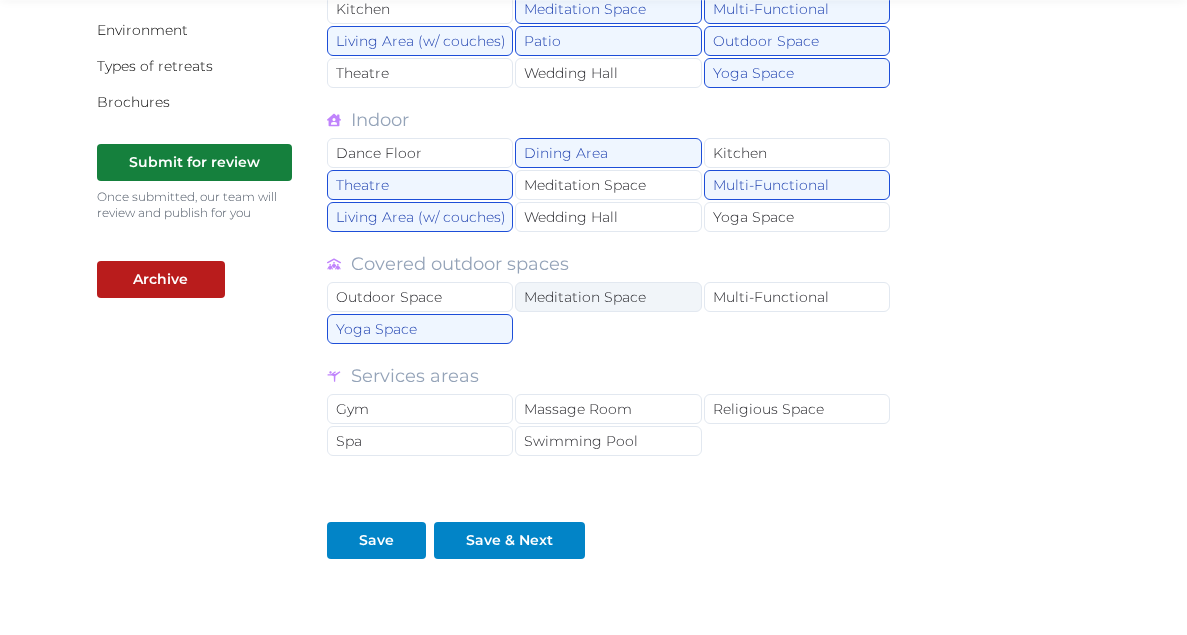 click on "Meditation Space" at bounding box center [608, 297] 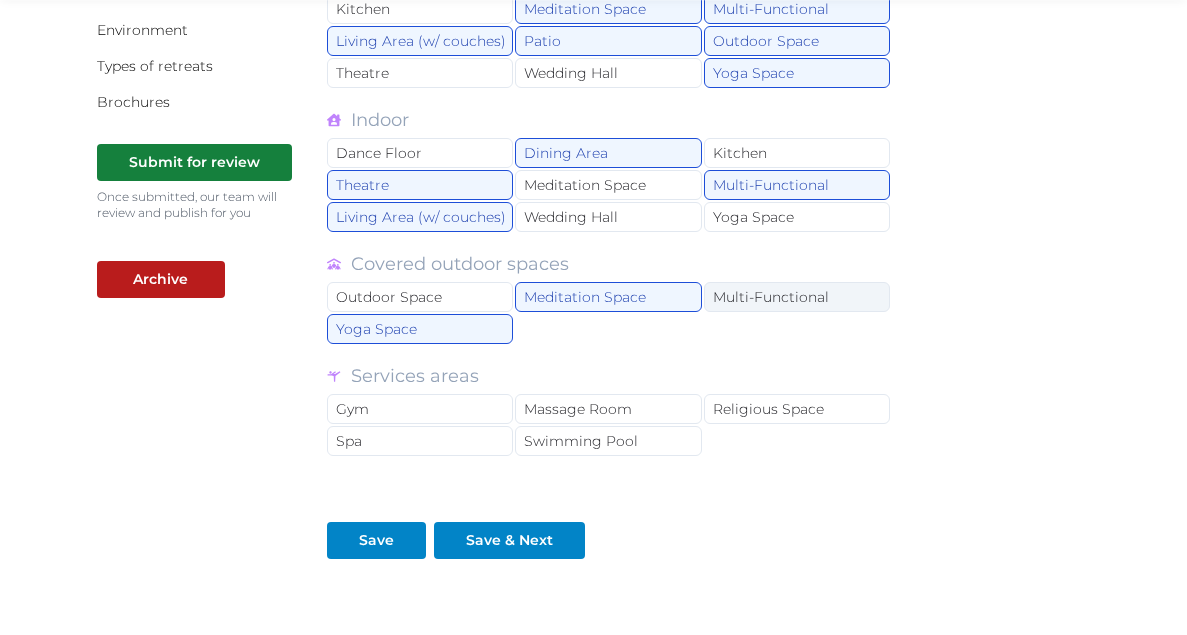 click on "Multi-Functional" at bounding box center (797, 297) 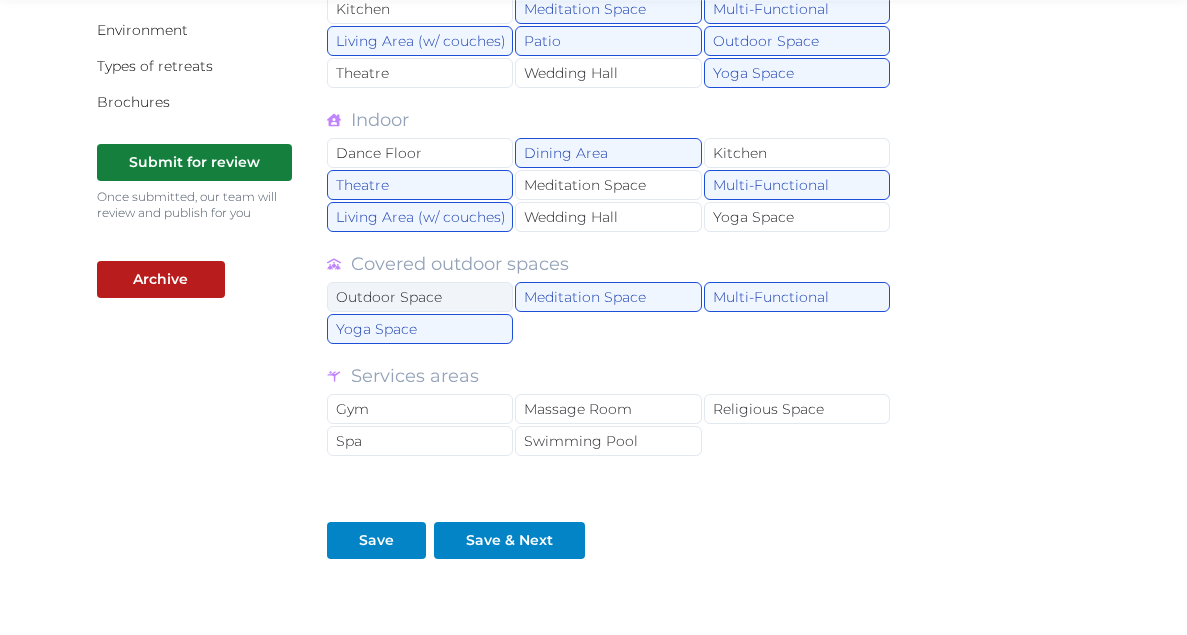 click on "Outdoor Space" at bounding box center [420, 297] 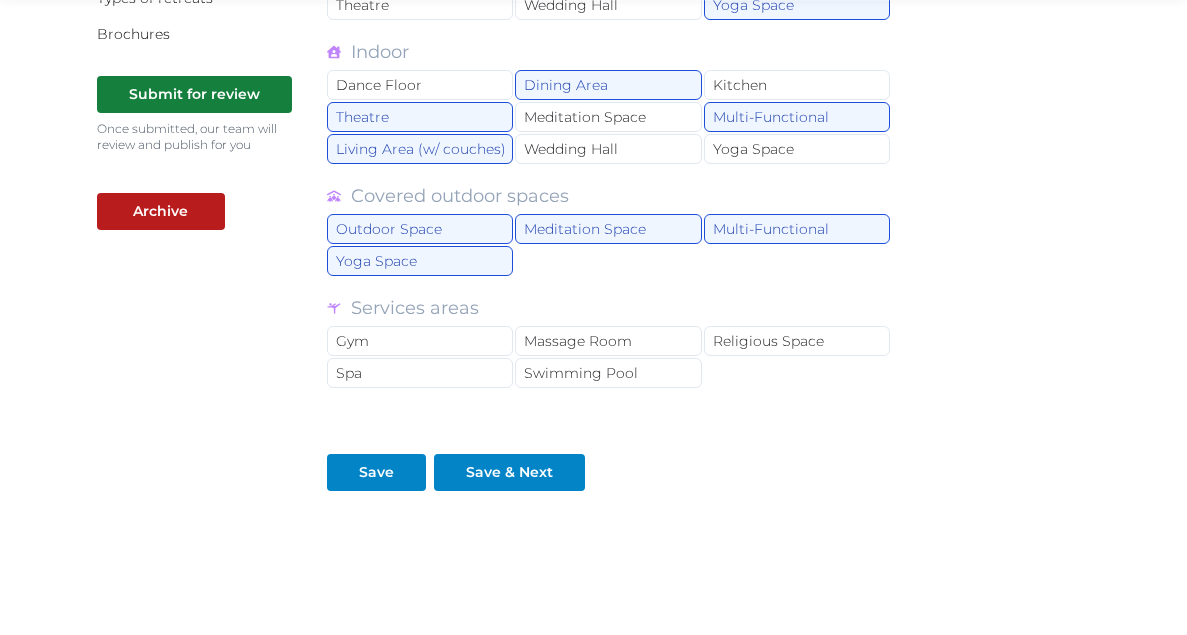 scroll, scrollTop: 551, scrollLeft: 0, axis: vertical 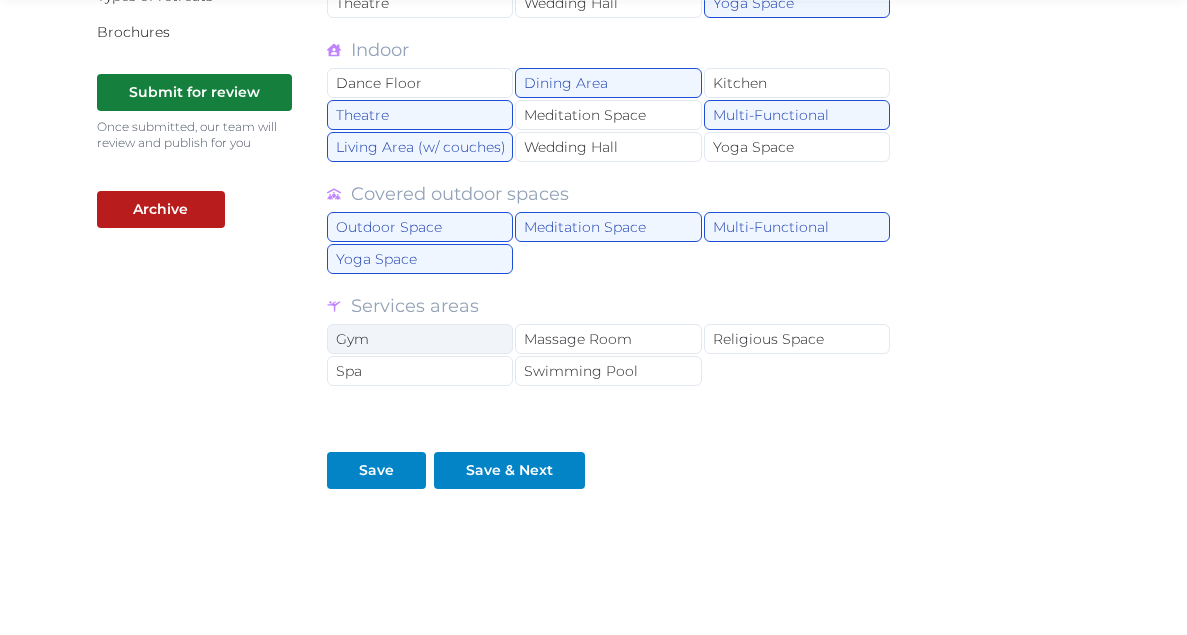 click on "Gym" at bounding box center (420, 339) 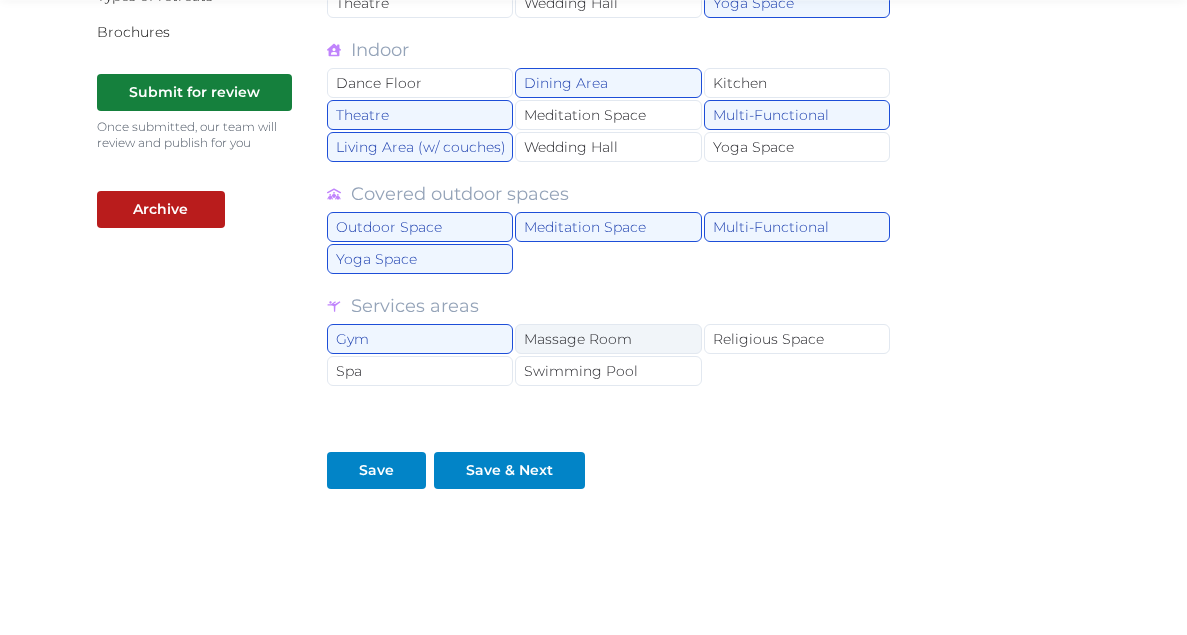 click on "Massage Room" at bounding box center [608, 339] 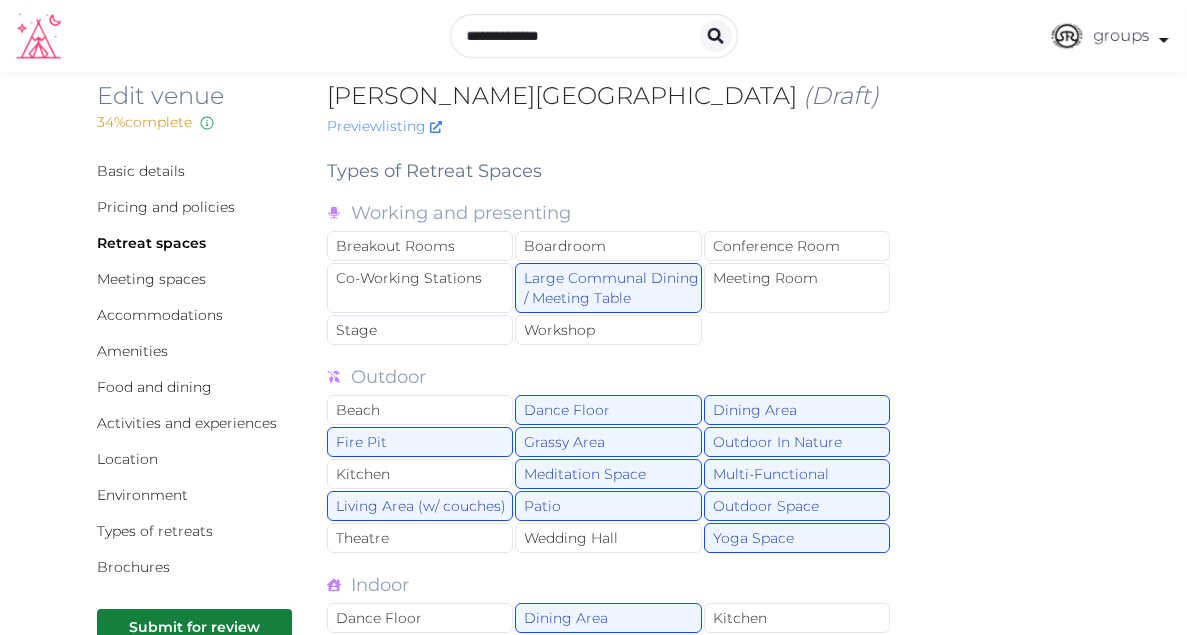 scroll, scrollTop: 0, scrollLeft: 0, axis: both 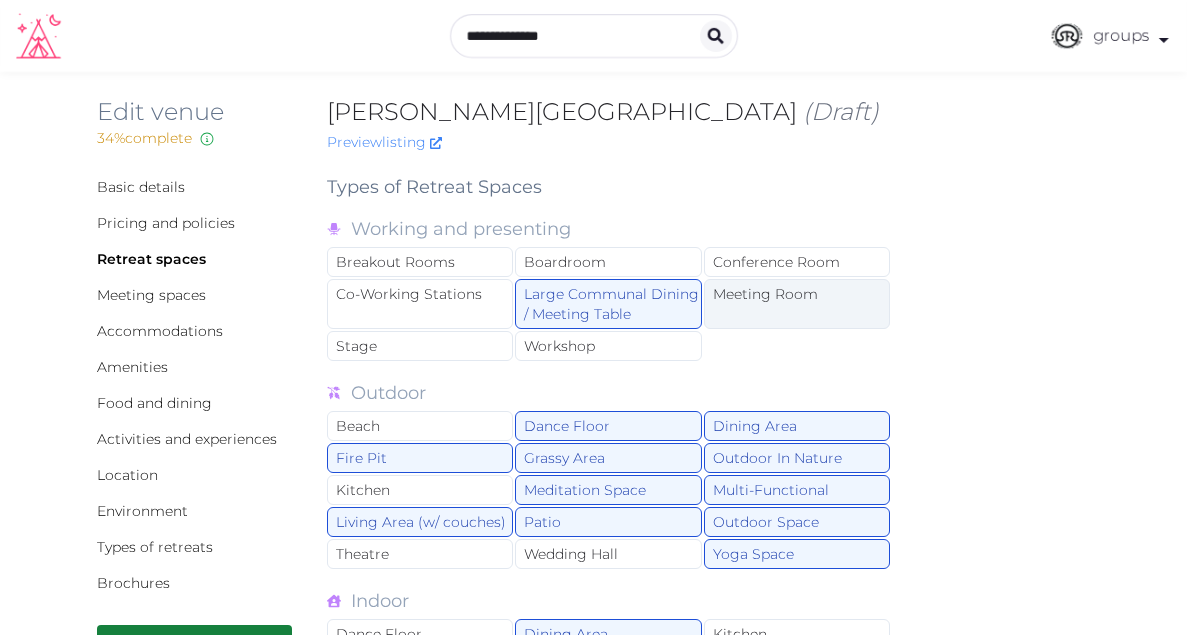 click on "Meeting Room" at bounding box center [797, 304] 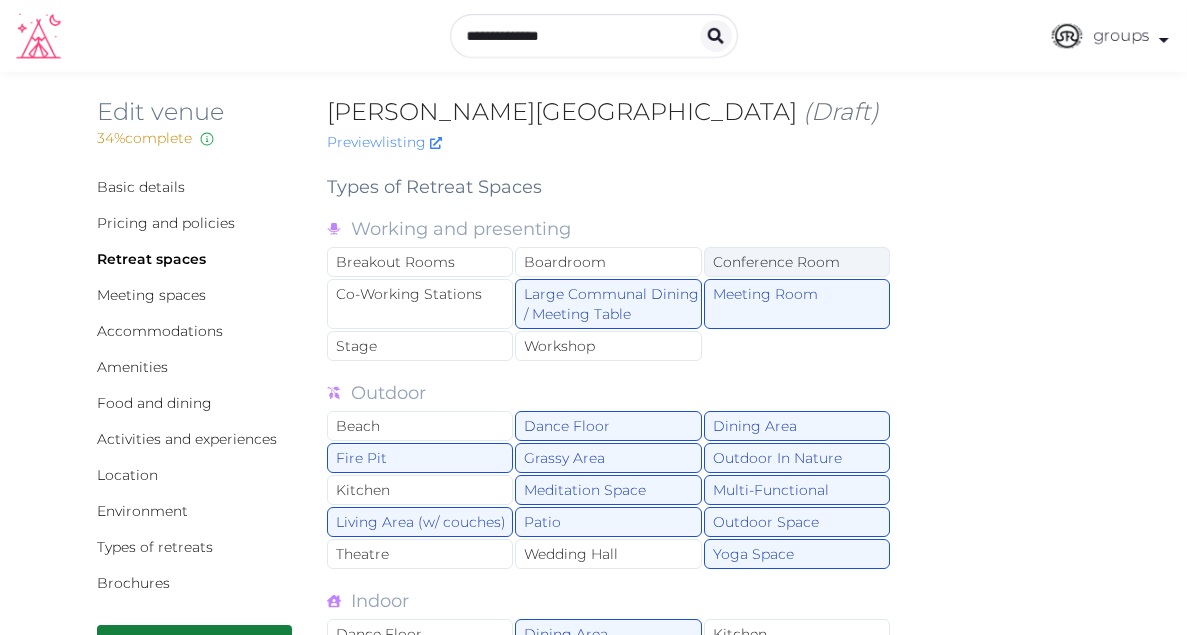 click on "Conference Room" at bounding box center (797, 262) 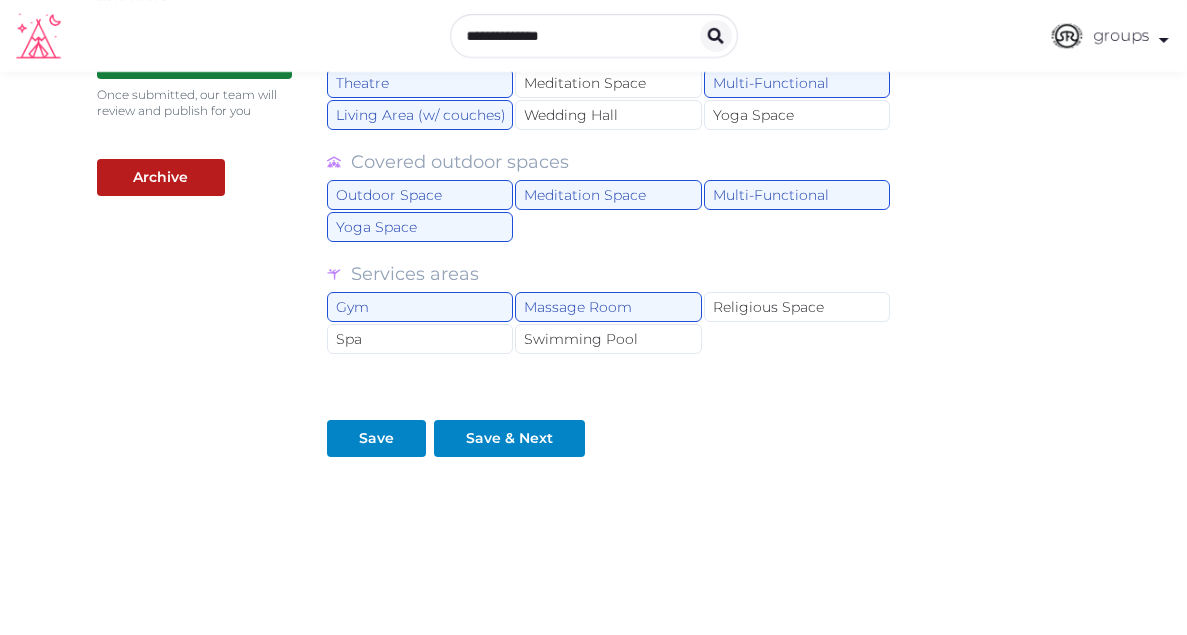 scroll, scrollTop: 573, scrollLeft: 0, axis: vertical 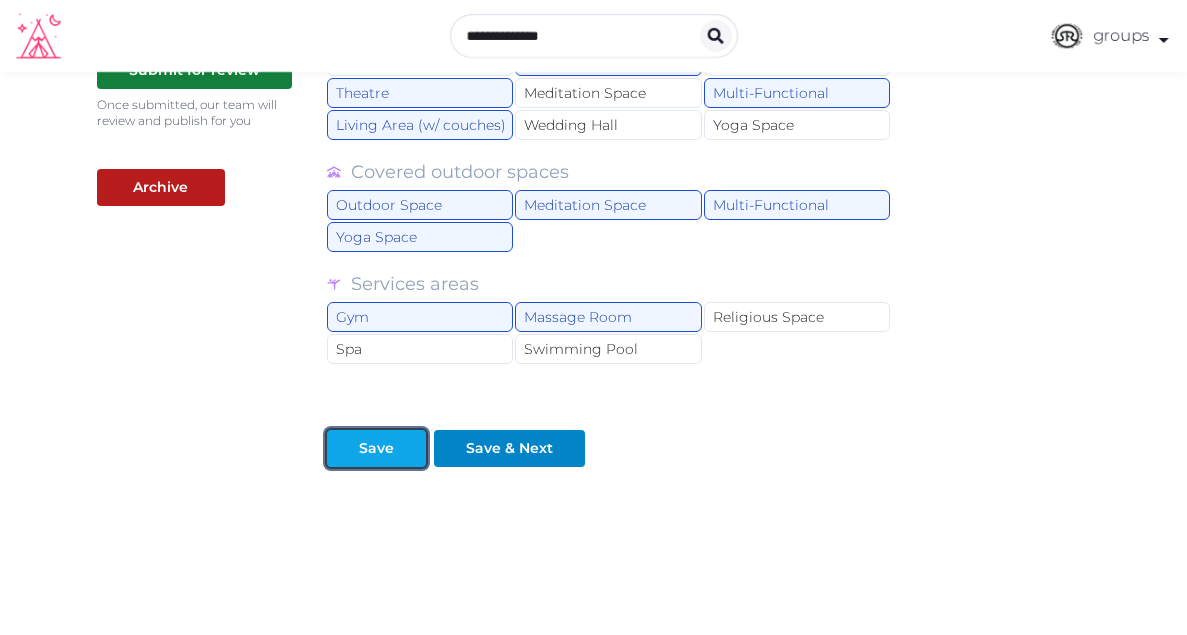 click on "Save" at bounding box center (376, 448) 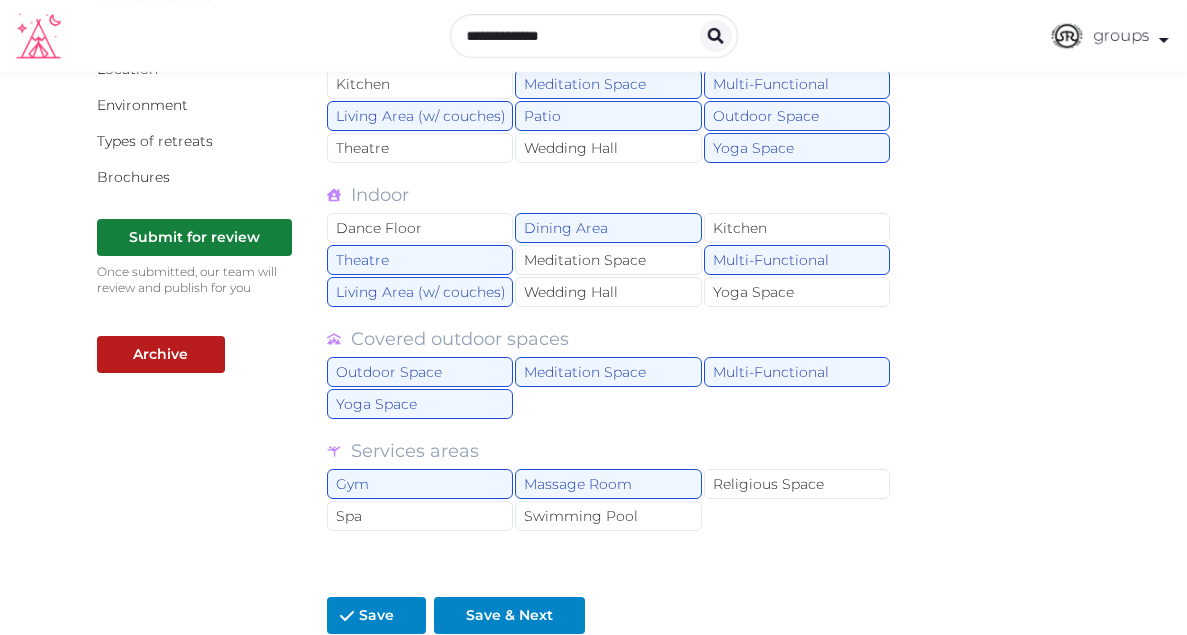scroll, scrollTop: 0, scrollLeft: 0, axis: both 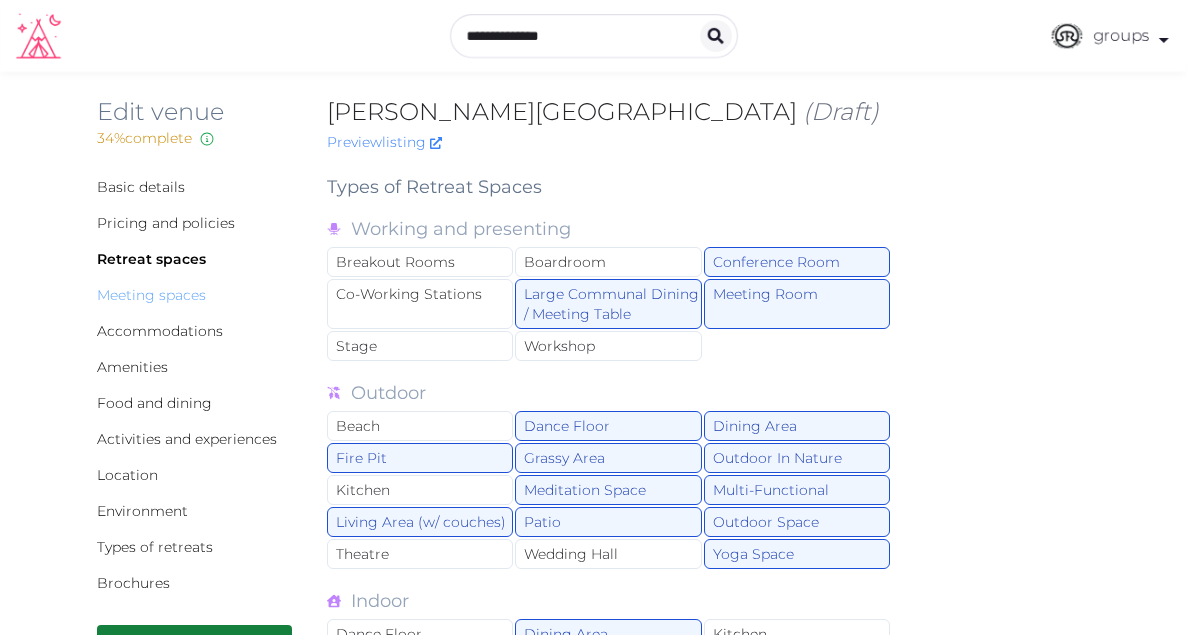 click on "Meeting spaces" at bounding box center [151, 295] 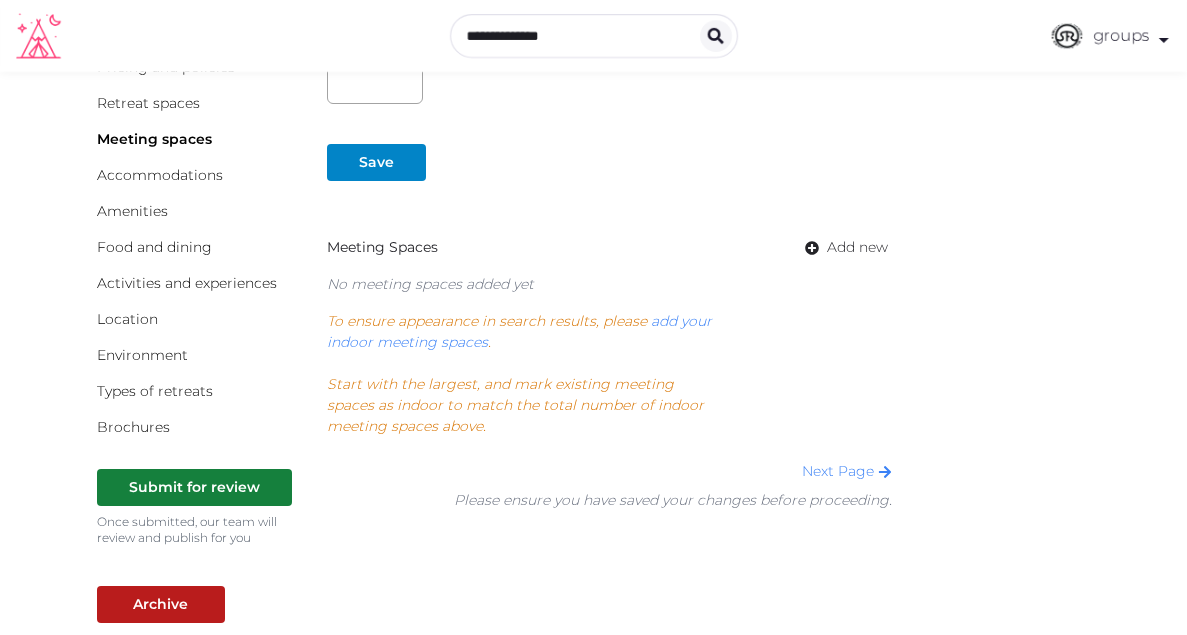 scroll, scrollTop: 155, scrollLeft: 0, axis: vertical 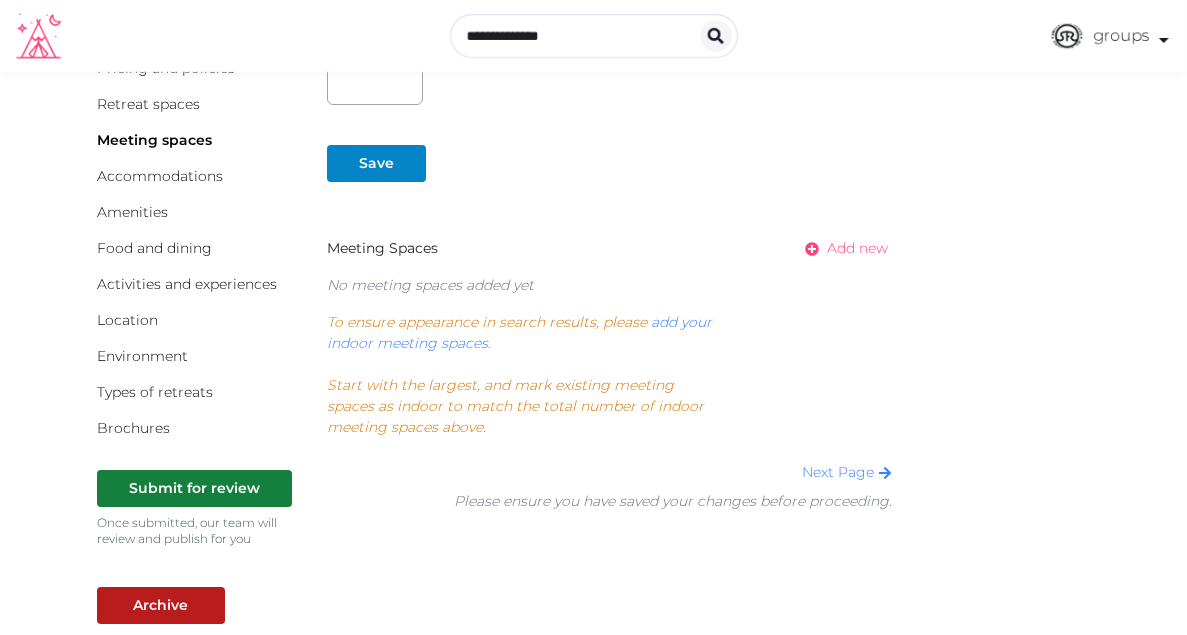click 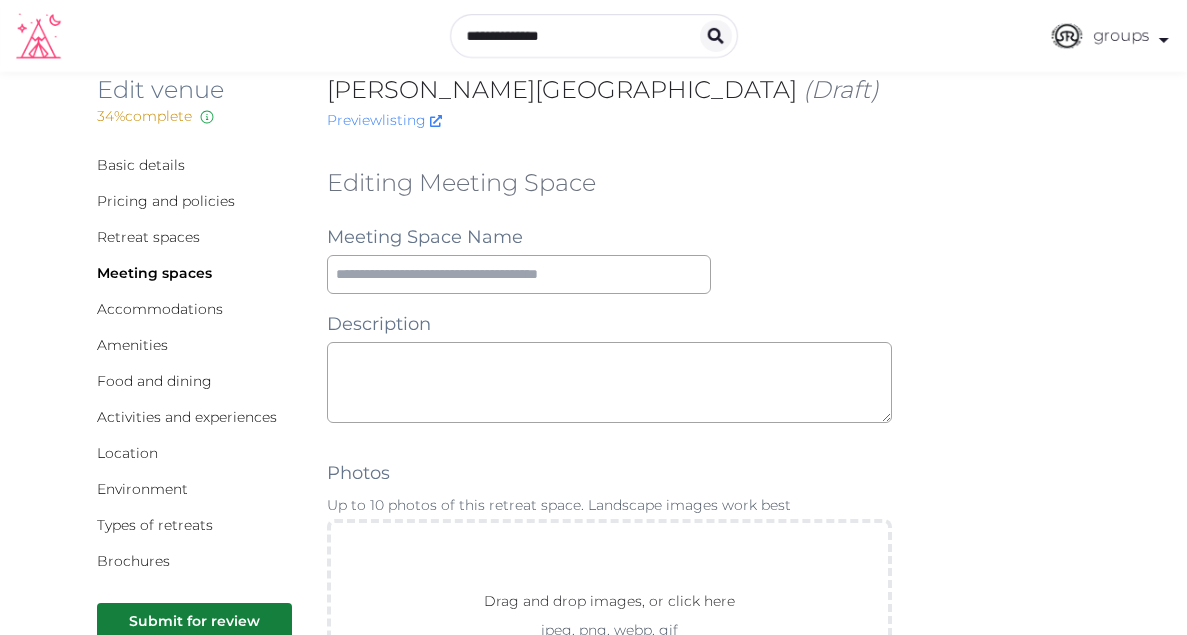 scroll, scrollTop: 18, scrollLeft: 0, axis: vertical 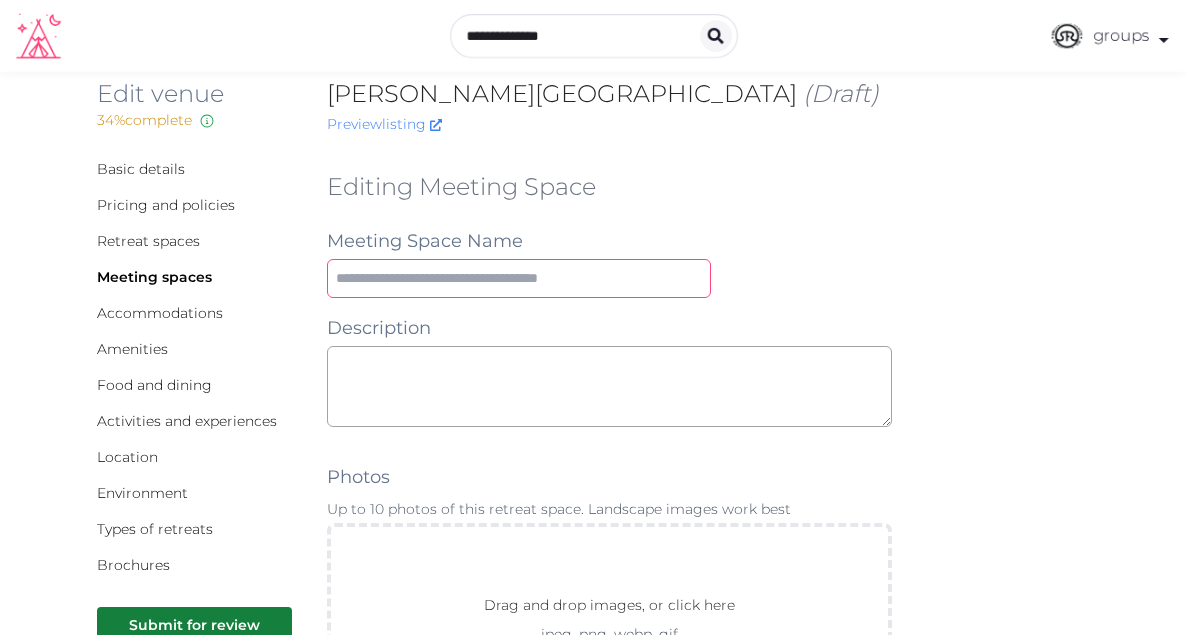 click at bounding box center [519, 278] 